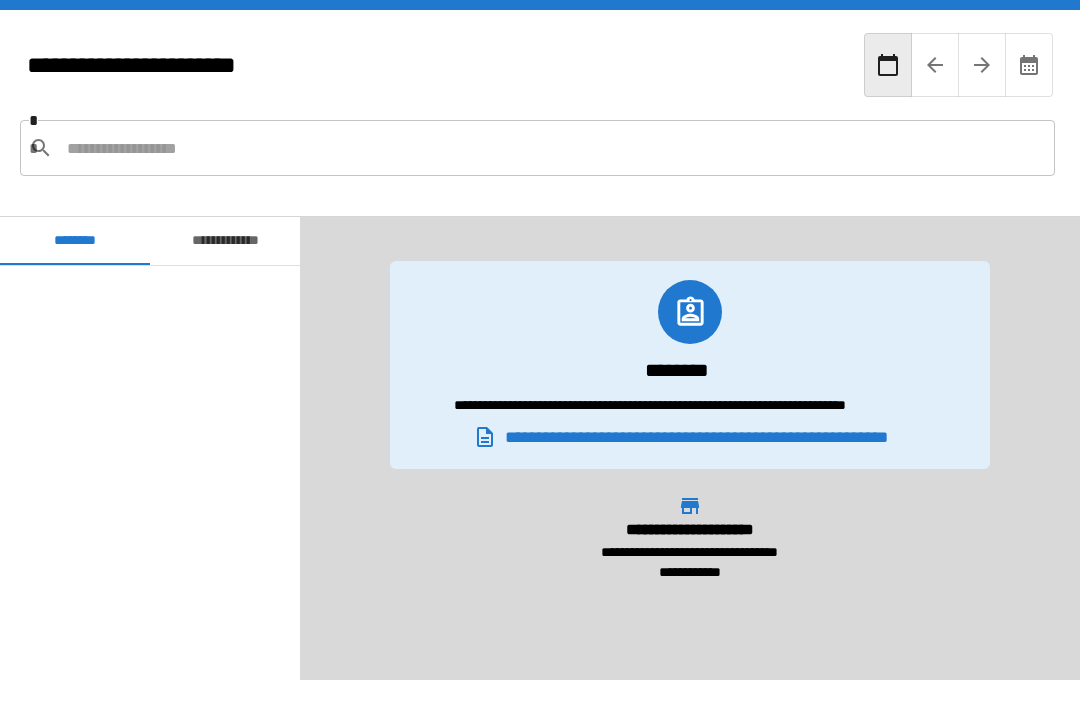 scroll, scrollTop: 64, scrollLeft: 0, axis: vertical 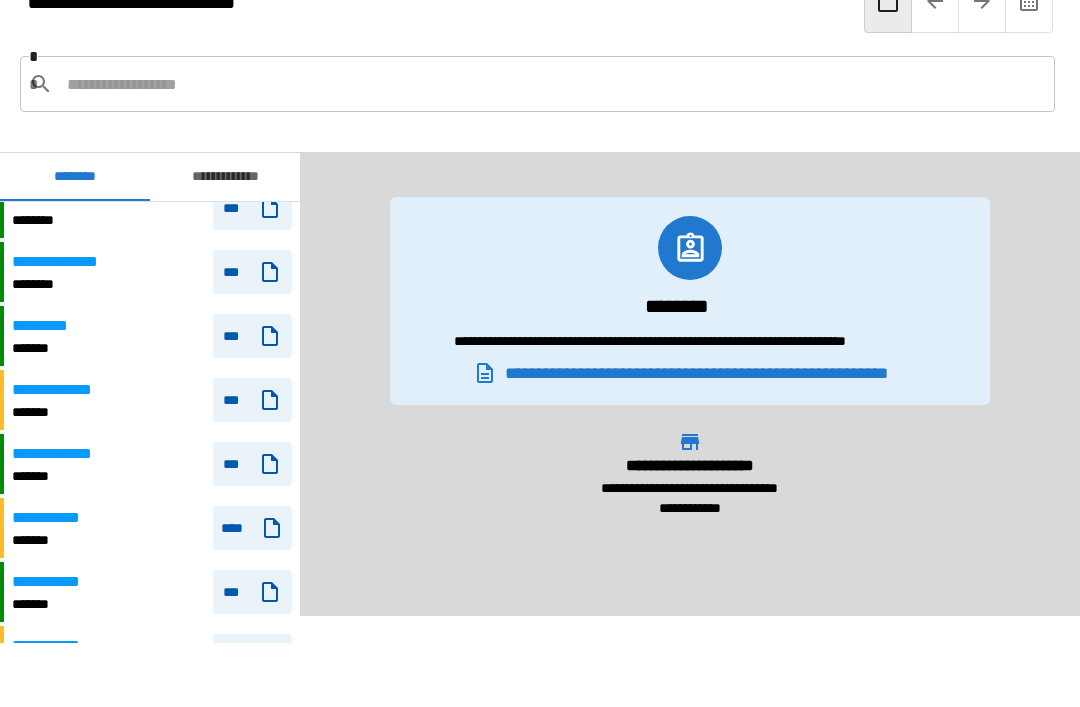 click on "***" at bounding box center [252, 464] 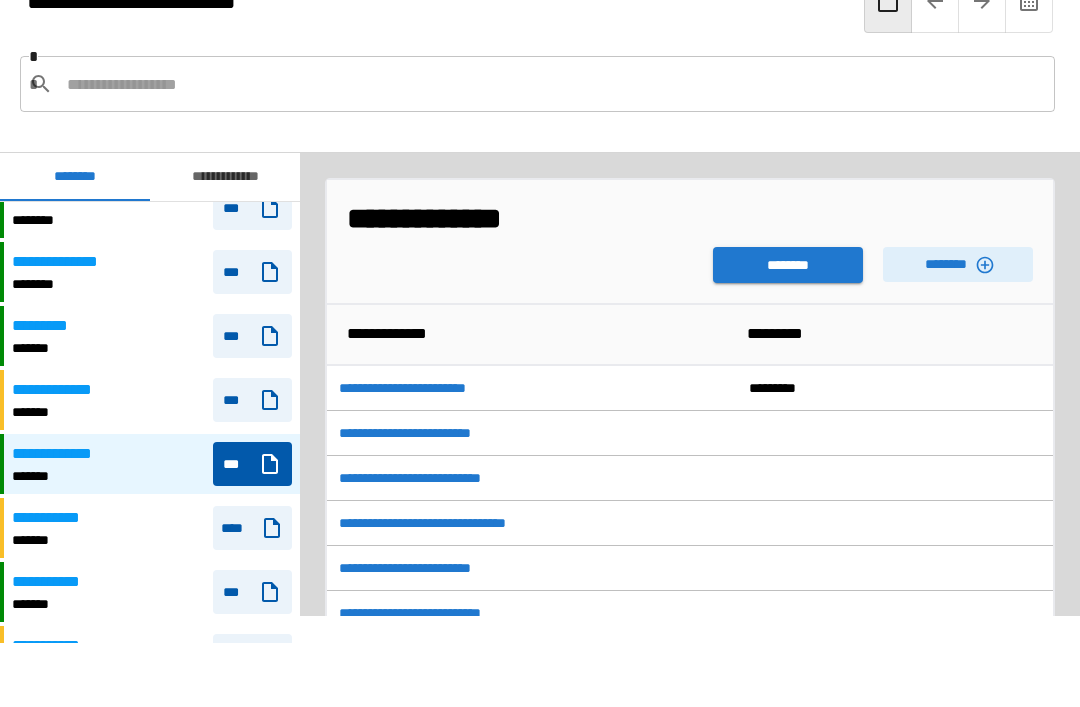 click on "********" at bounding box center [958, 264] 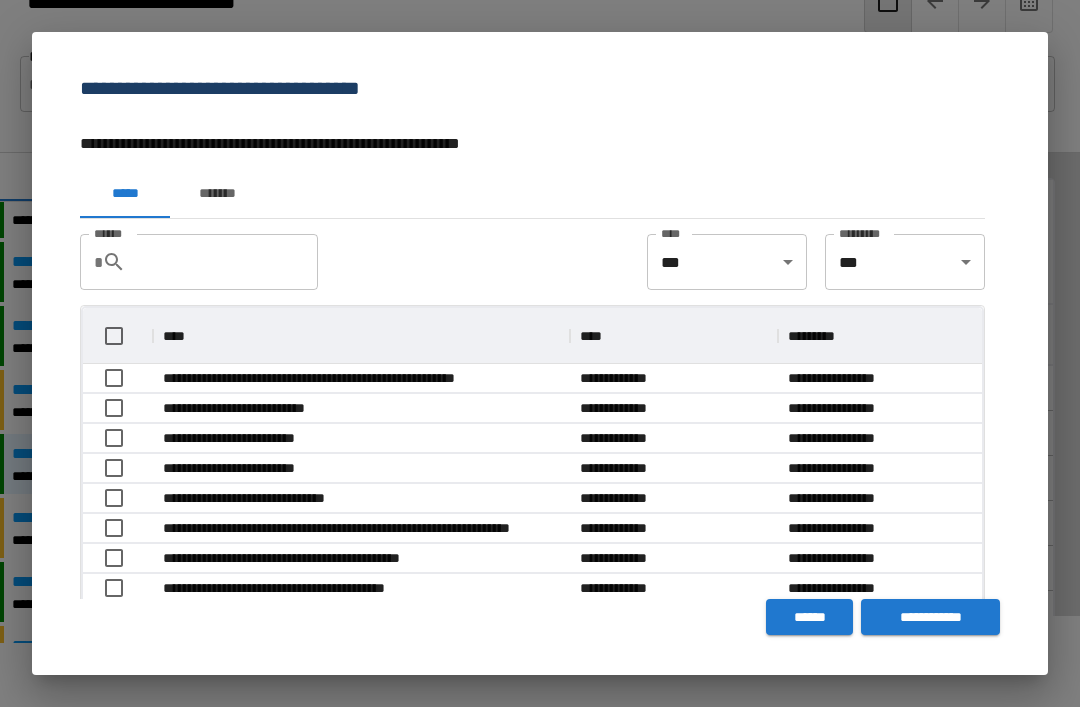 scroll, scrollTop: 1, scrollLeft: 1, axis: both 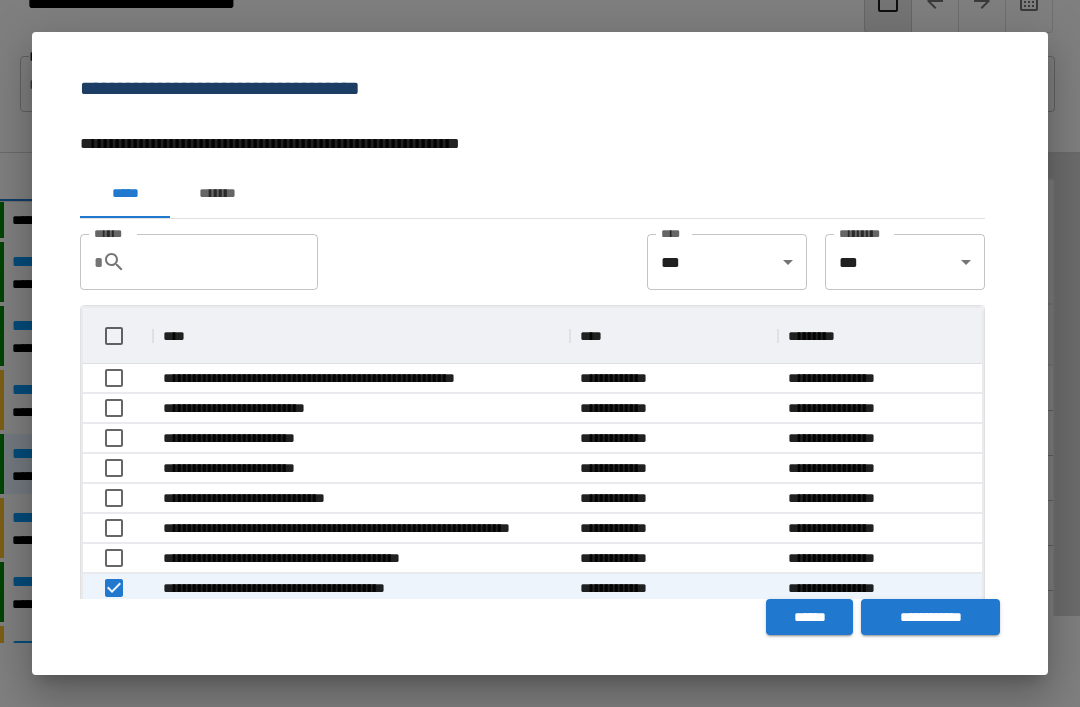 click on "******" at bounding box center (809, 617) 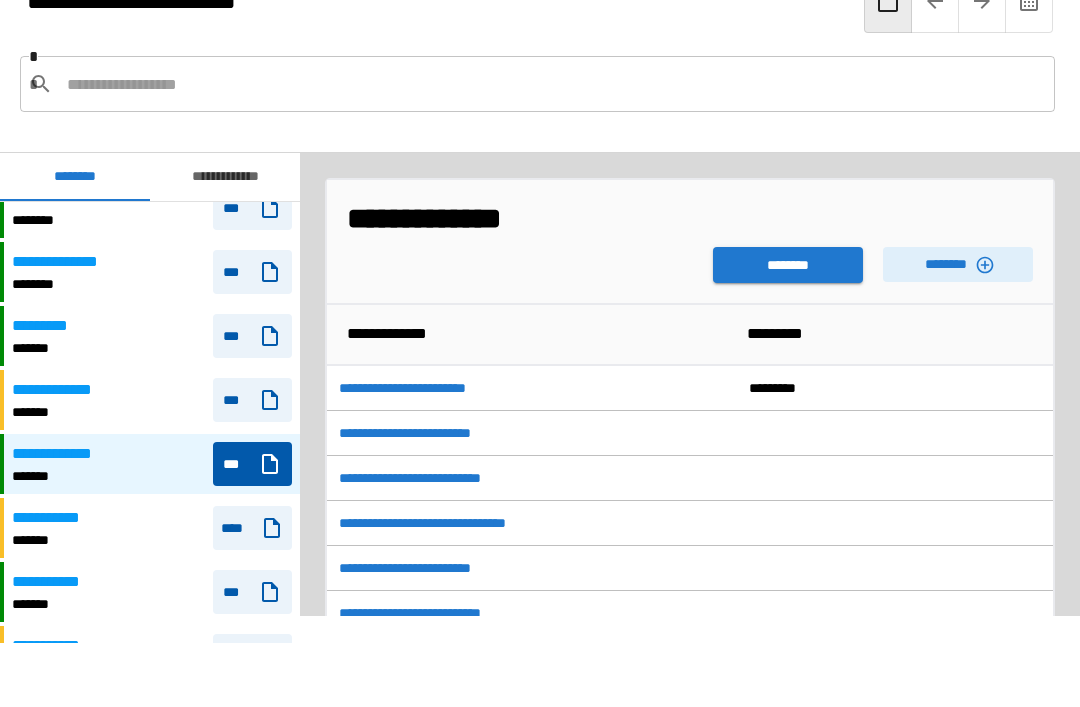 click on "********" at bounding box center [788, 265] 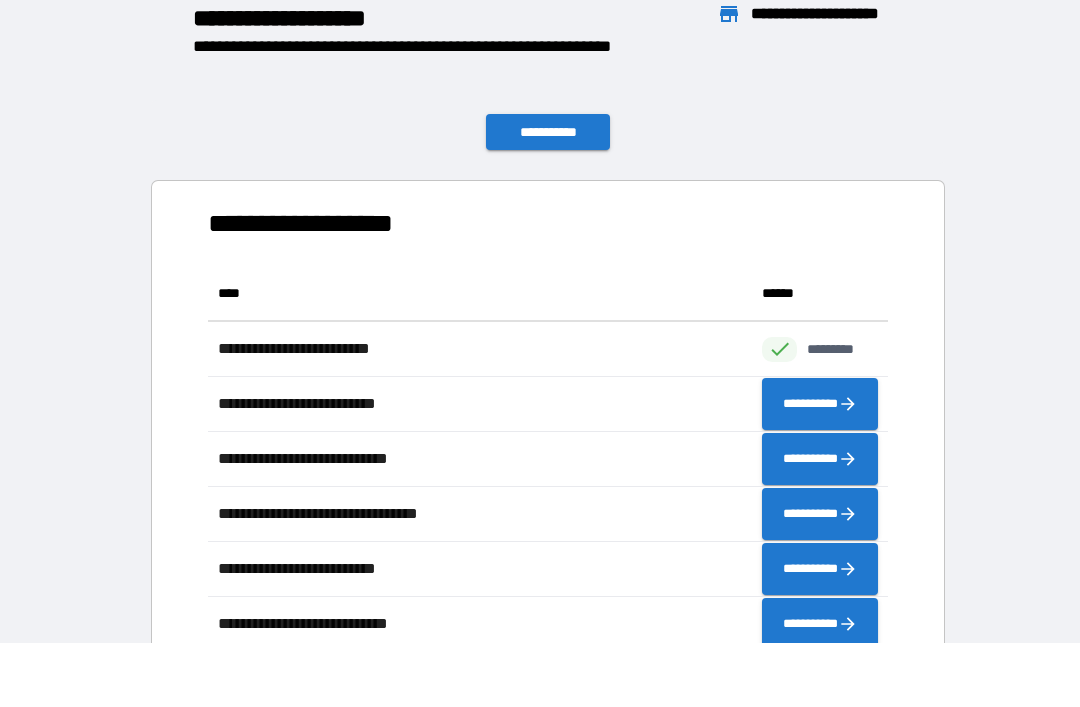 scroll, scrollTop: 1, scrollLeft: 1, axis: both 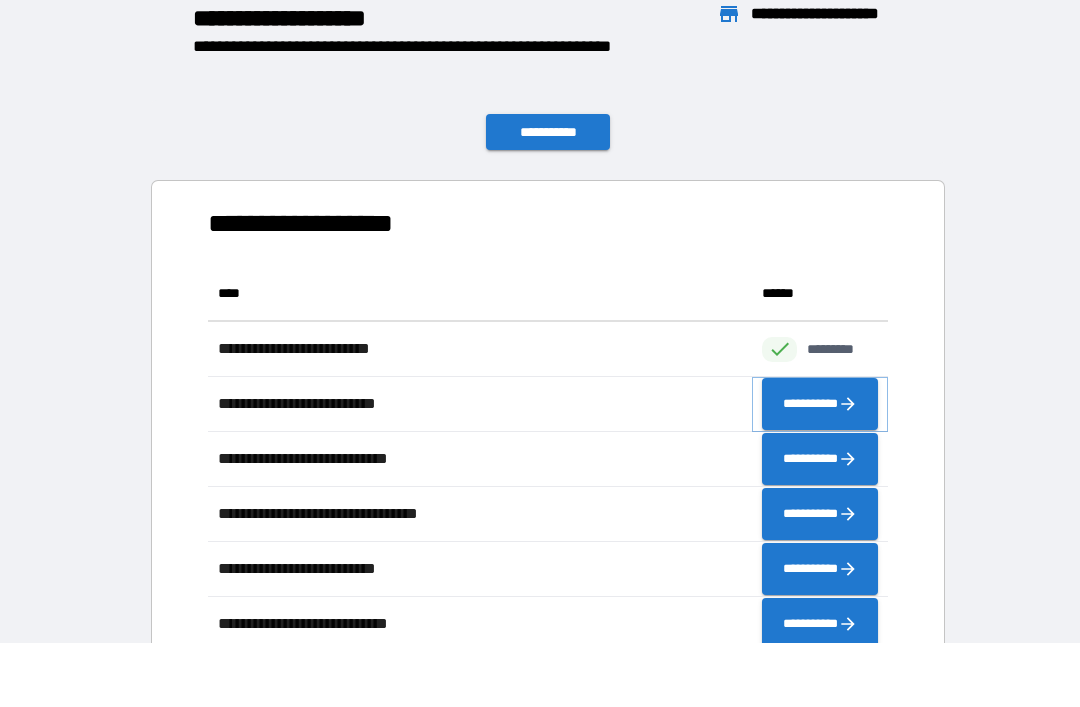 click on "**********" at bounding box center (820, 404) 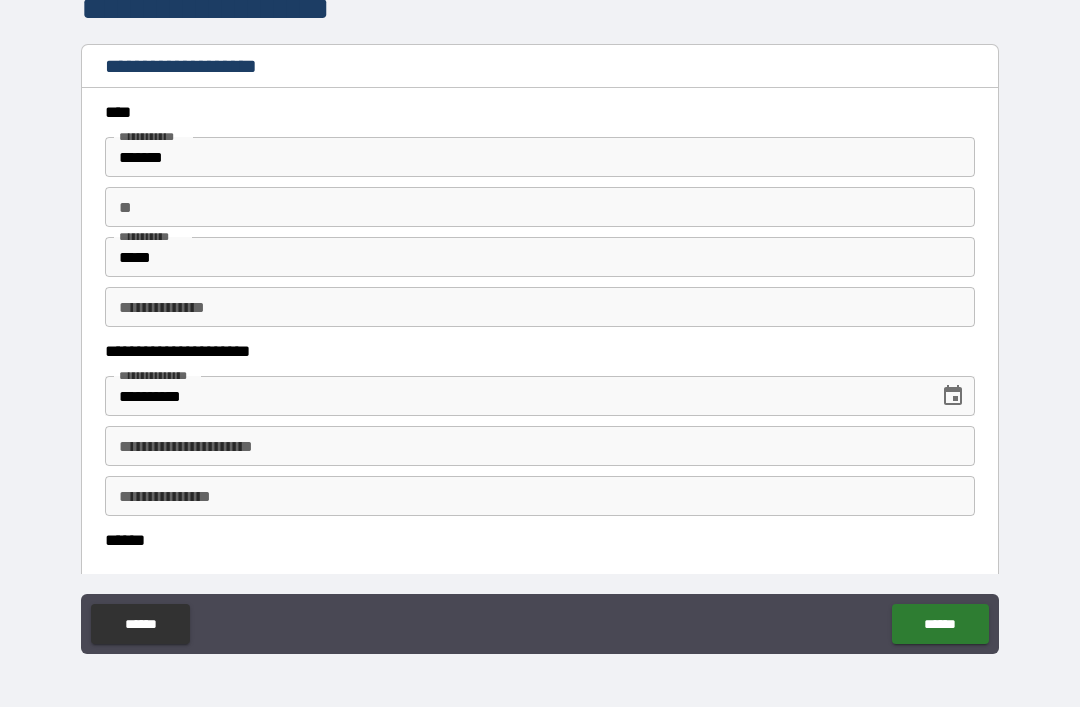 click on "******" at bounding box center (140, 624) 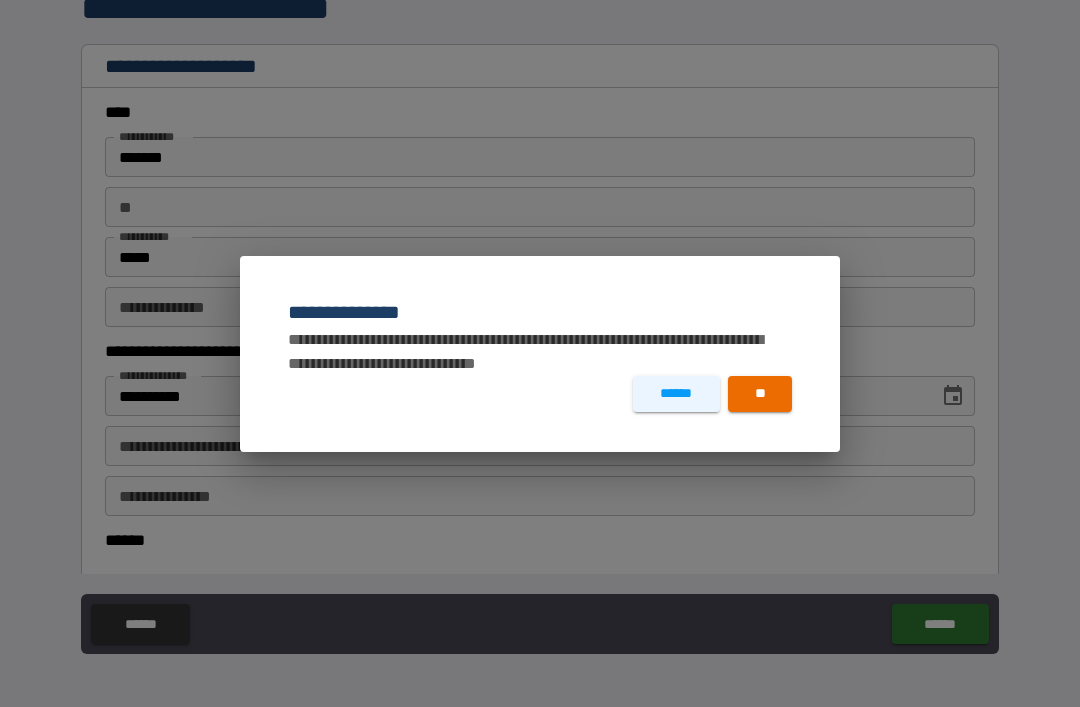 click on "**" at bounding box center (760, 394) 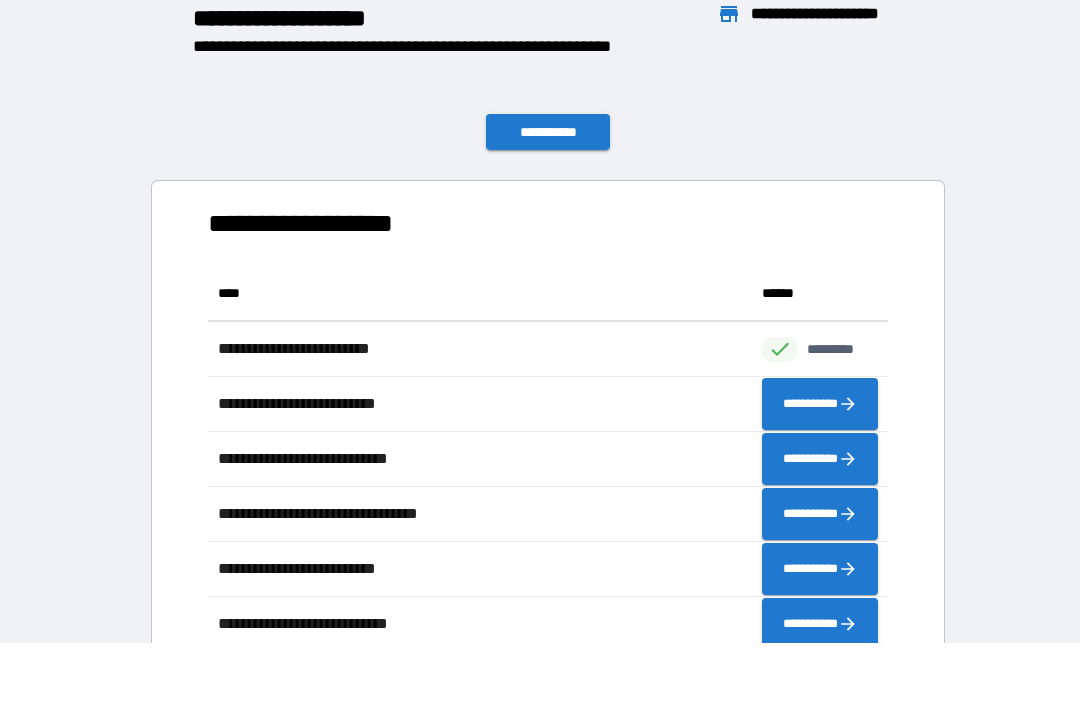 scroll, scrollTop: 1, scrollLeft: 1, axis: both 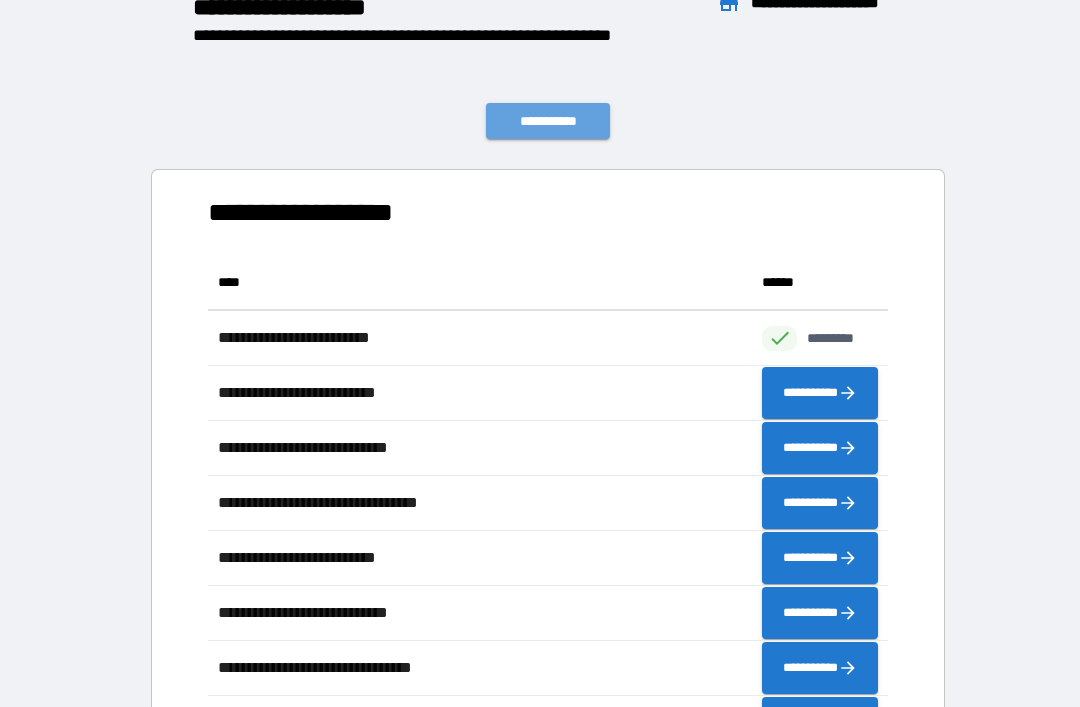 click on "**********" at bounding box center [548, 121] 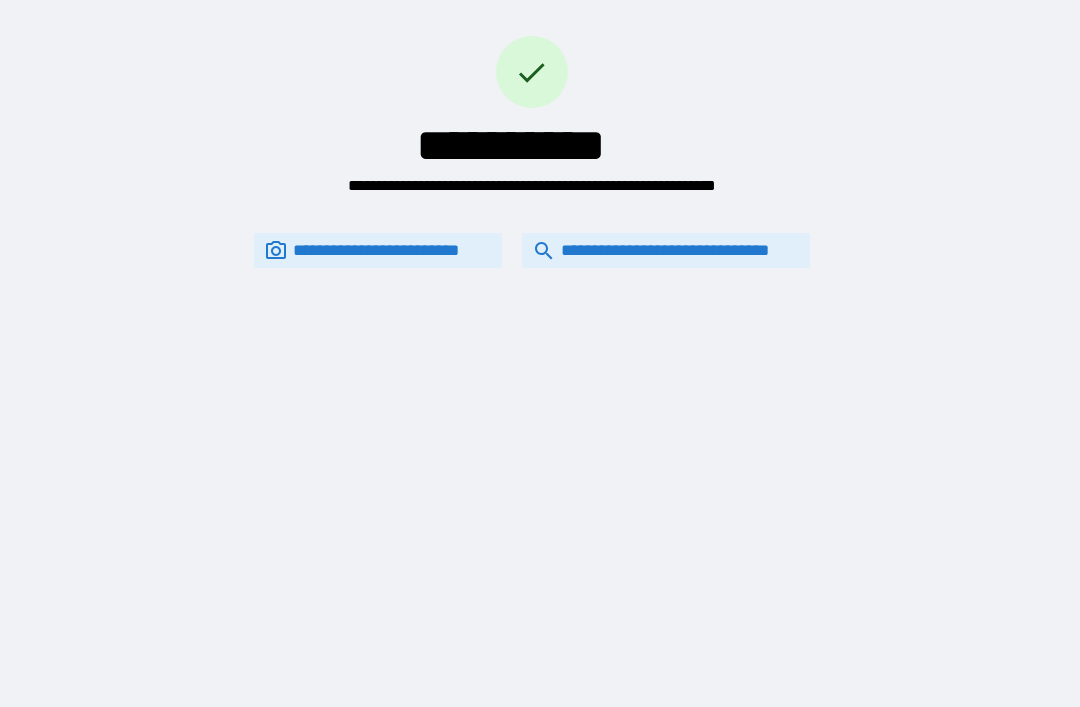 click on "**********" at bounding box center [666, 250] 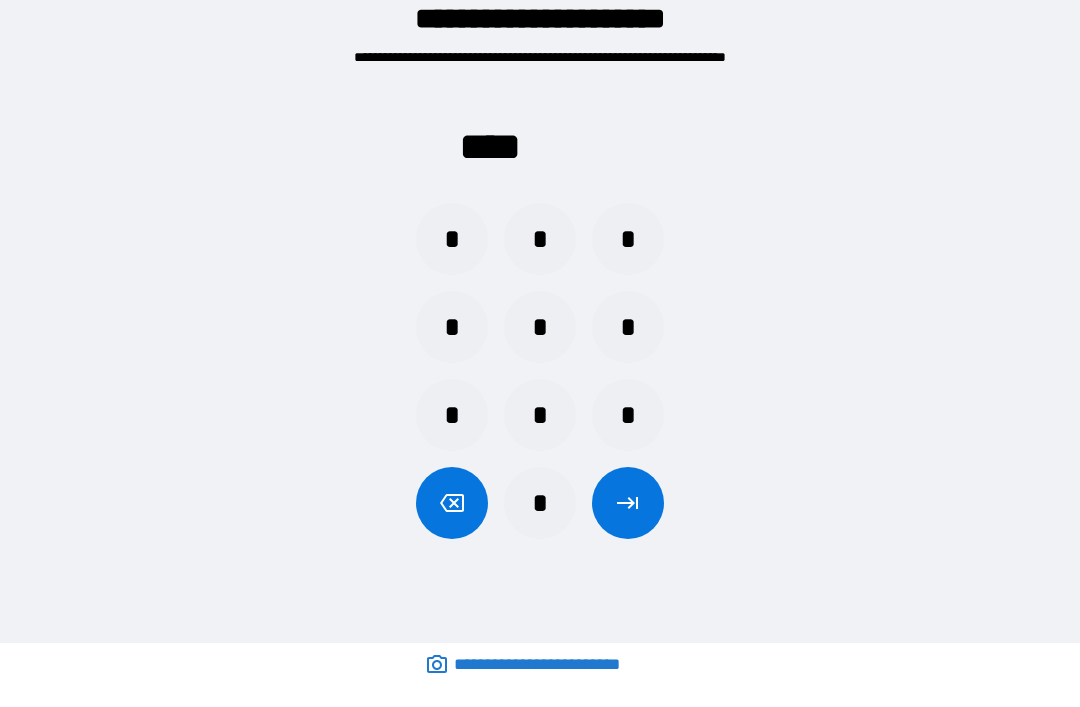 click on "*" at bounding box center (540, 503) 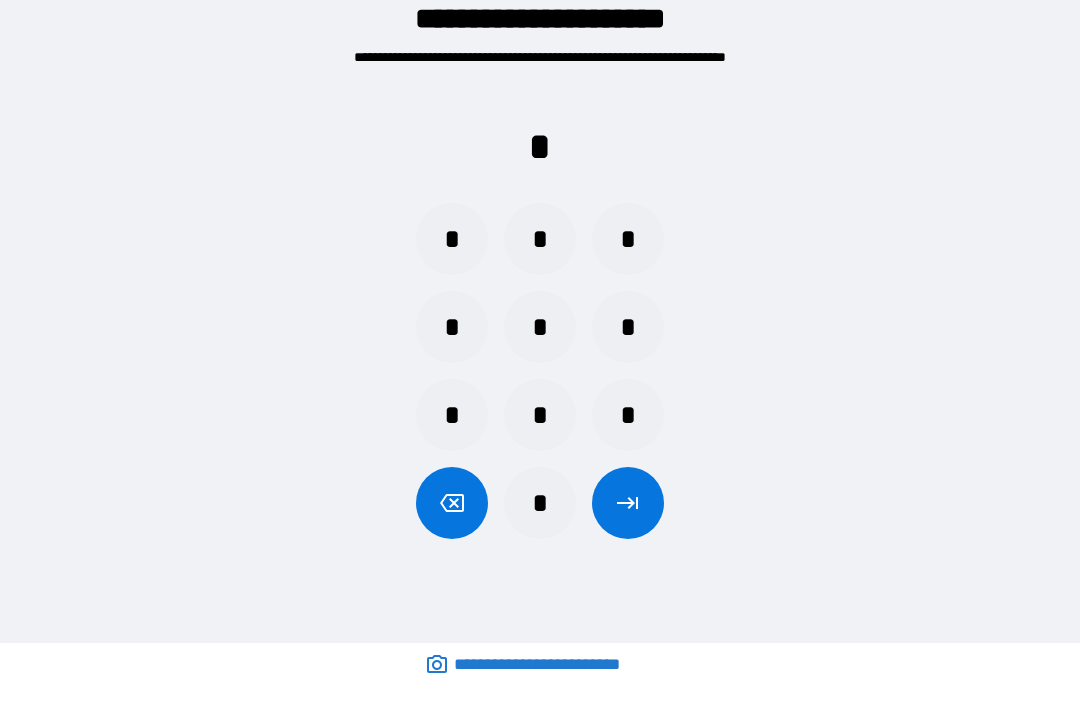 click on "*" at bounding box center (628, 327) 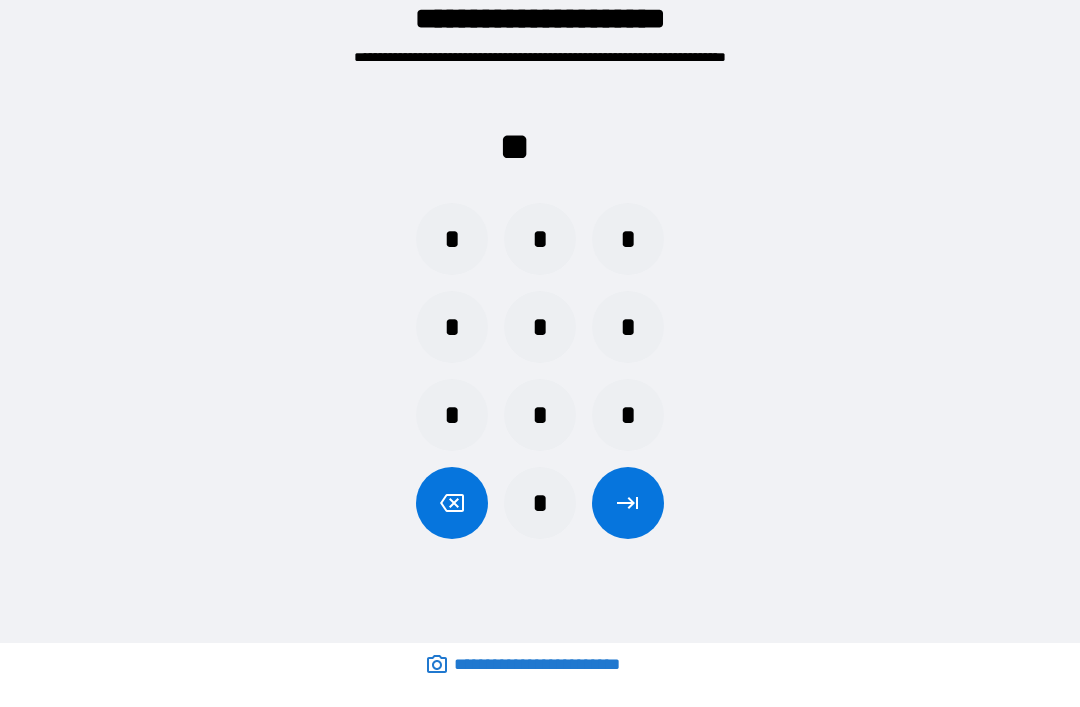 click on "*" at bounding box center [452, 327] 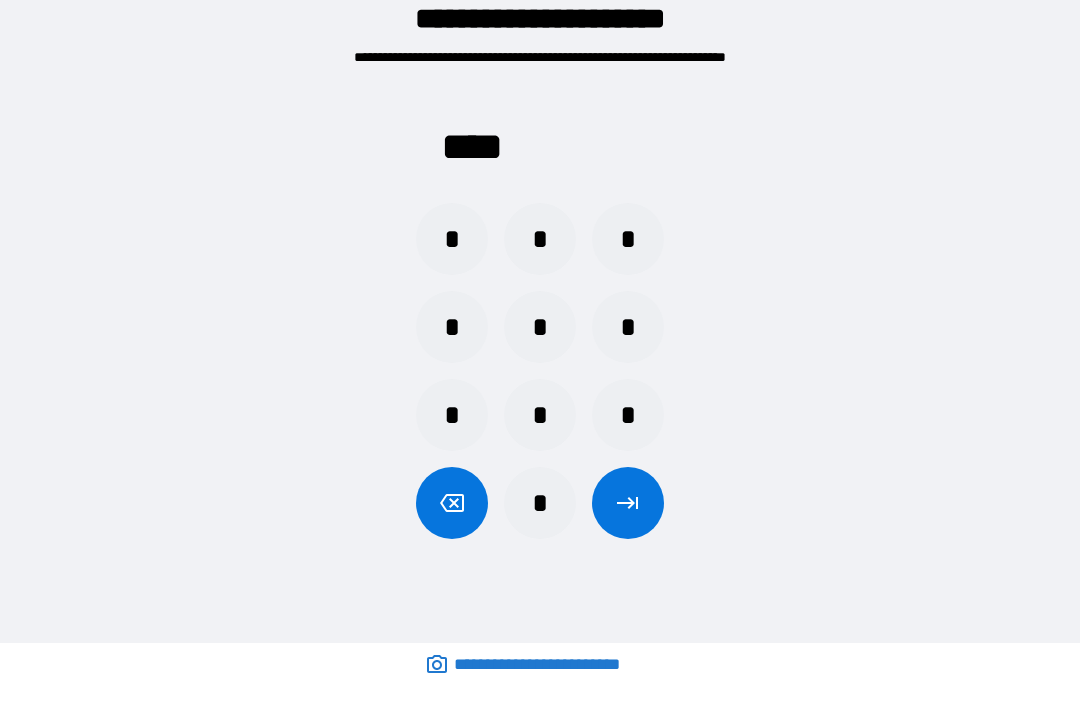 click 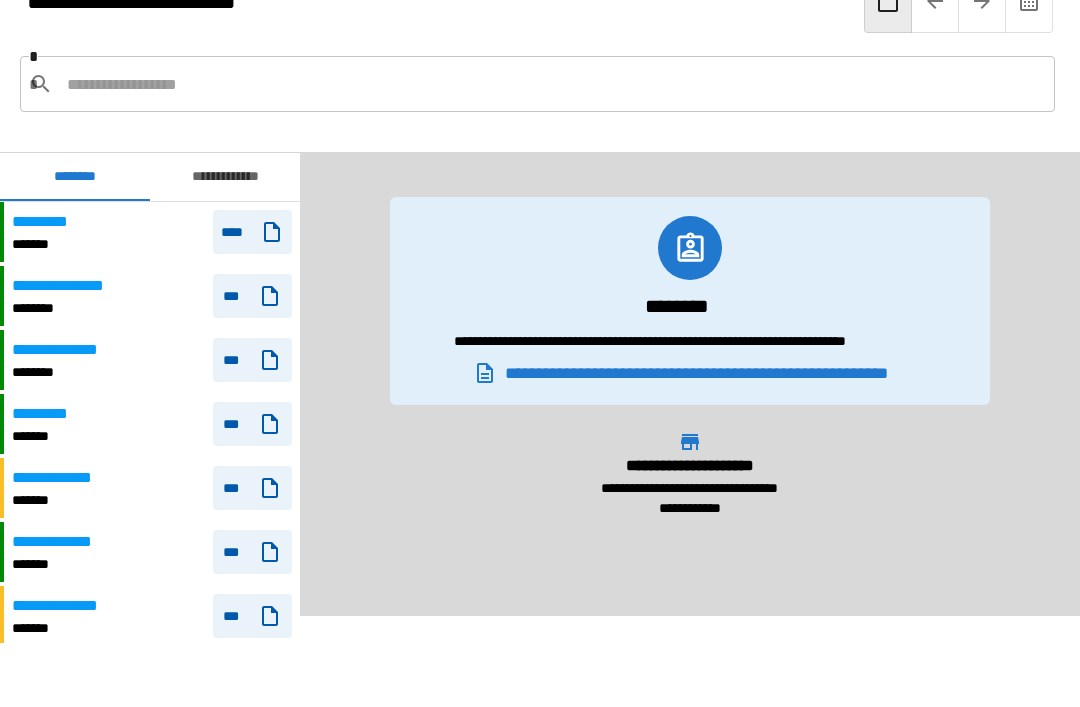 scroll, scrollTop: 0, scrollLeft: 0, axis: both 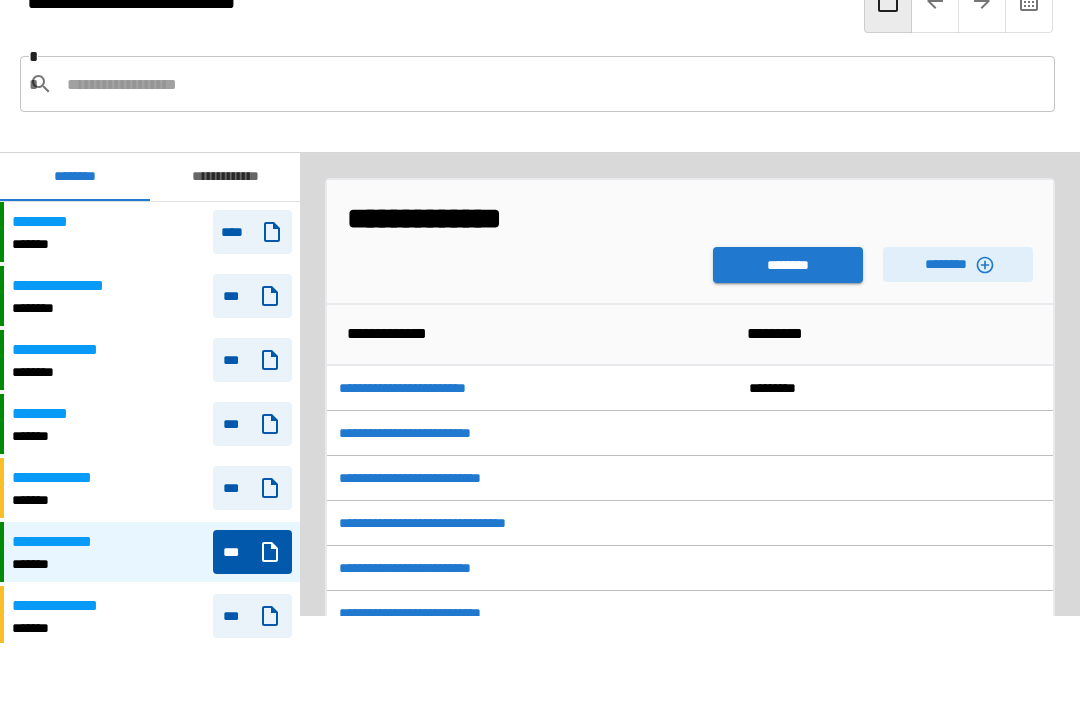 click on "********" at bounding box center (958, 264) 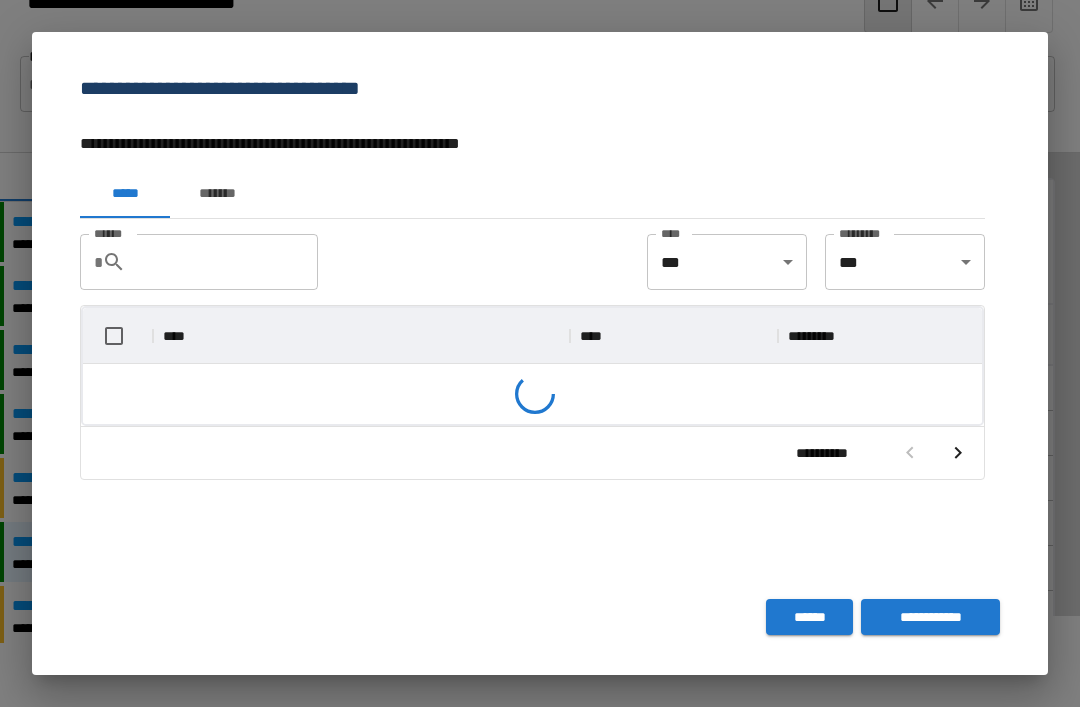 scroll, scrollTop: 356, scrollLeft: 899, axis: both 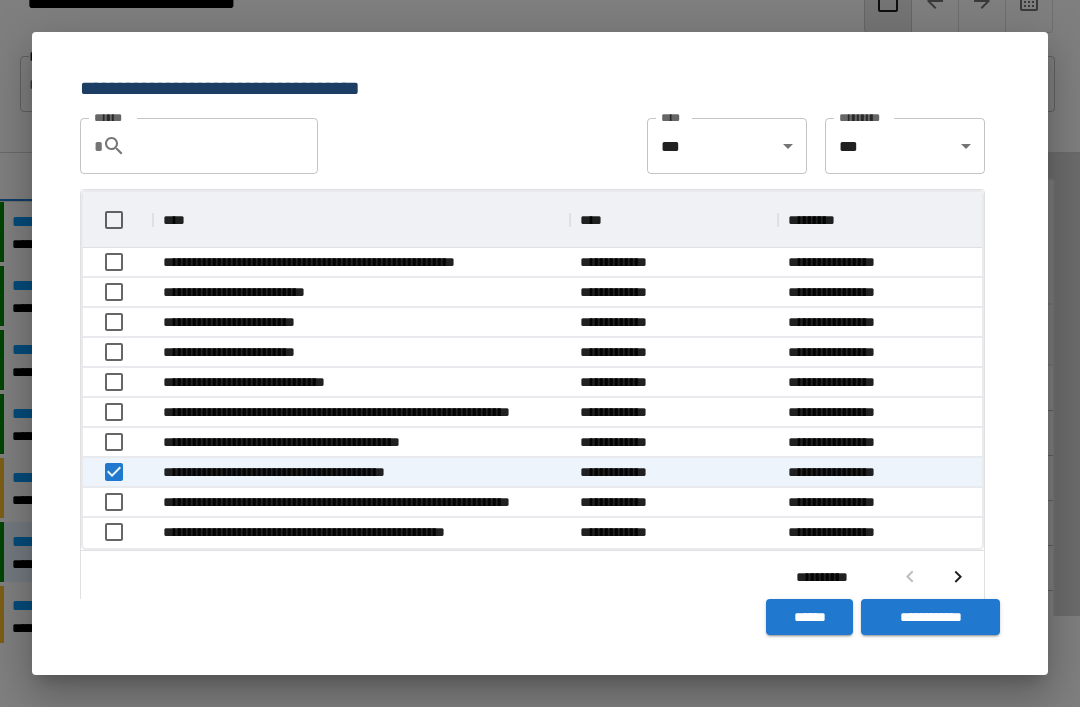click on "**********" at bounding box center [930, 617] 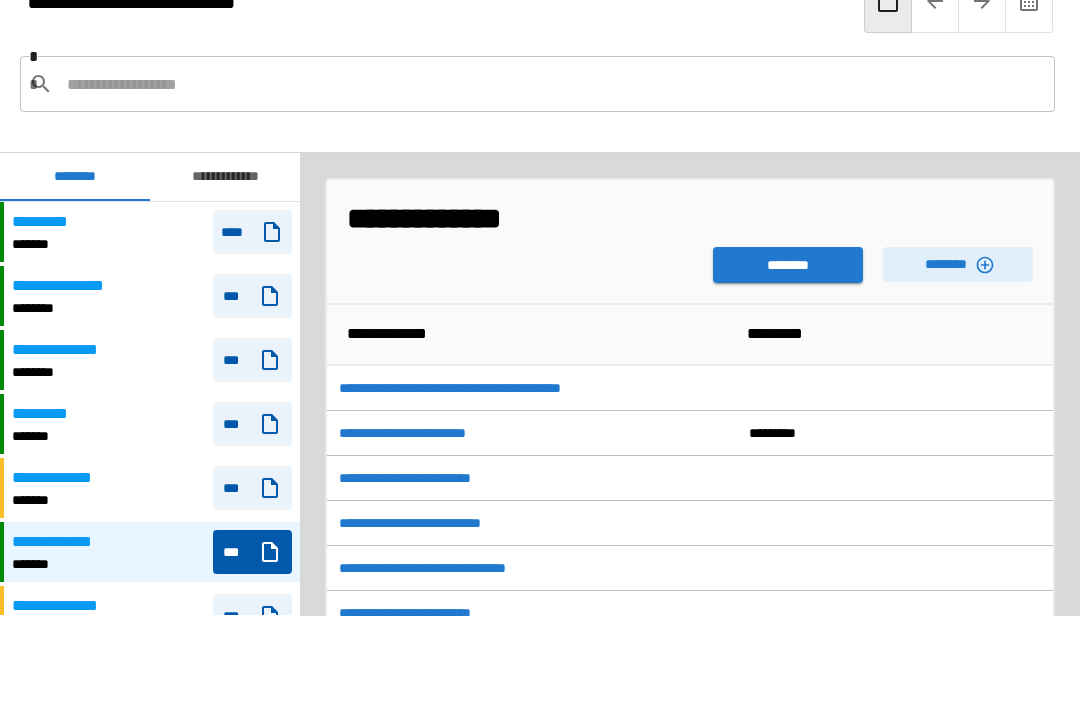 scroll, scrollTop: 480, scrollLeft: 0, axis: vertical 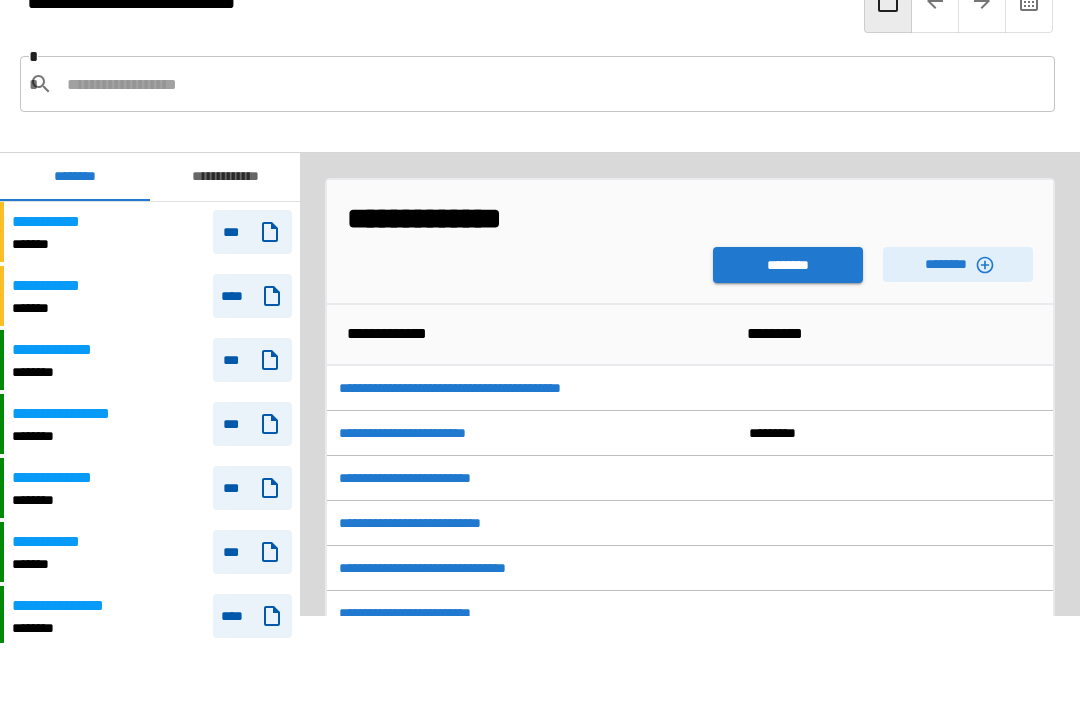 click on "********" at bounding box center (958, 264) 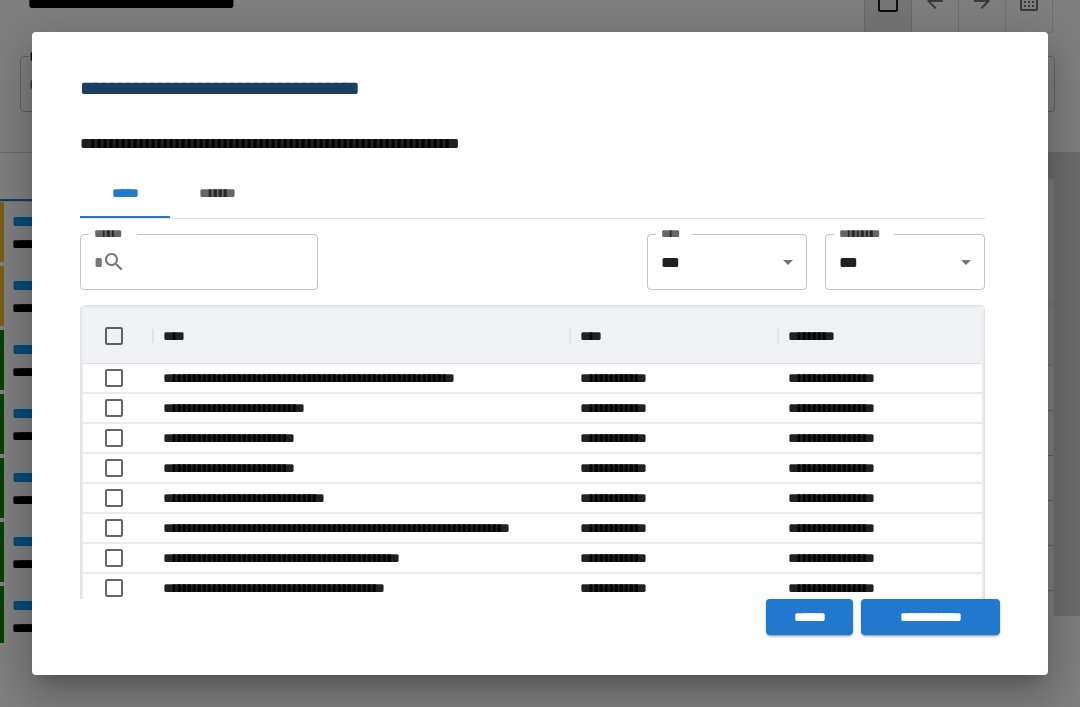 scroll, scrollTop: 356, scrollLeft: 899, axis: both 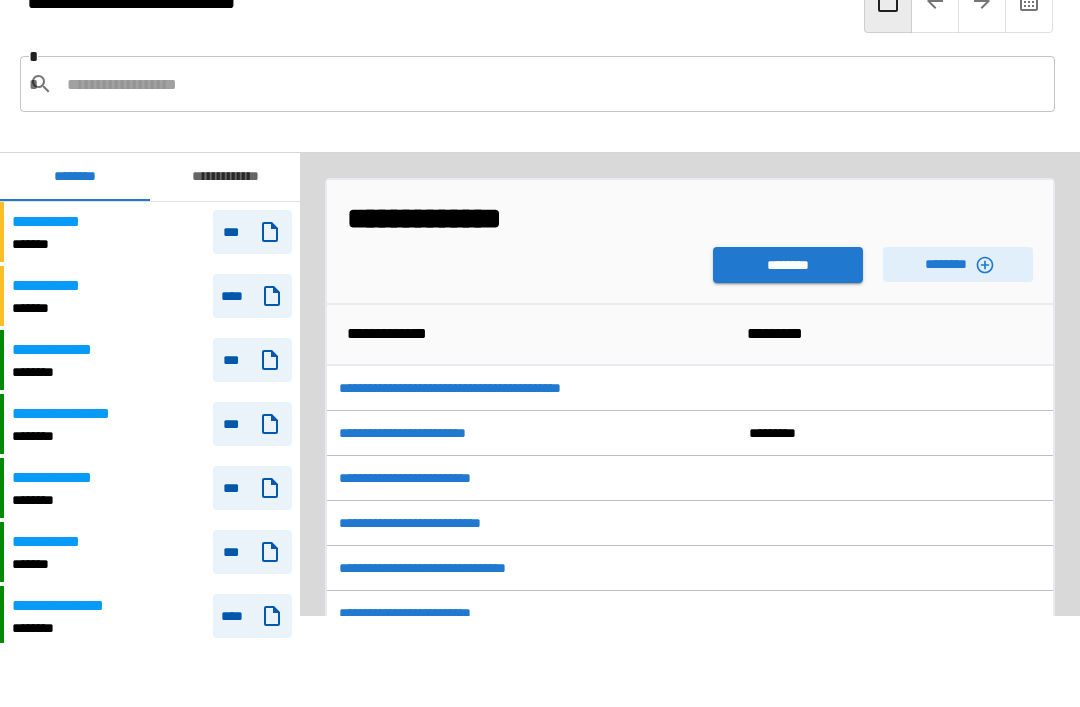 click on "********" at bounding box center [788, 265] 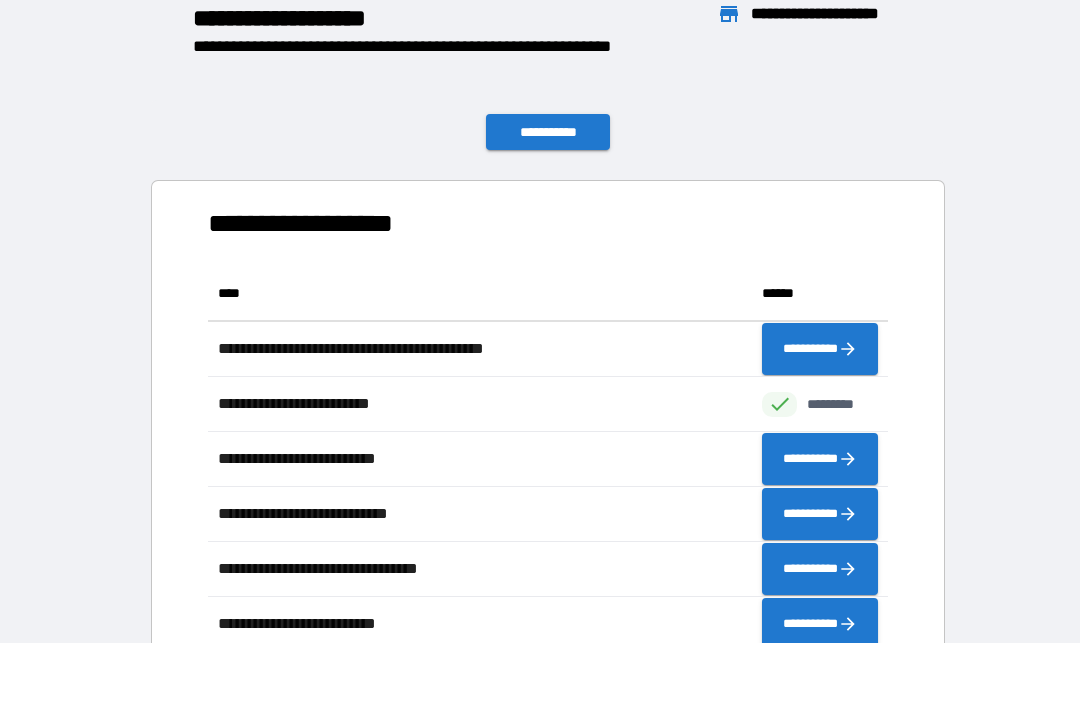 scroll, scrollTop: 1, scrollLeft: 1, axis: both 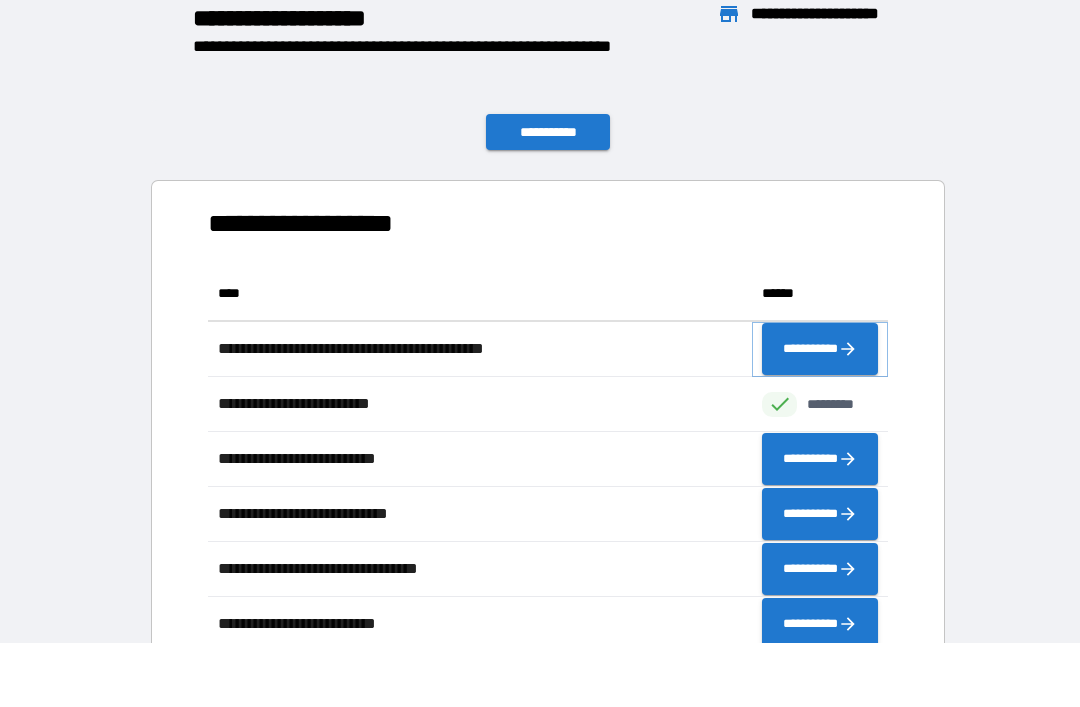 click on "**********" at bounding box center (820, 349) 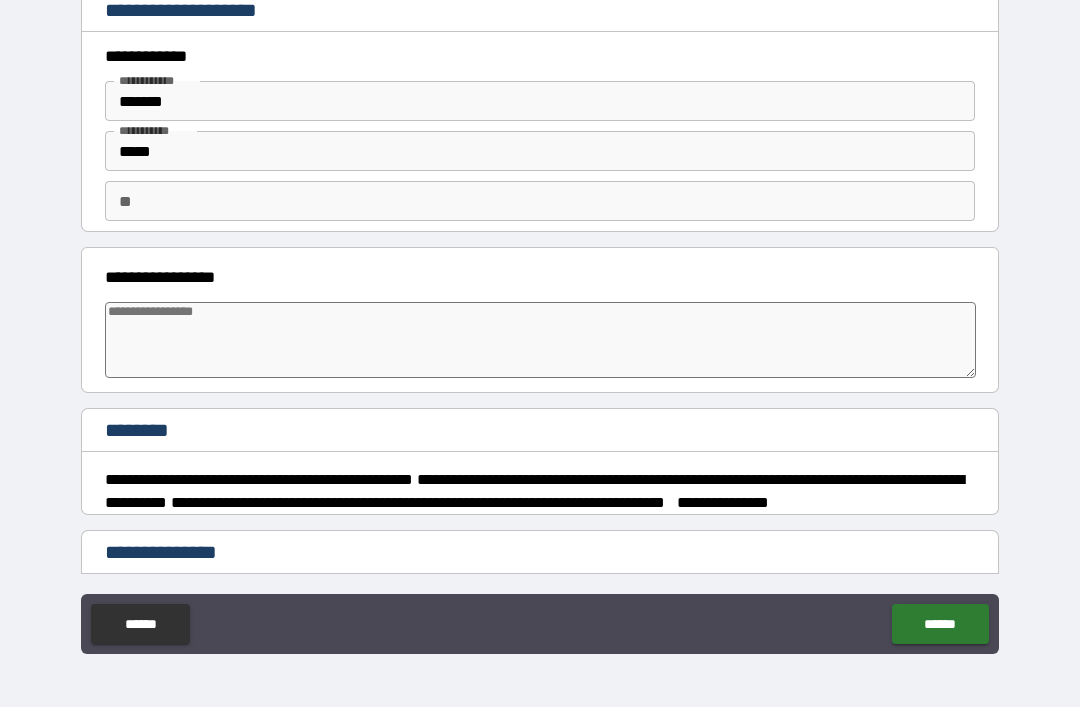 type on "*" 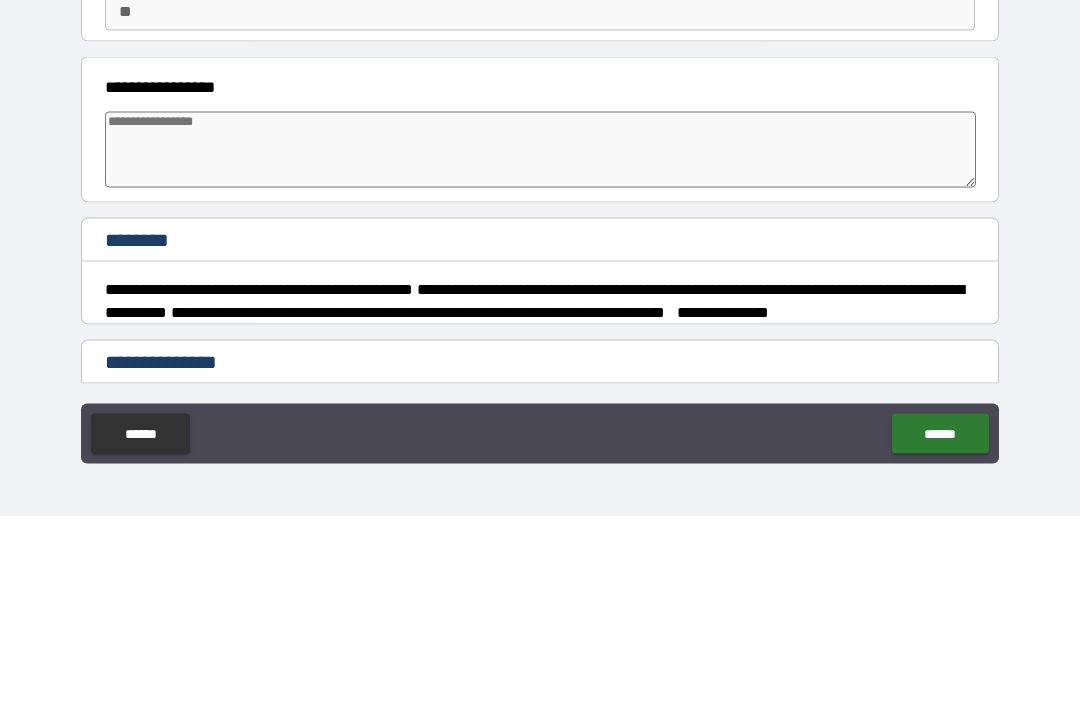 type on "*" 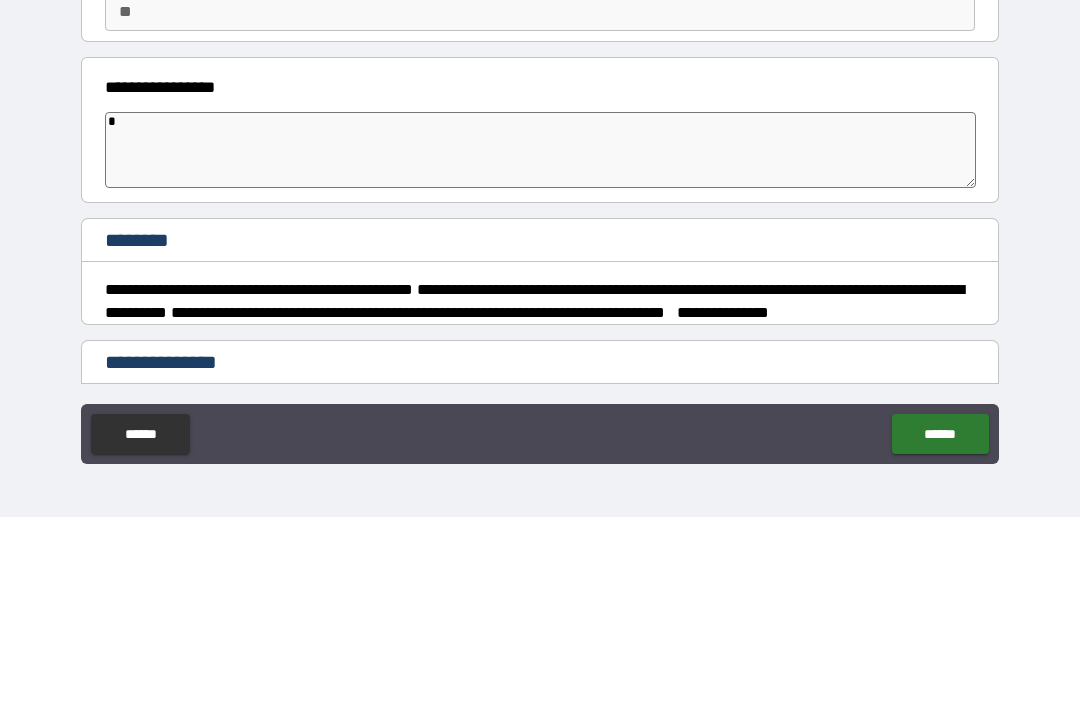 type on "*" 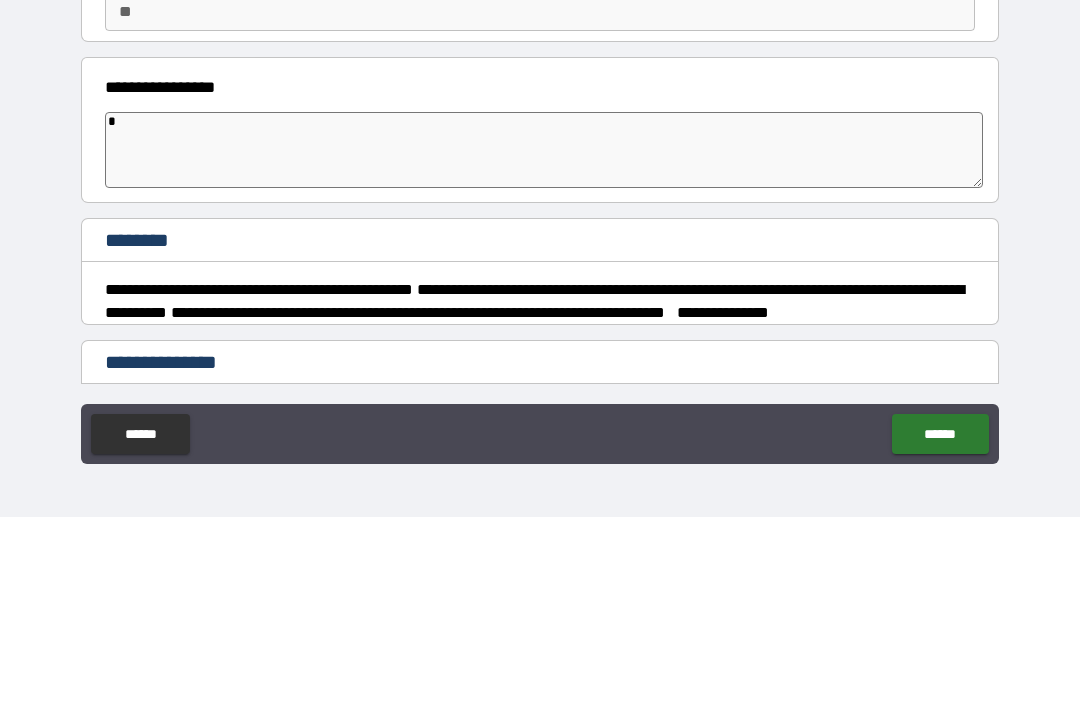 type on "**" 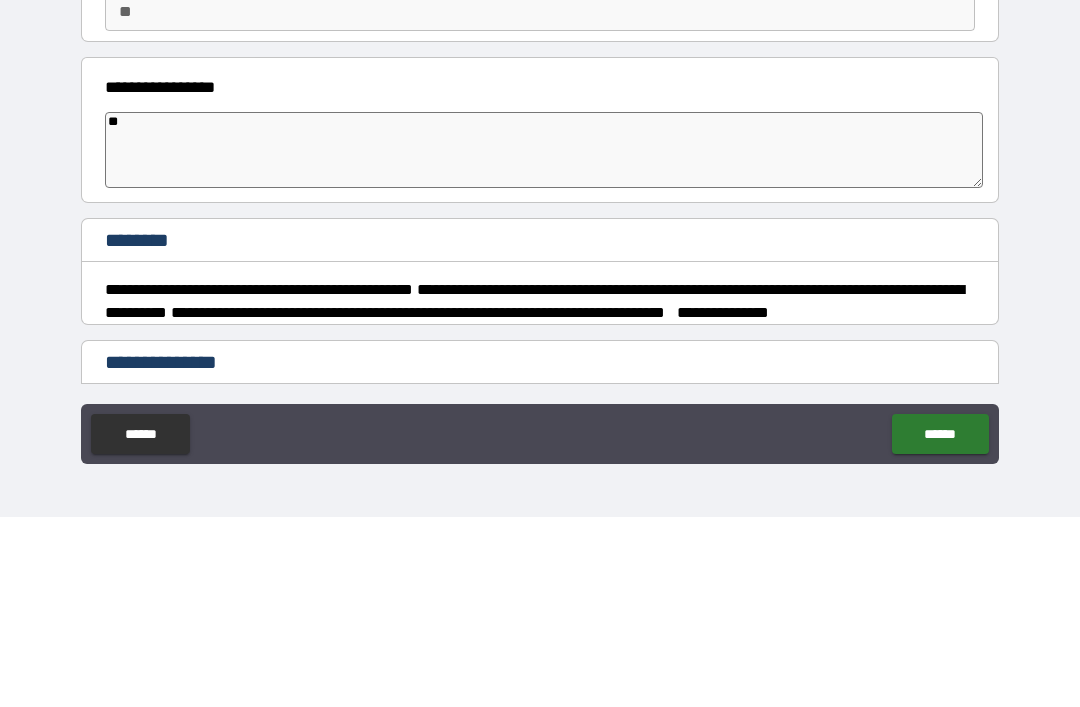 type on "*" 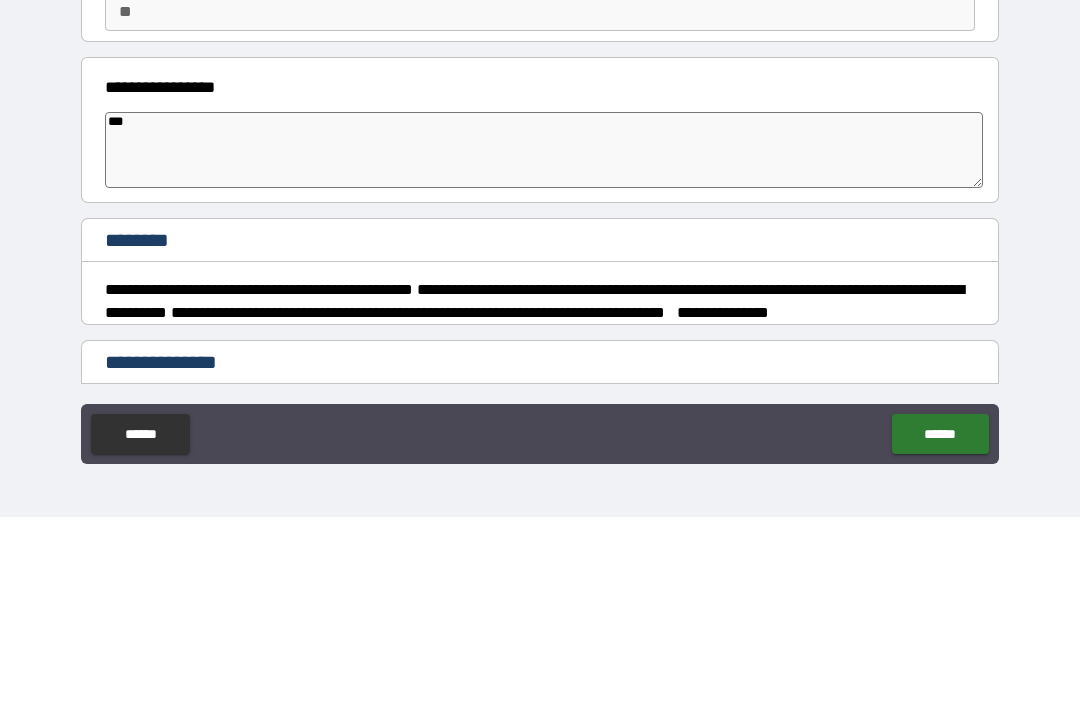 type on "*" 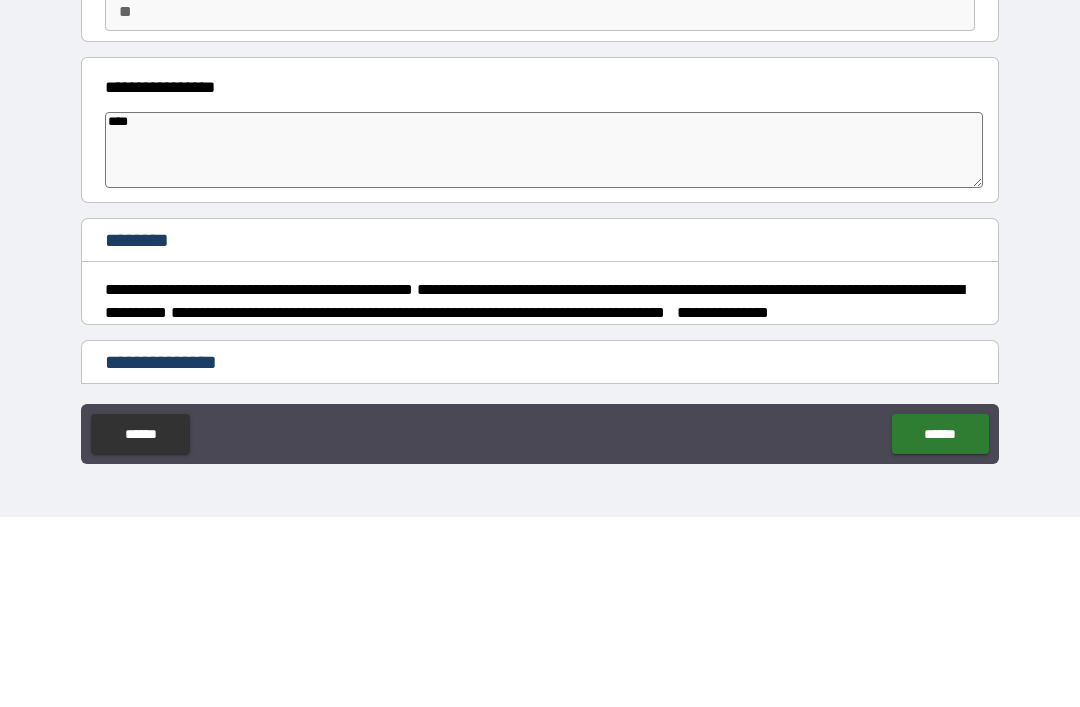 type on "*" 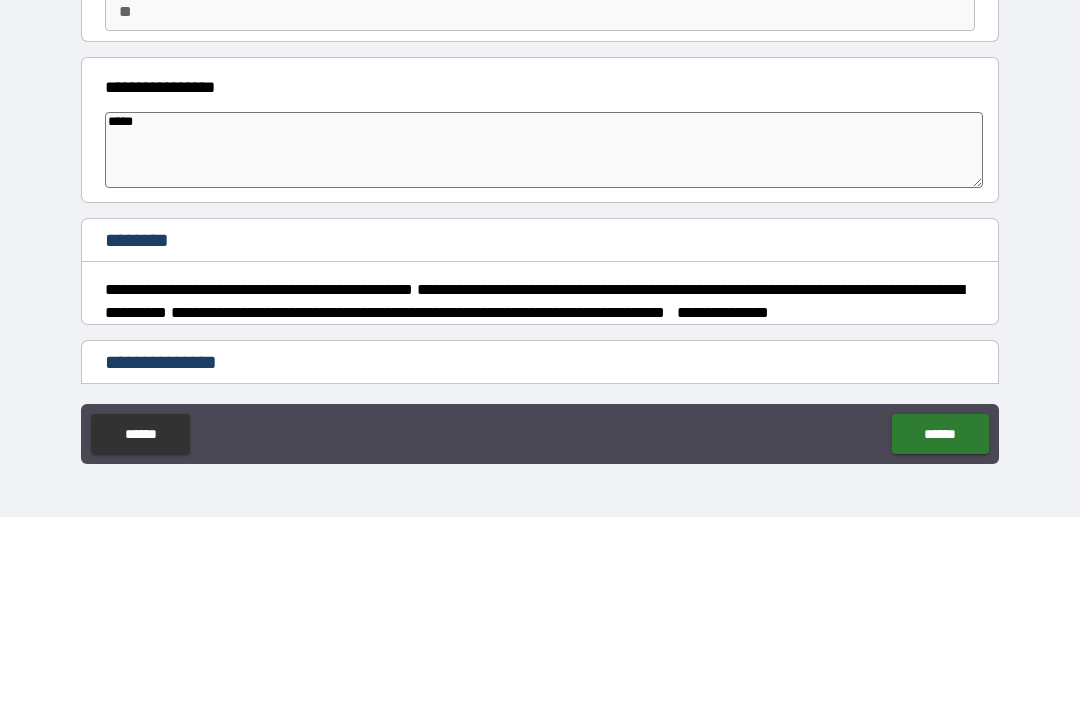 type on "*" 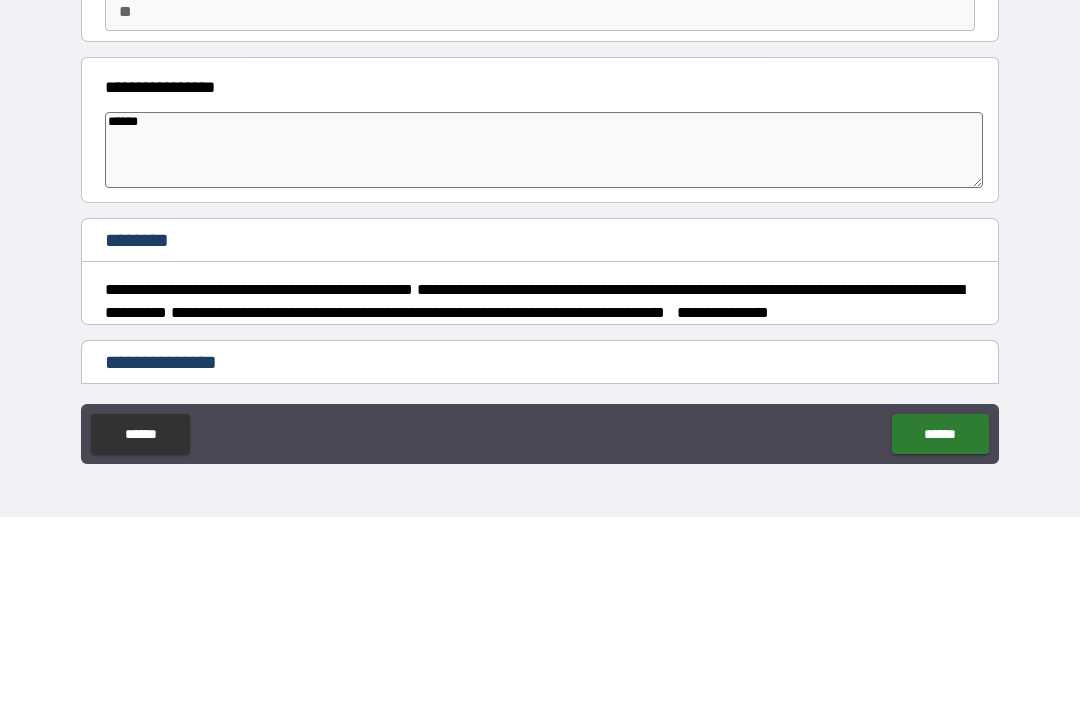 type on "*" 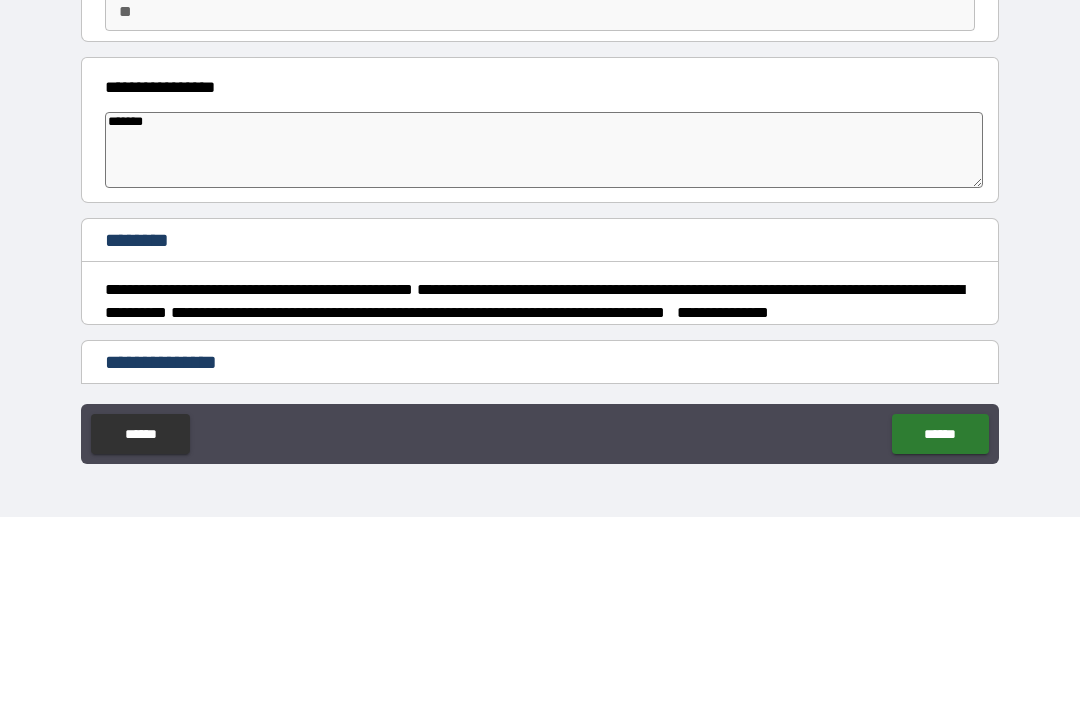 type on "*" 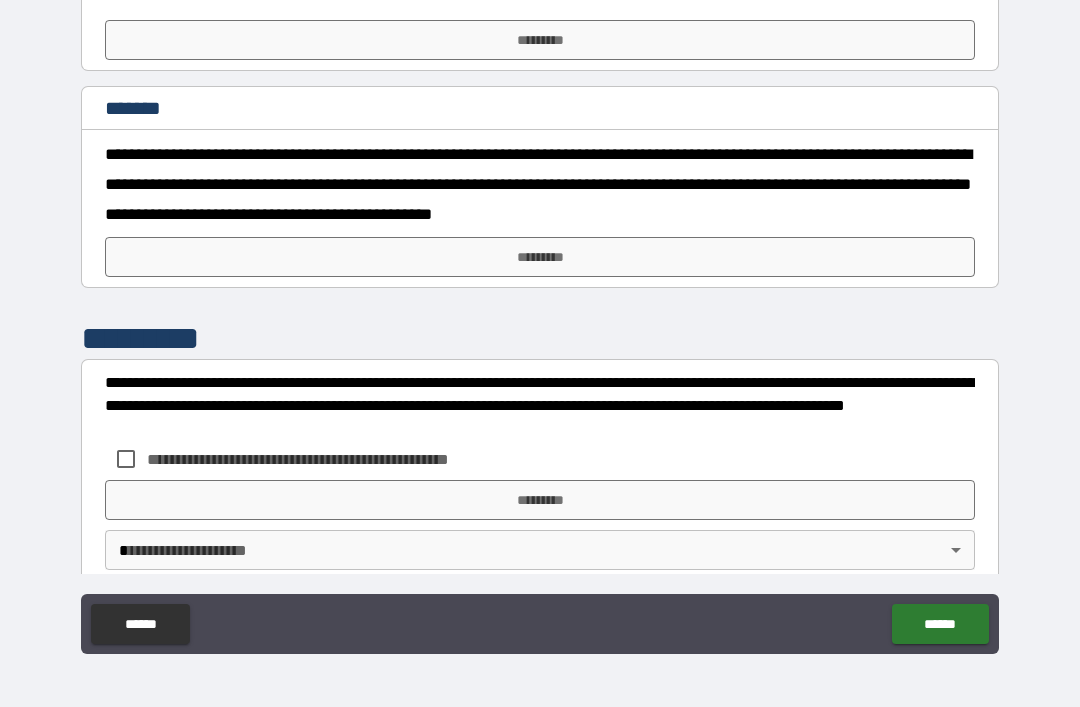 scroll, scrollTop: 3253, scrollLeft: 0, axis: vertical 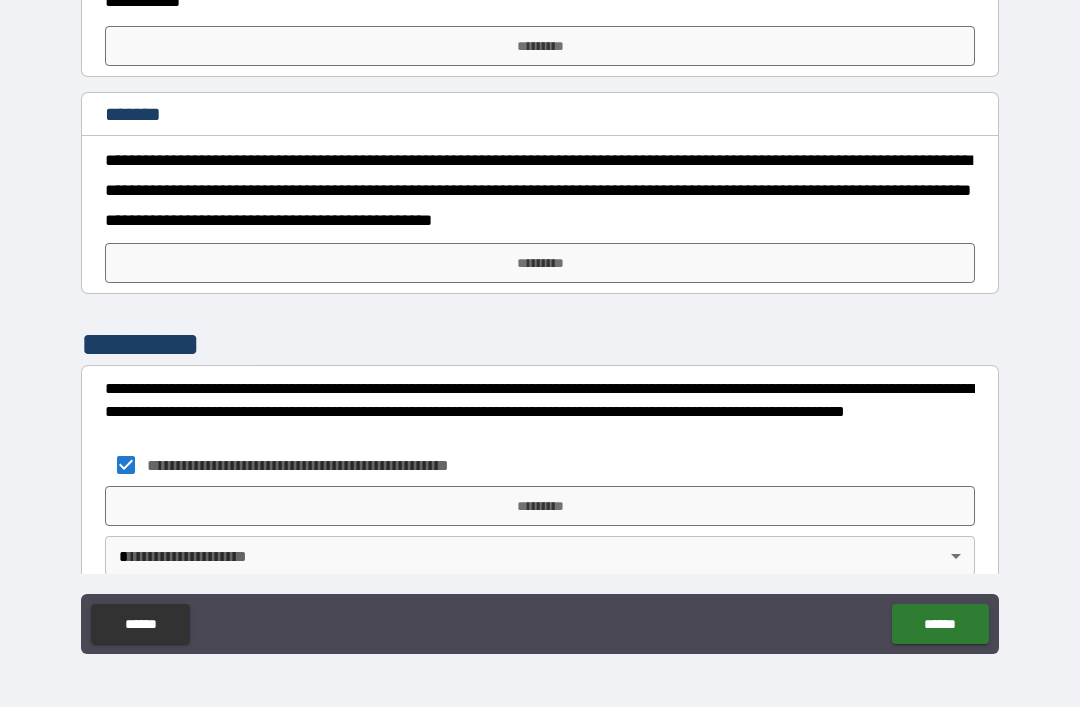 click on "**********" at bounding box center [540, 321] 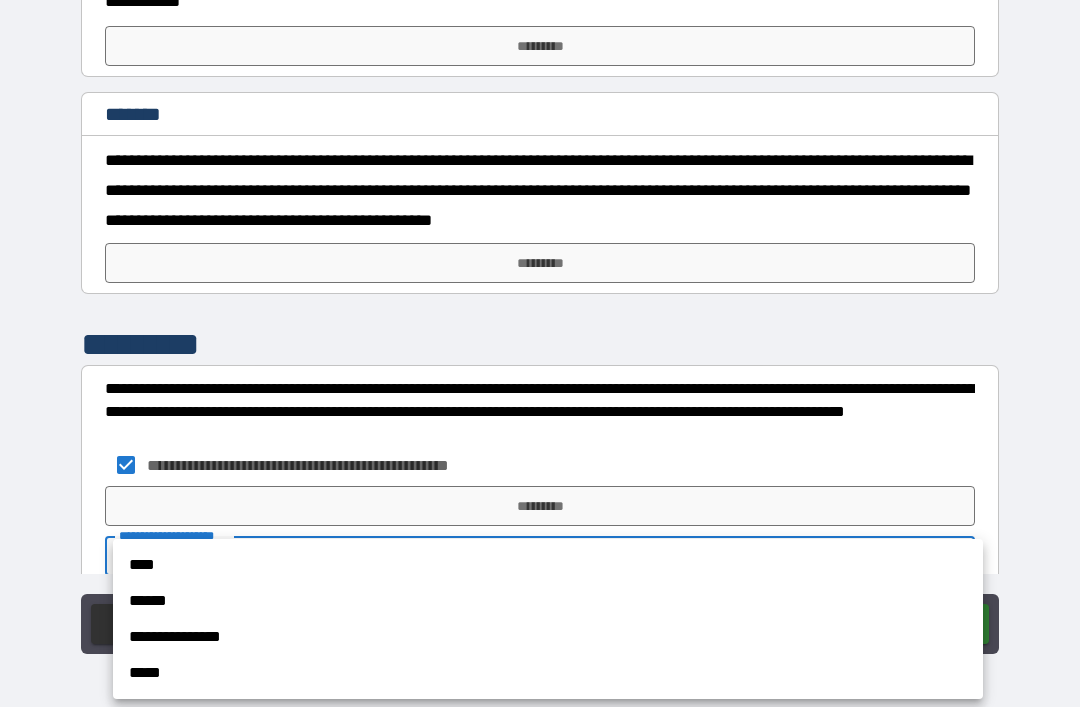 click on "****" at bounding box center [548, 565] 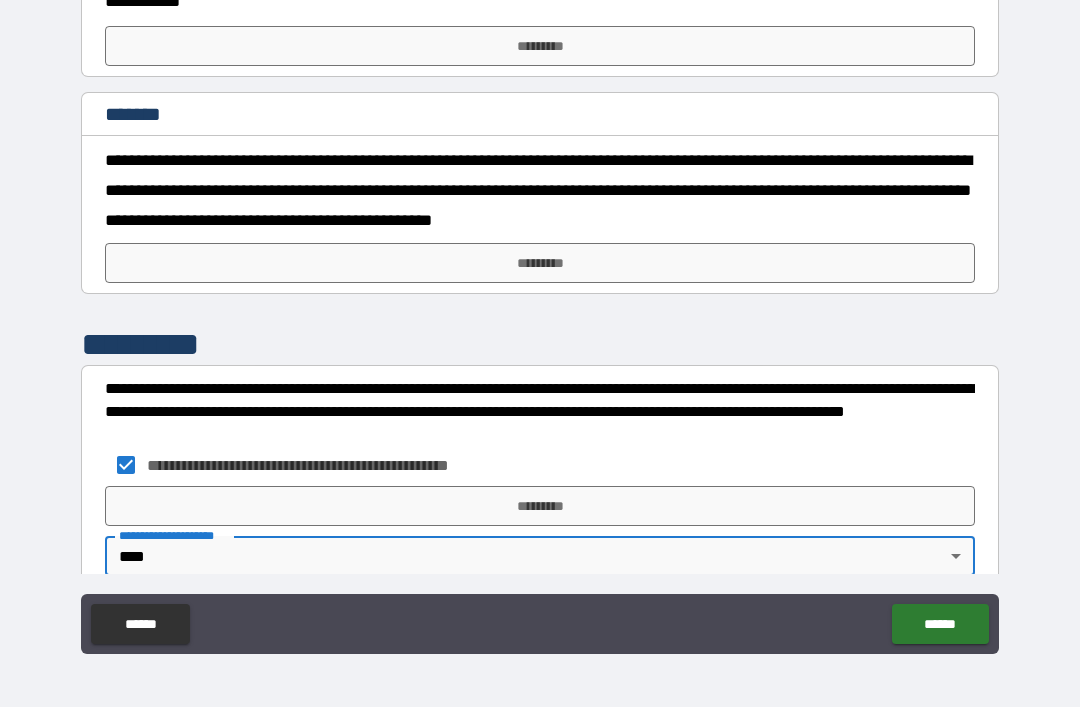 type on "*" 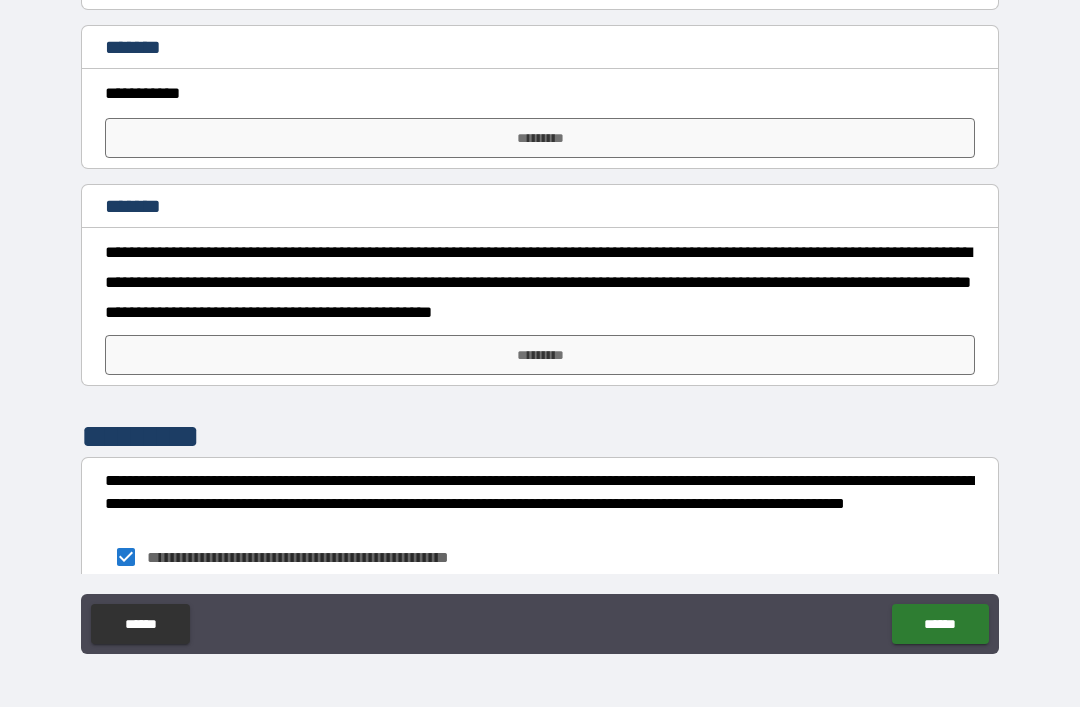 scroll 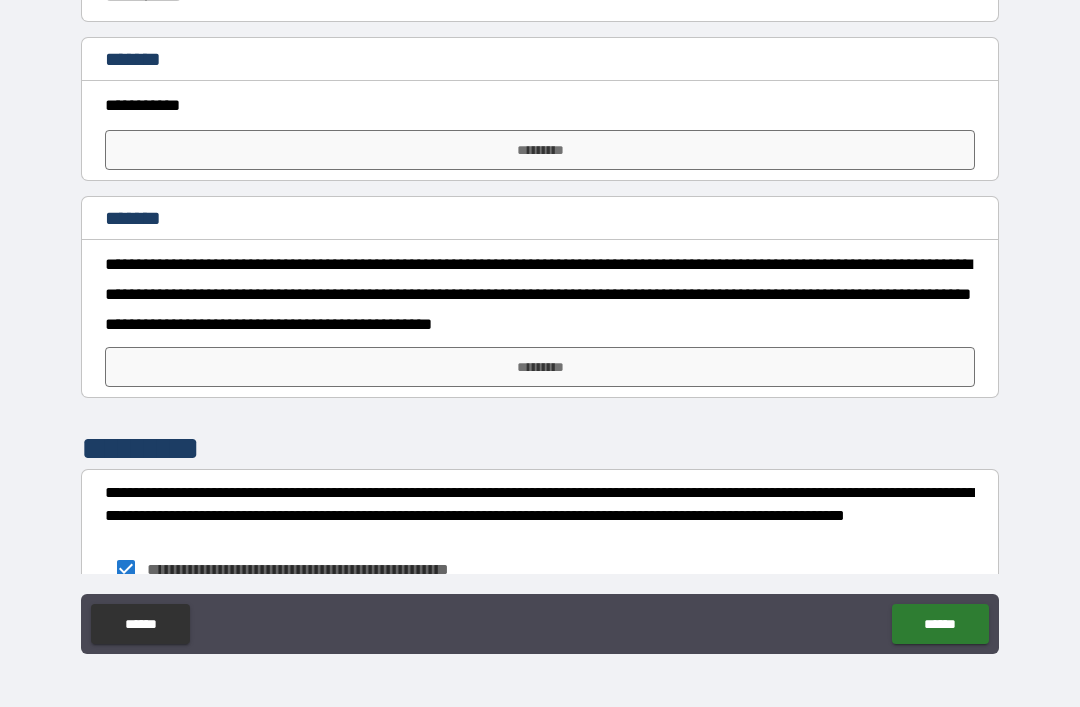 click on "*********" at bounding box center (540, 150) 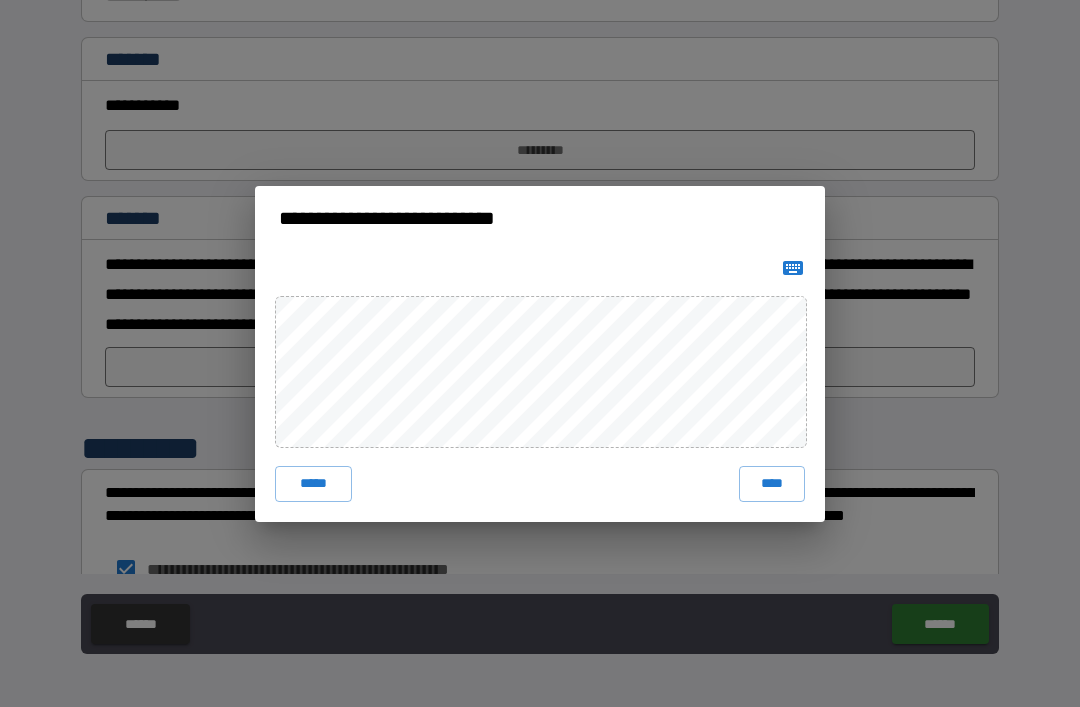 click on "****" at bounding box center [772, 484] 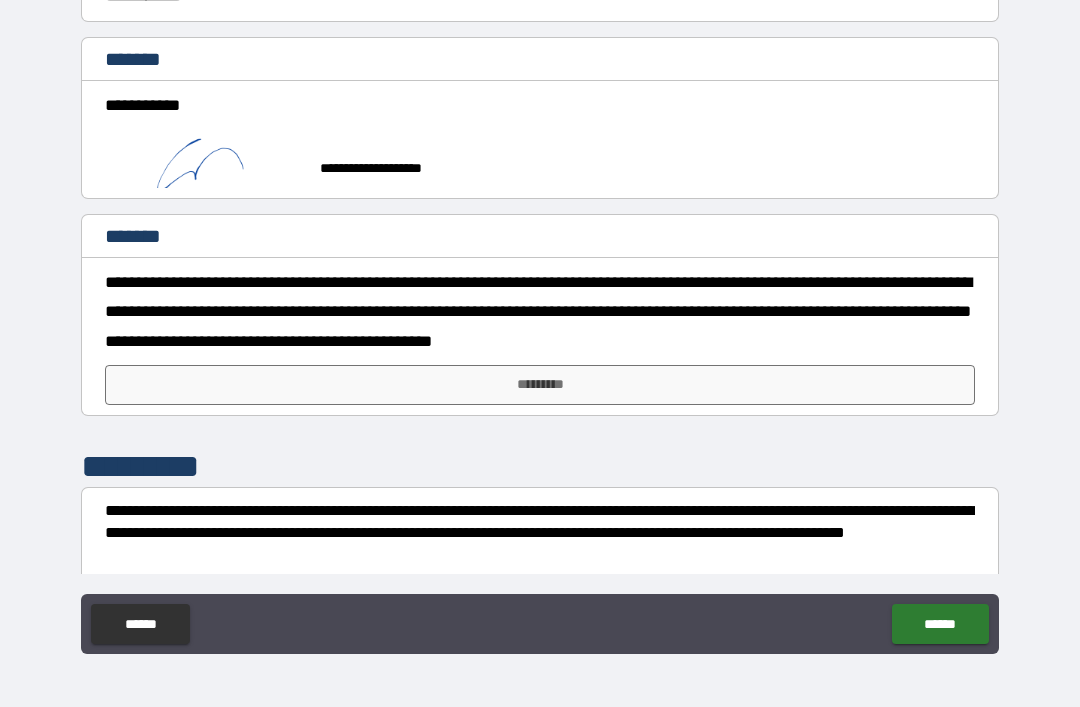 click on "*********" at bounding box center [540, 385] 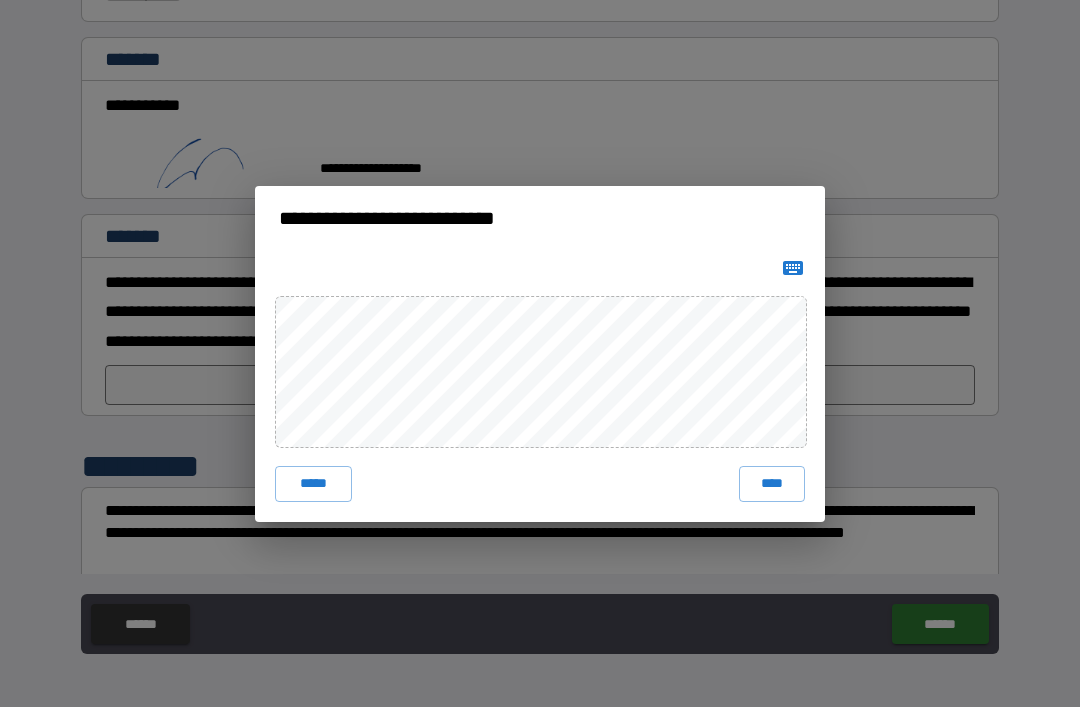 click on "***** ****" at bounding box center (540, 386) 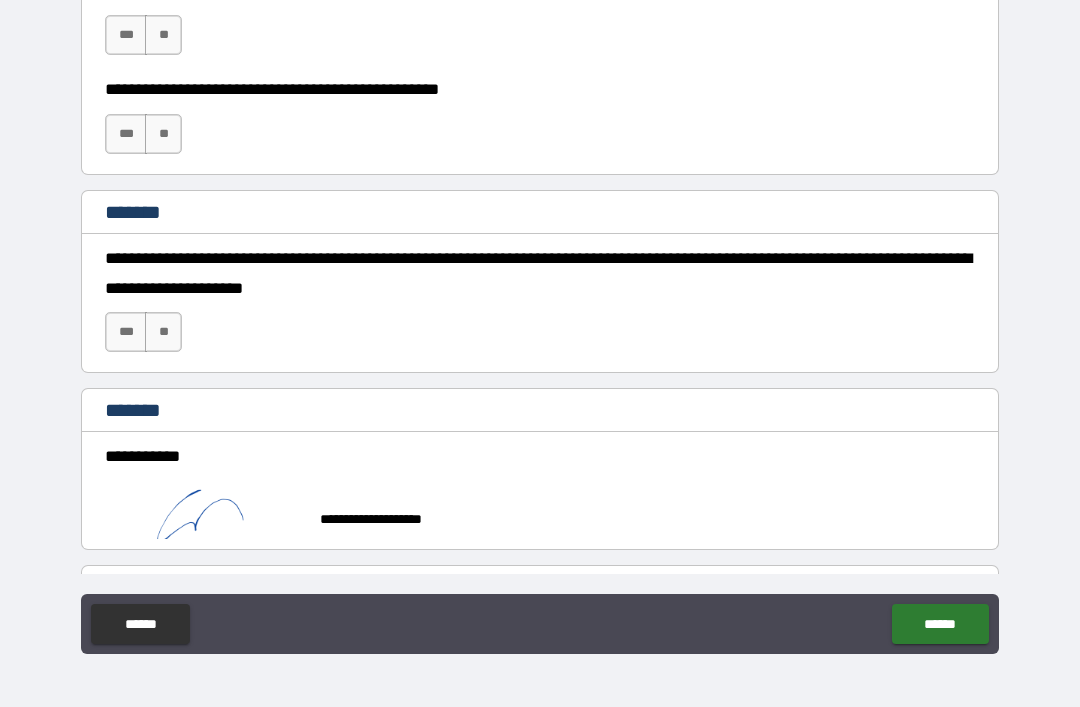 scroll, scrollTop: 2754, scrollLeft: 0, axis: vertical 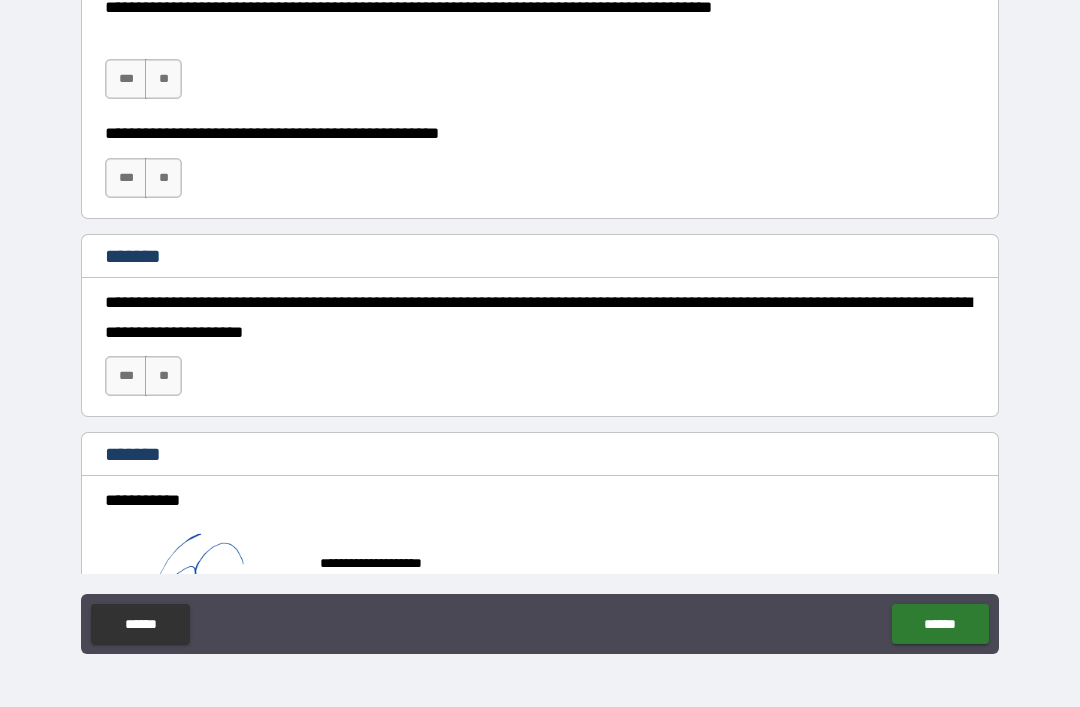 click on "**" at bounding box center (163, 376) 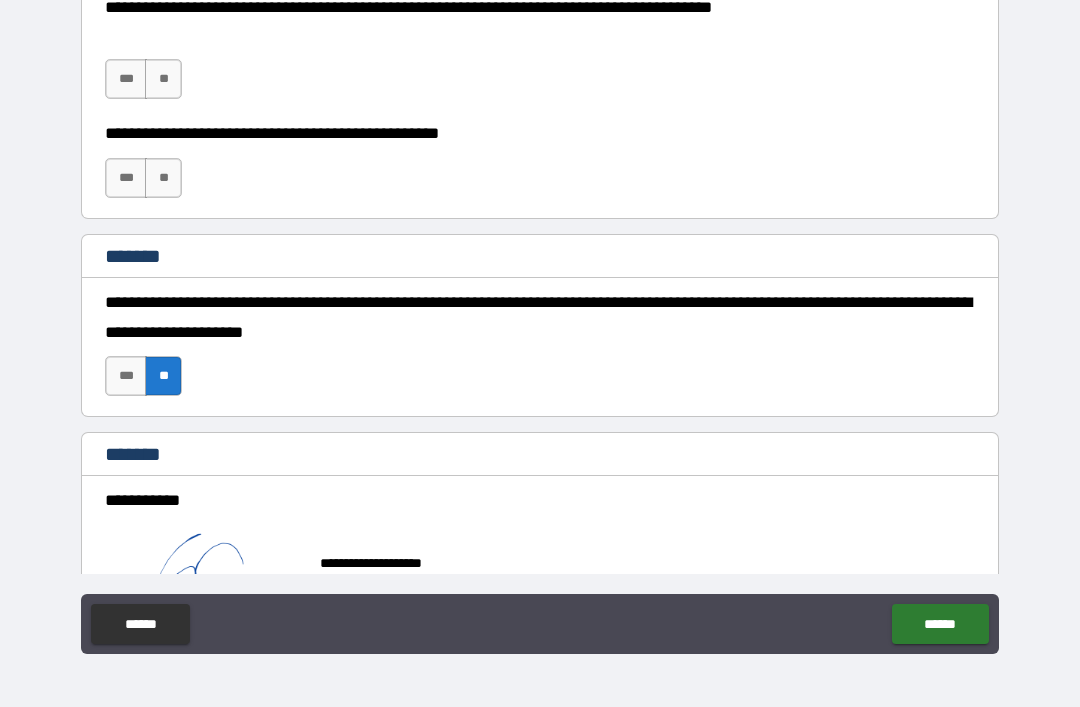 click on "***" at bounding box center (126, 178) 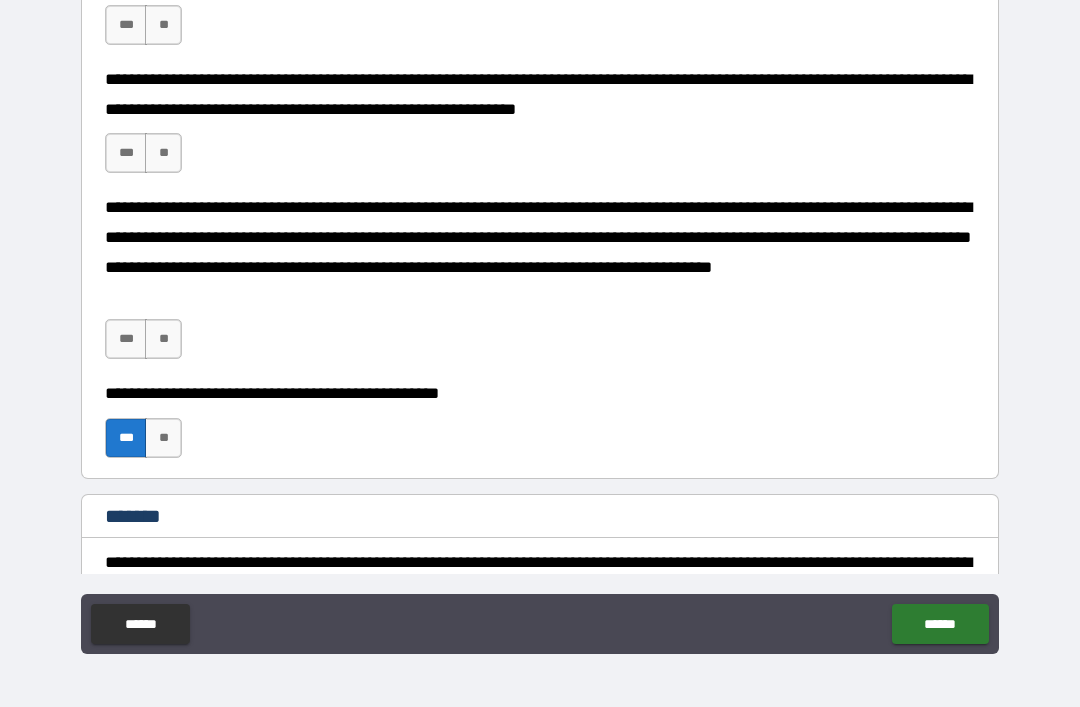 click on "***" at bounding box center [126, 339] 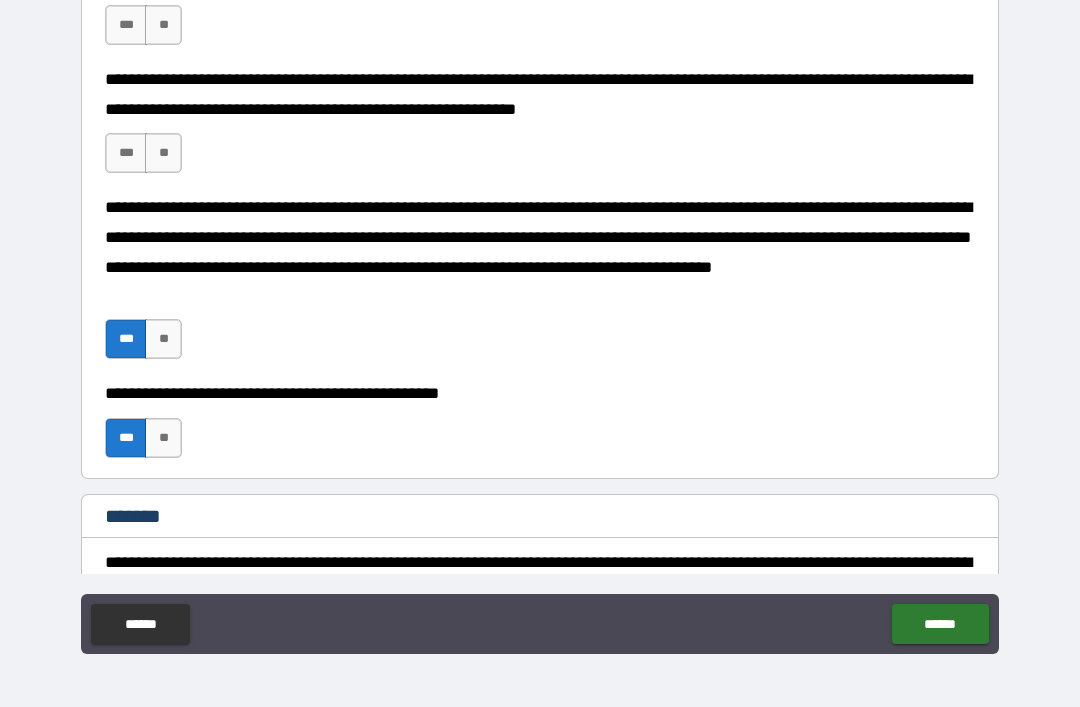 click on "***" at bounding box center [126, 153] 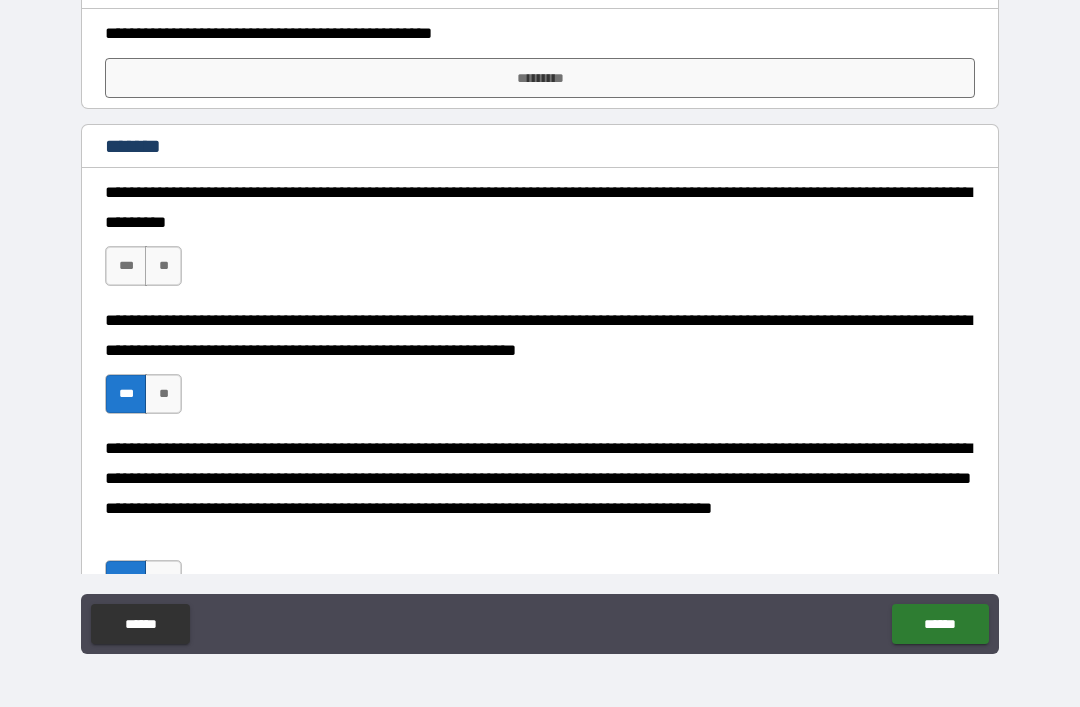 click on "***" at bounding box center [126, 266] 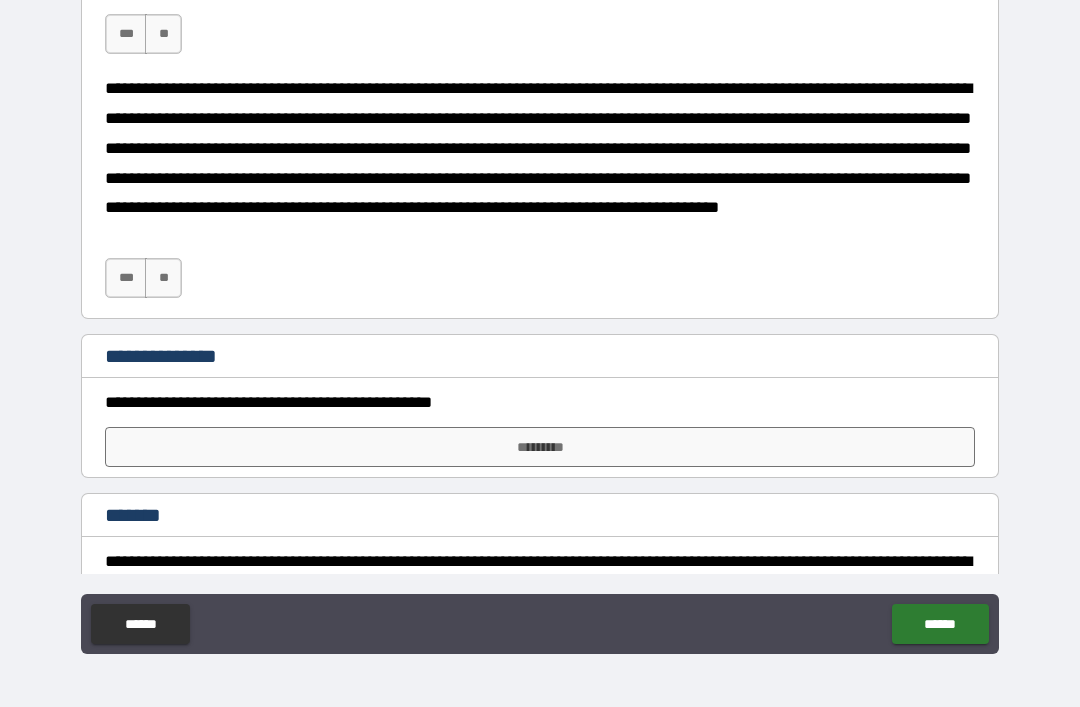 scroll, scrollTop: 1755, scrollLeft: 0, axis: vertical 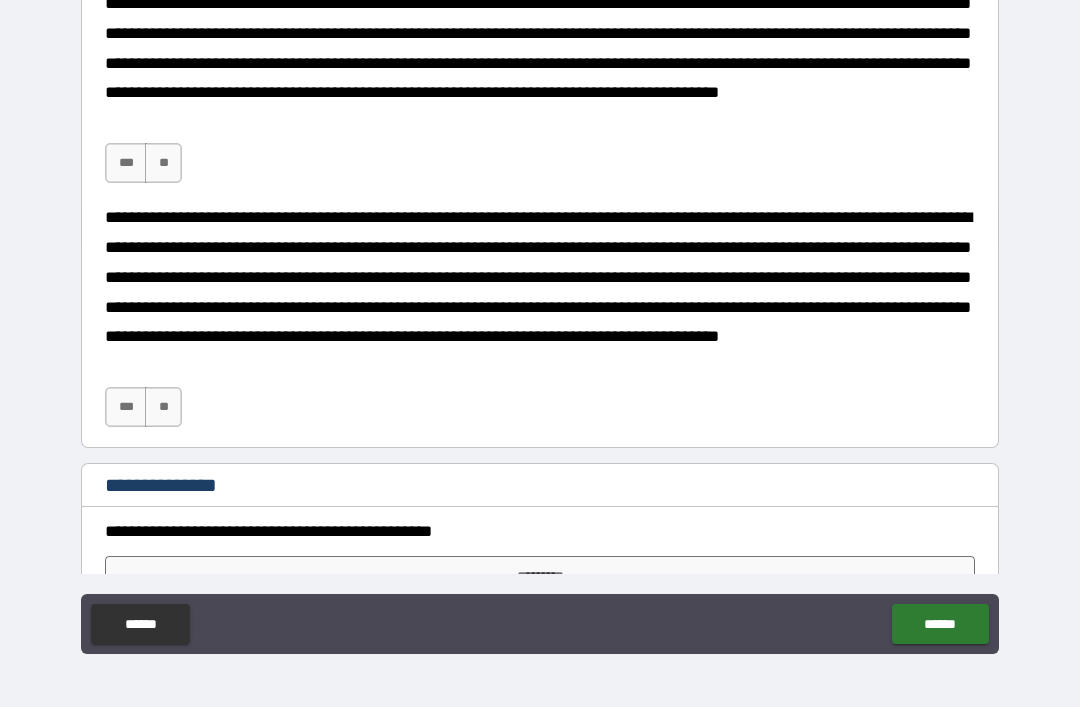 click on "**" at bounding box center [163, 407] 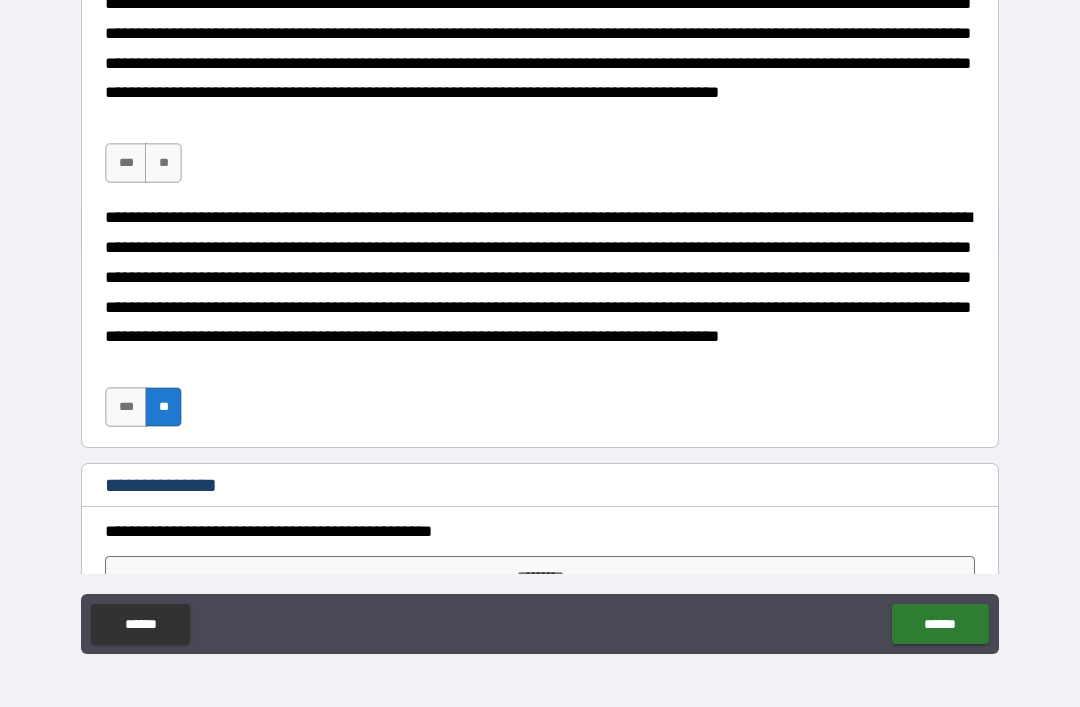 click on "***" at bounding box center [126, 163] 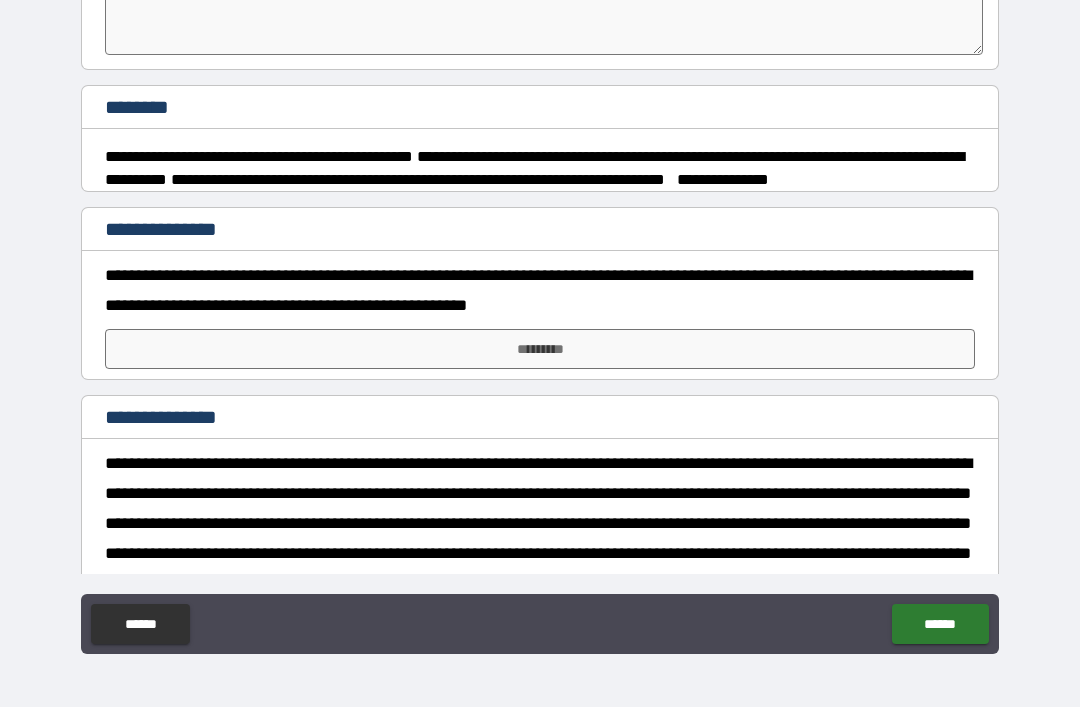 scroll, scrollTop: 326, scrollLeft: 0, axis: vertical 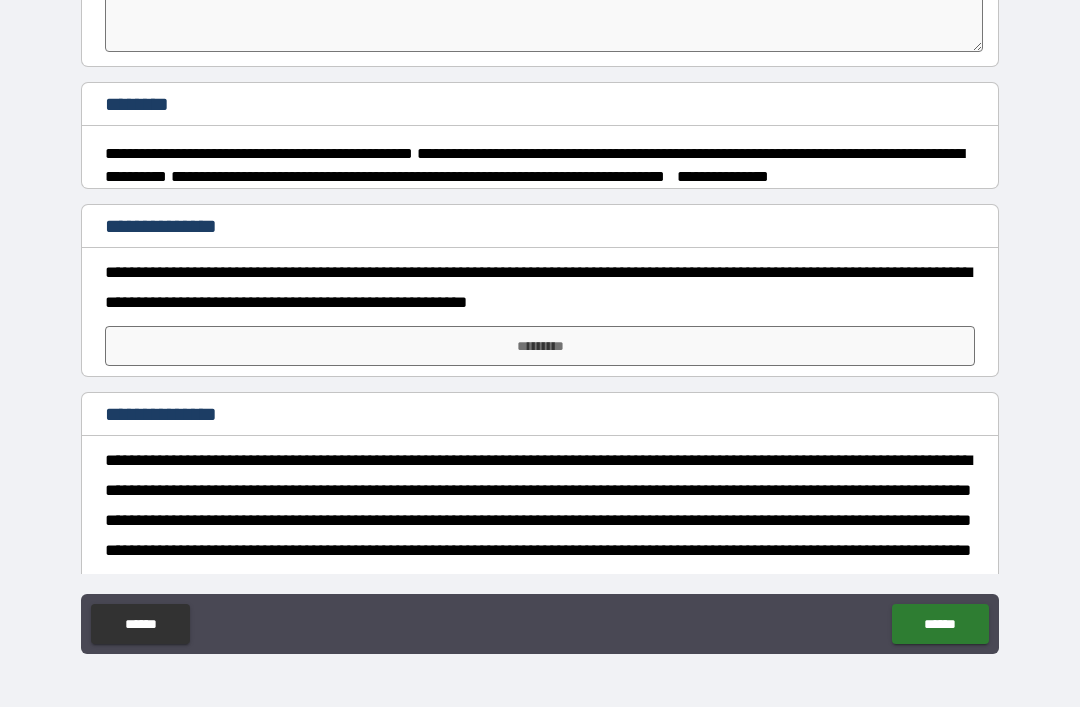 click on "*********" at bounding box center [540, 346] 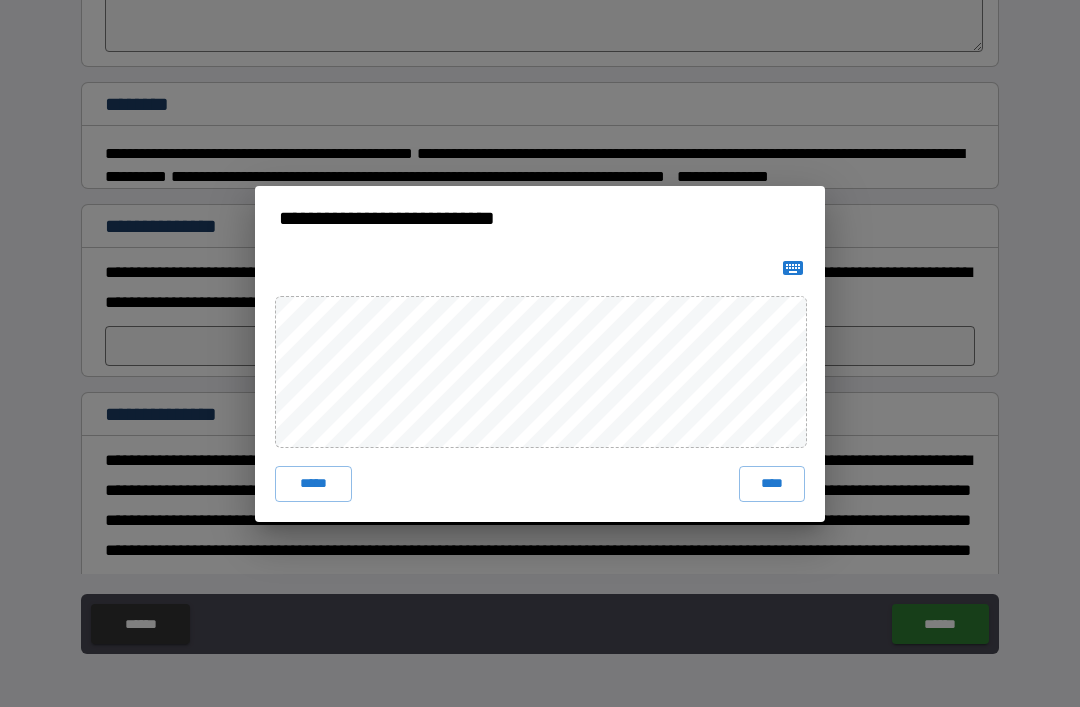 click on "****" at bounding box center (772, 484) 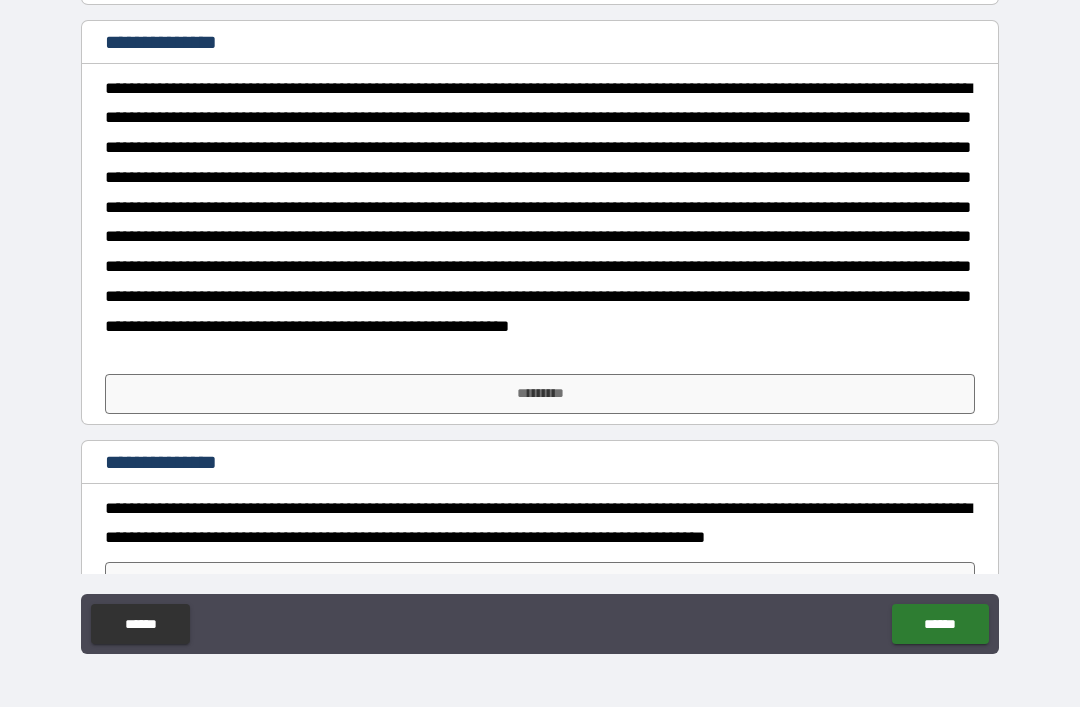 scroll, scrollTop: 742, scrollLeft: 0, axis: vertical 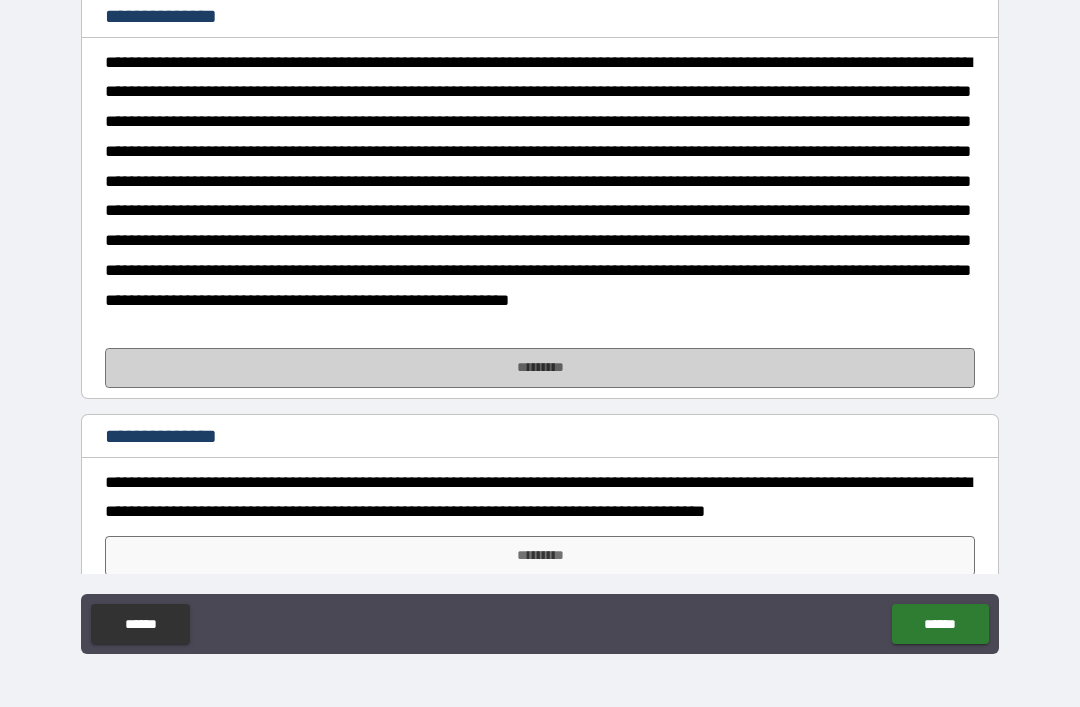 click on "*********" at bounding box center [540, 368] 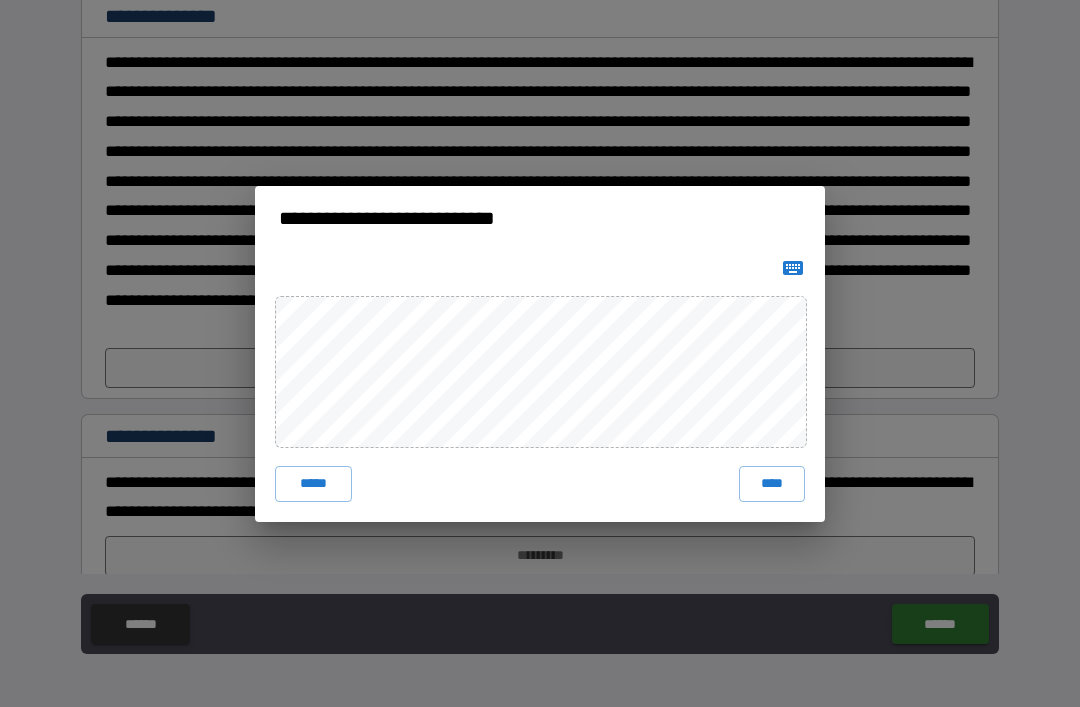 click on "****" at bounding box center [772, 484] 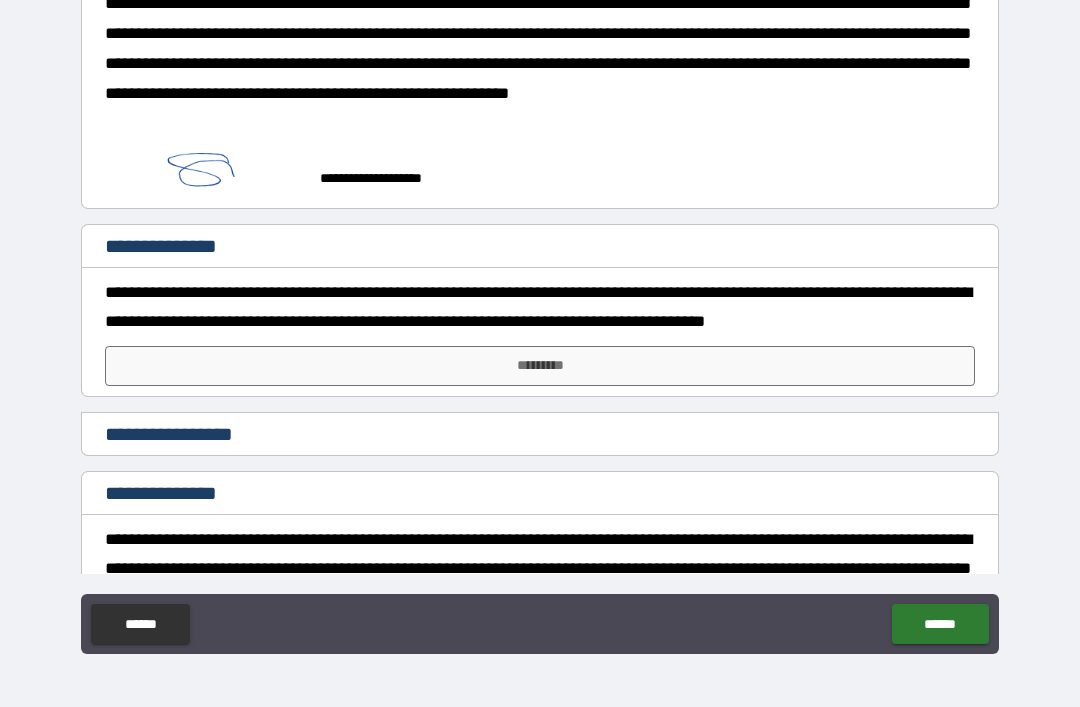 scroll, scrollTop: 919, scrollLeft: 0, axis: vertical 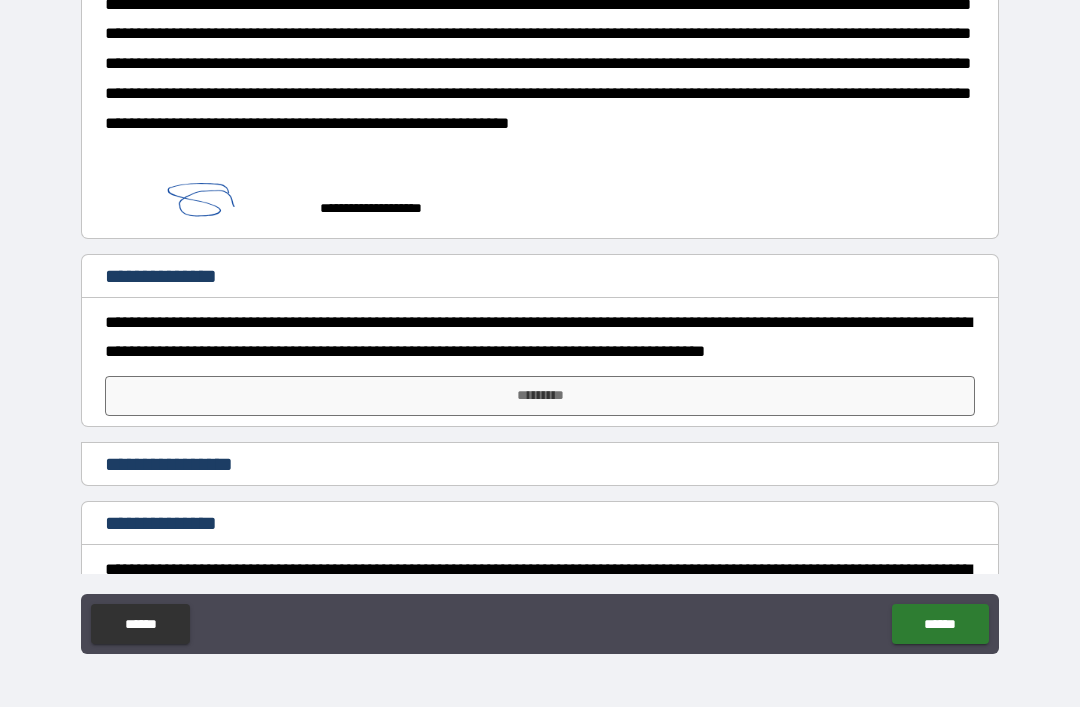 click on "*********" at bounding box center [540, 396] 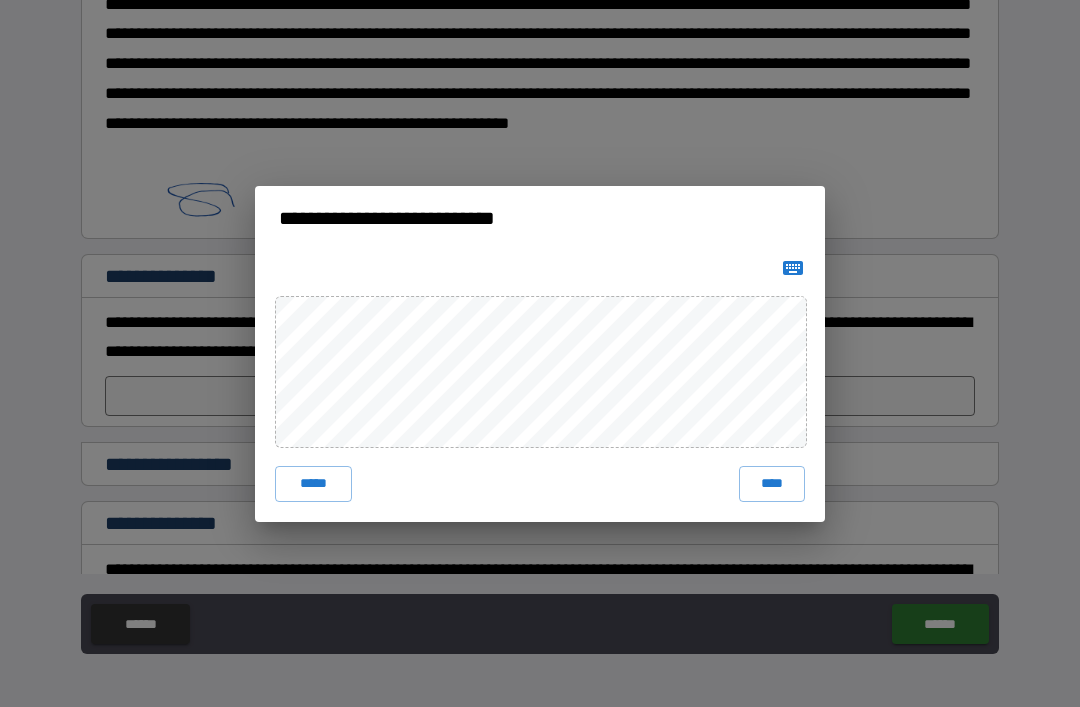 click on "****" at bounding box center [772, 484] 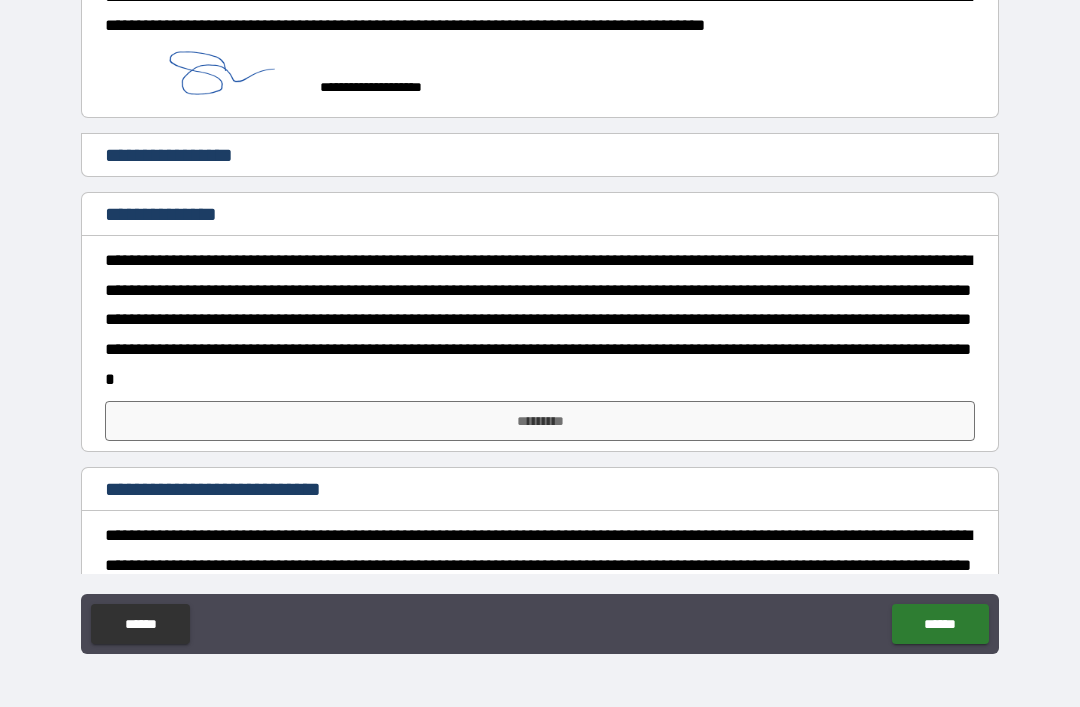 scroll, scrollTop: 1246, scrollLeft: 0, axis: vertical 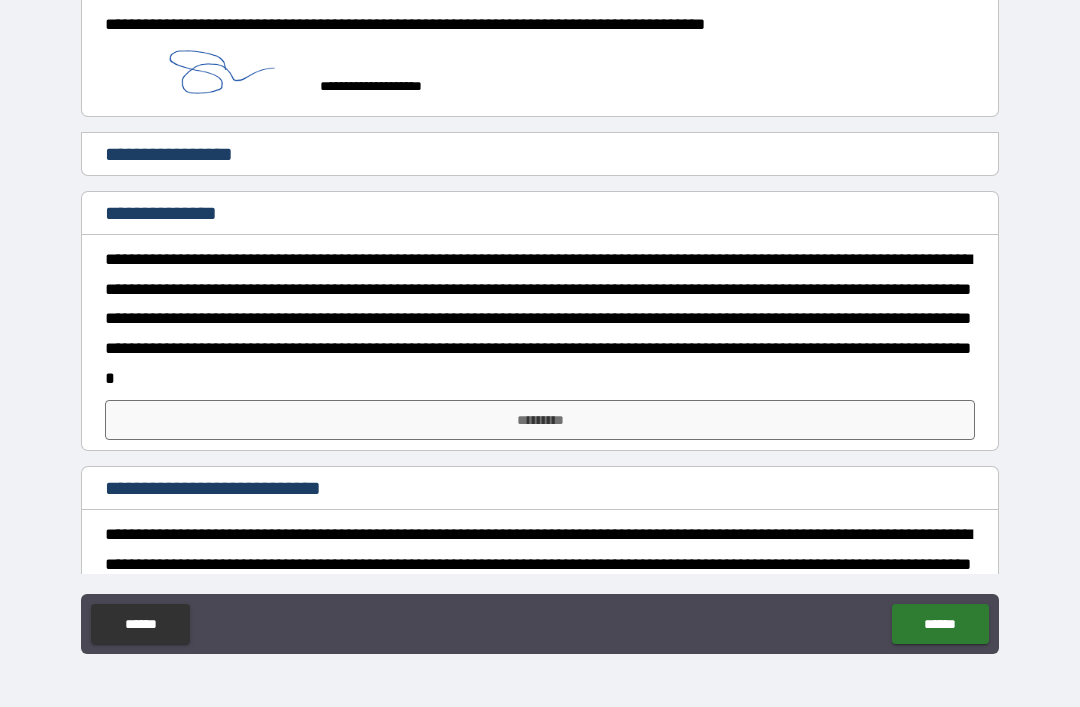 click on "*********" at bounding box center [540, 420] 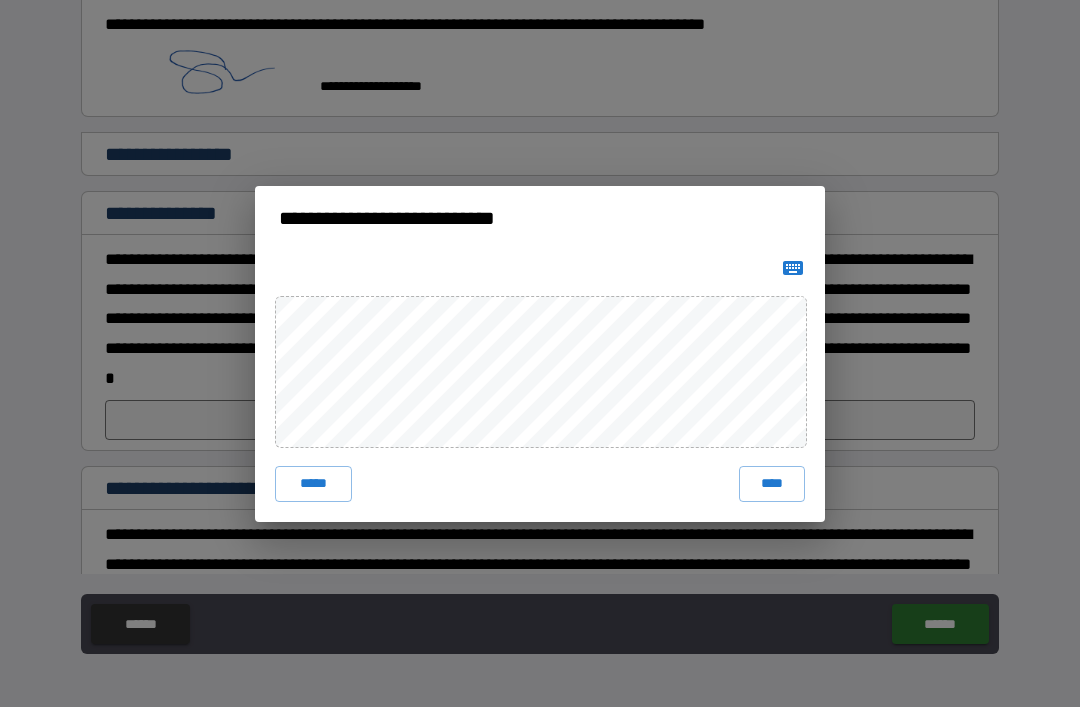 click on "****" at bounding box center [772, 484] 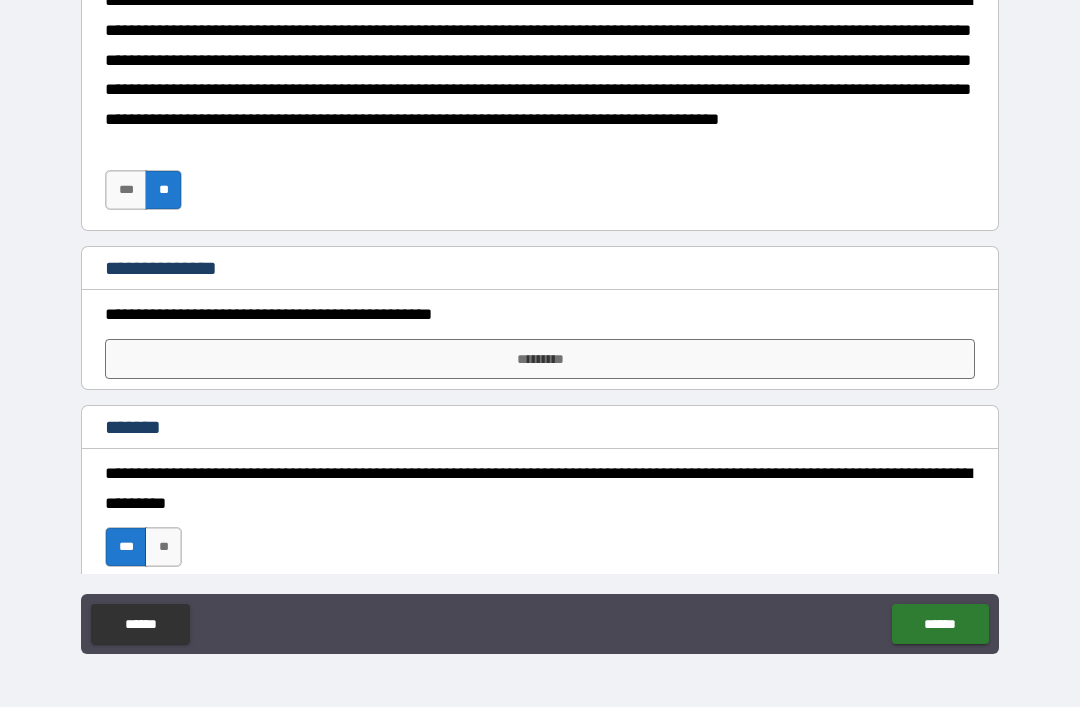 scroll, scrollTop: 2042, scrollLeft: 0, axis: vertical 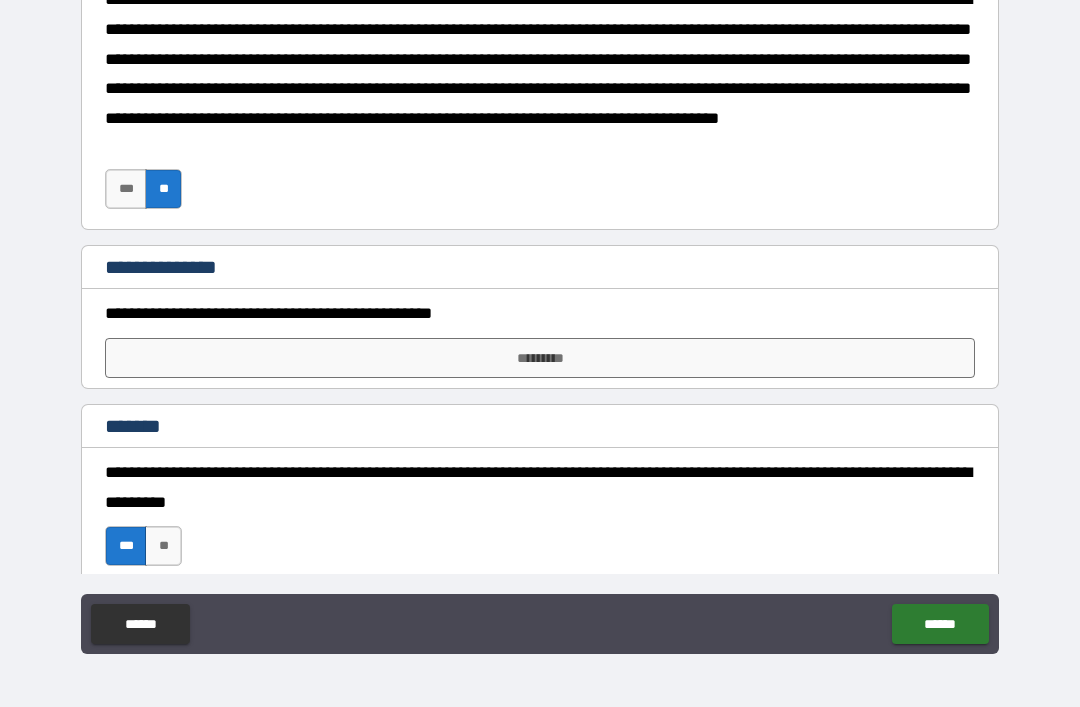 click on "*********" at bounding box center [540, 358] 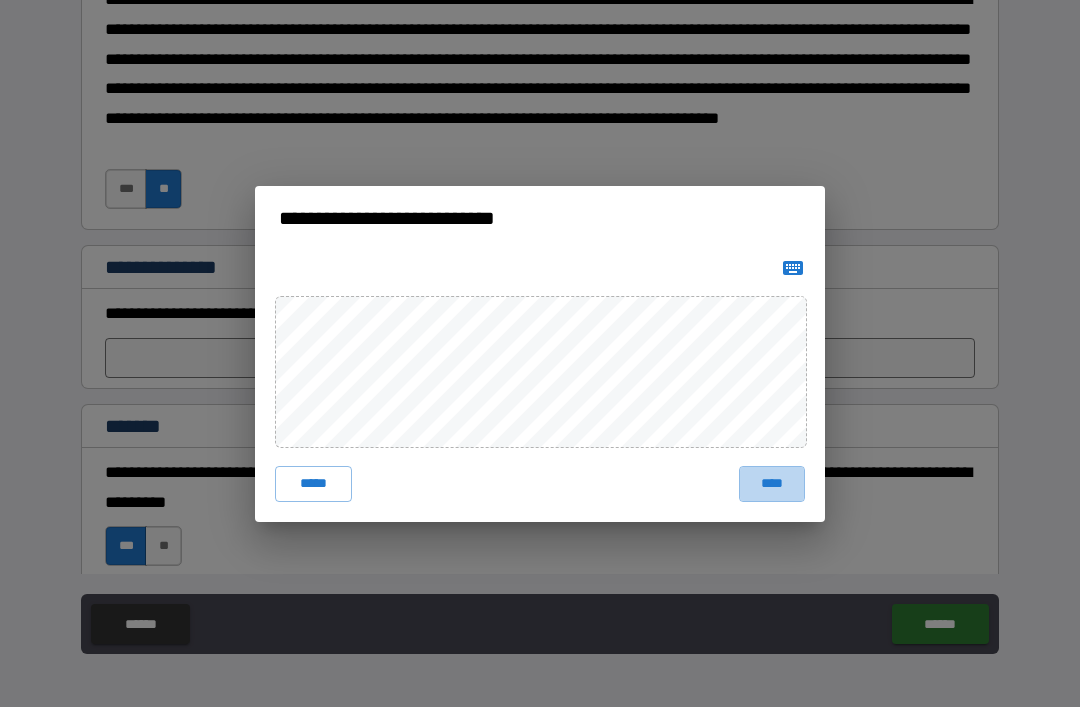 click on "****" at bounding box center (772, 484) 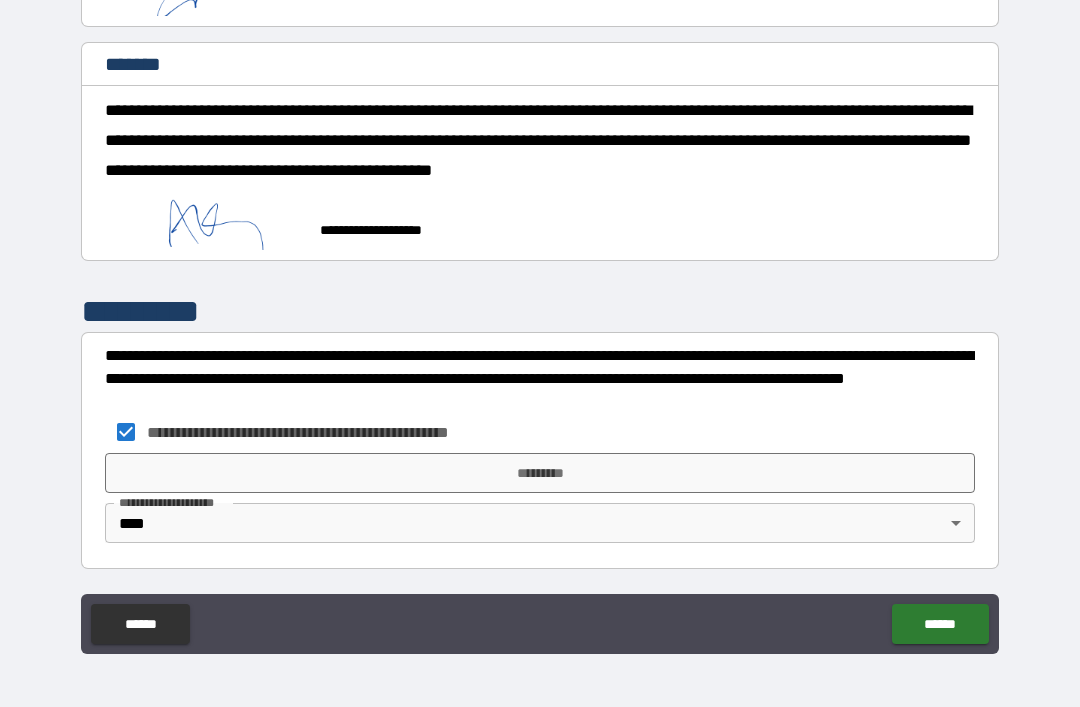 scroll, scrollTop: 3427, scrollLeft: 0, axis: vertical 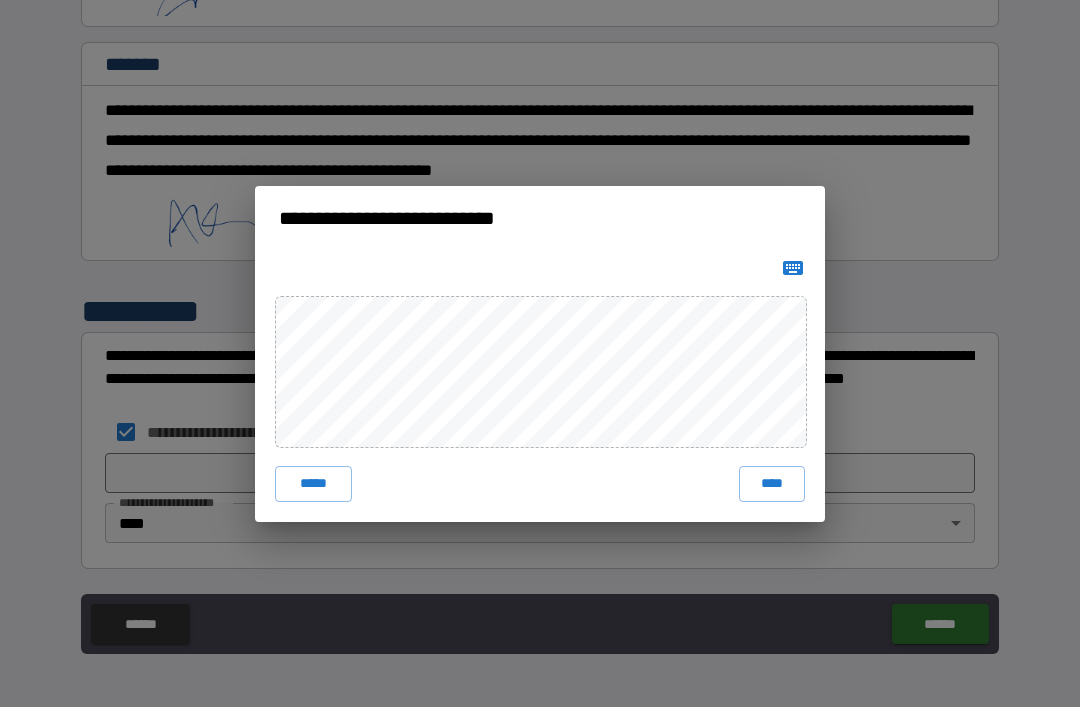 click on "****" at bounding box center [772, 484] 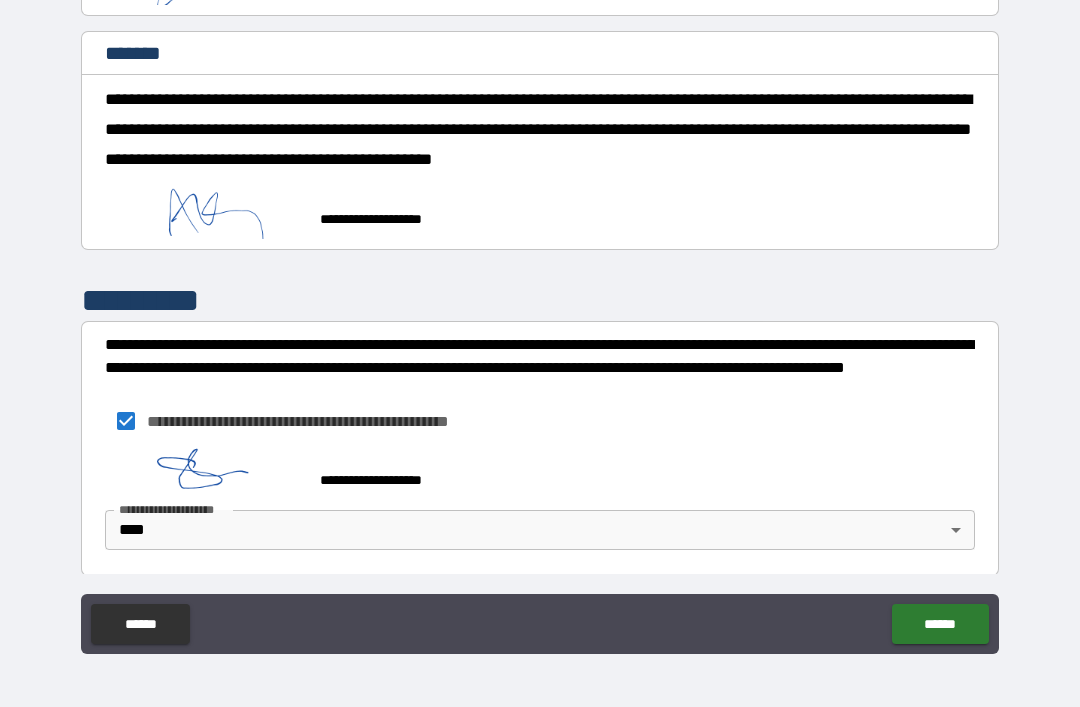 type on "*" 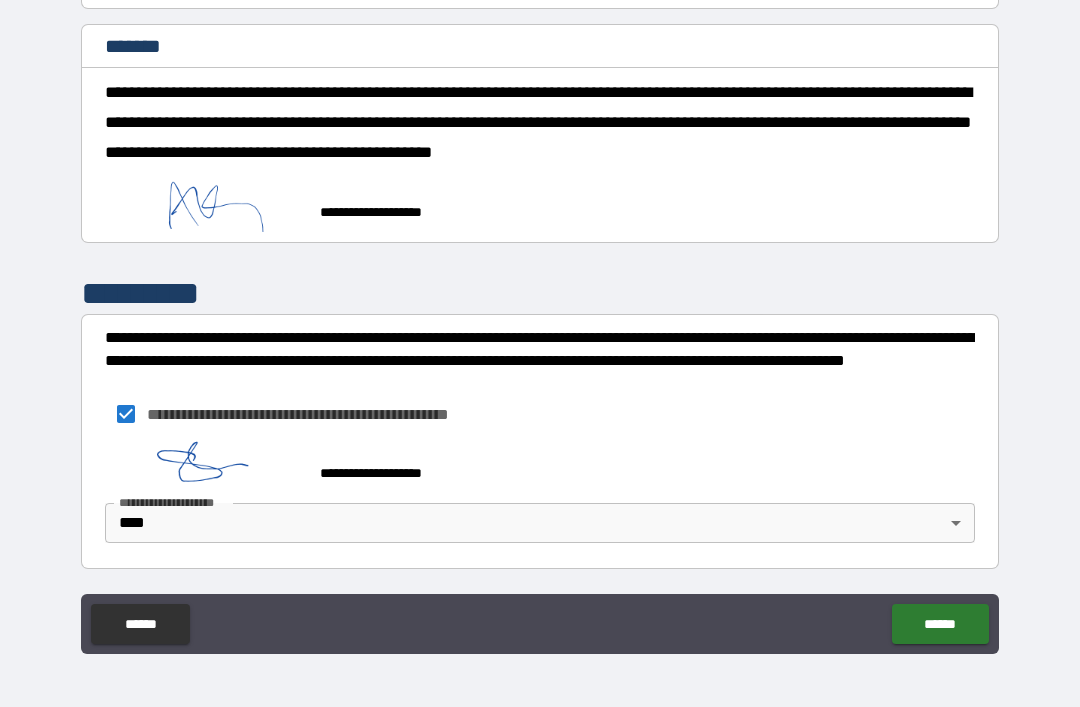 scroll, scrollTop: 3444, scrollLeft: 0, axis: vertical 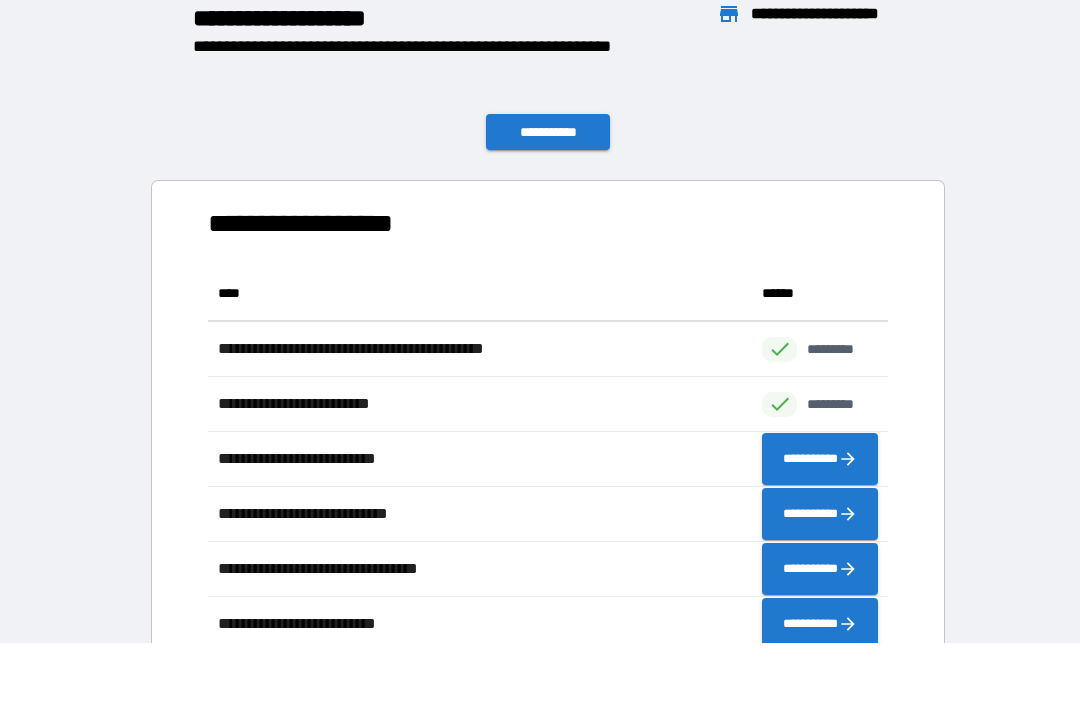 click on "**********" at bounding box center [548, 132] 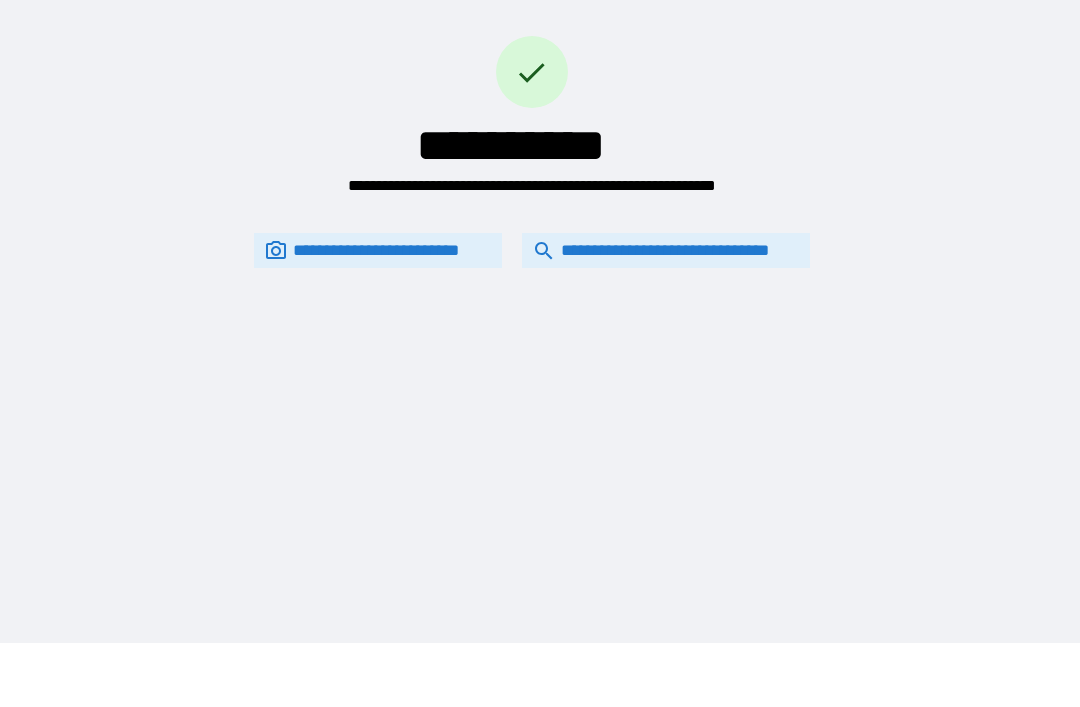 click on "**********" at bounding box center [666, 250] 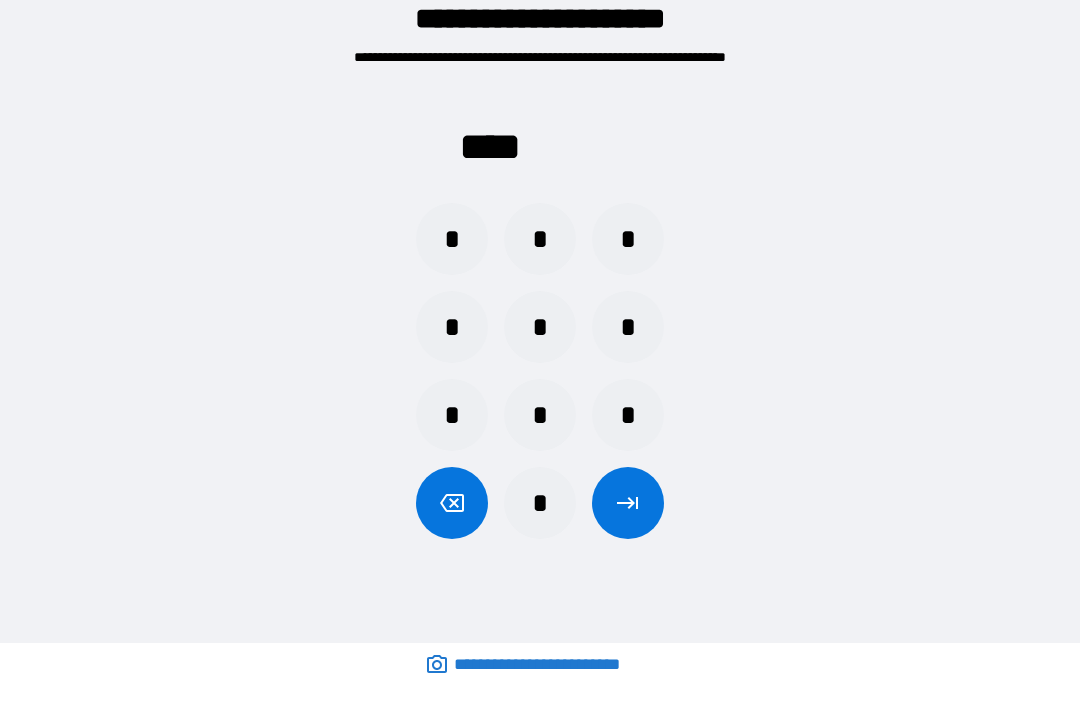click on "*" at bounding box center (540, 503) 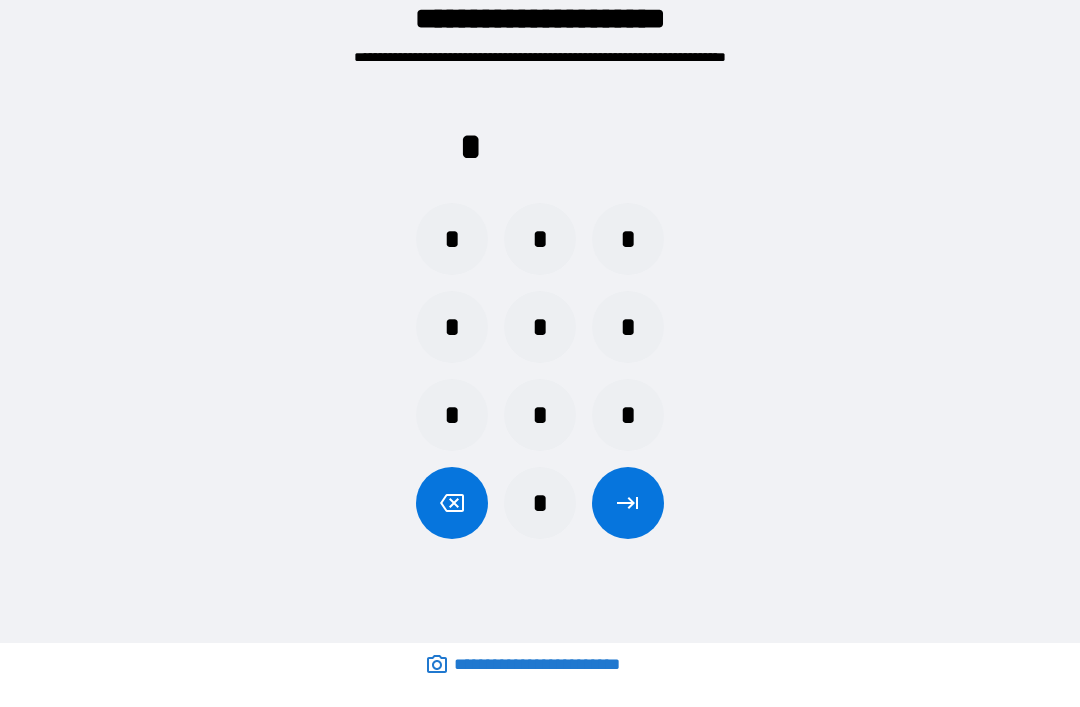 click on "*" at bounding box center [628, 327] 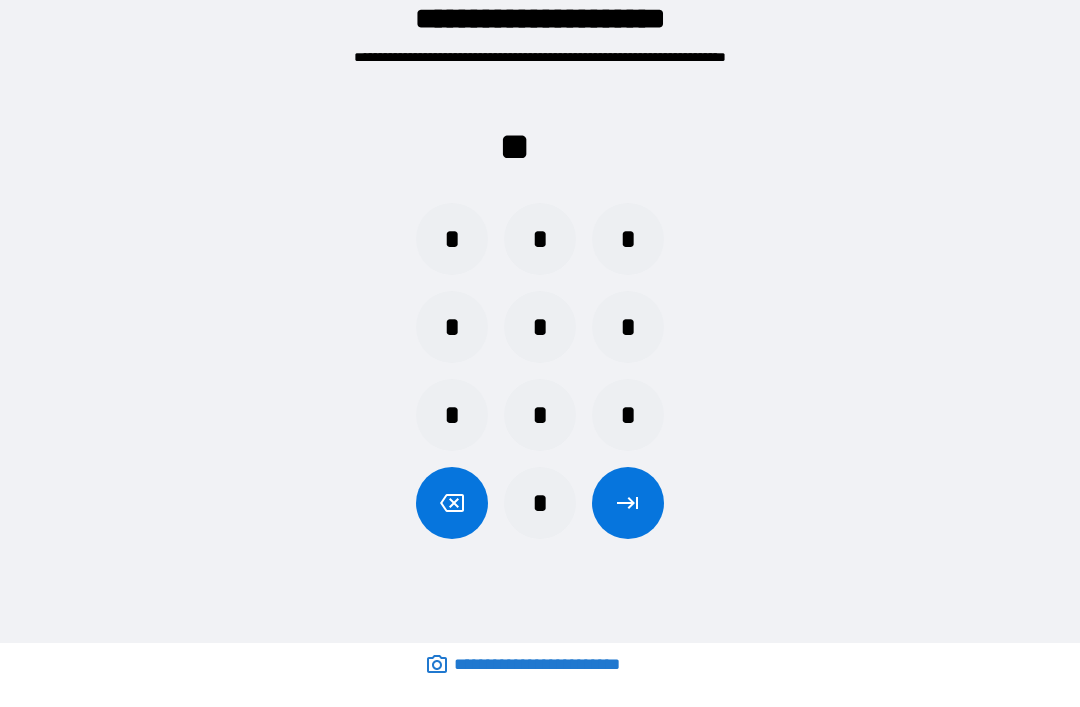 click on "*" at bounding box center [452, 327] 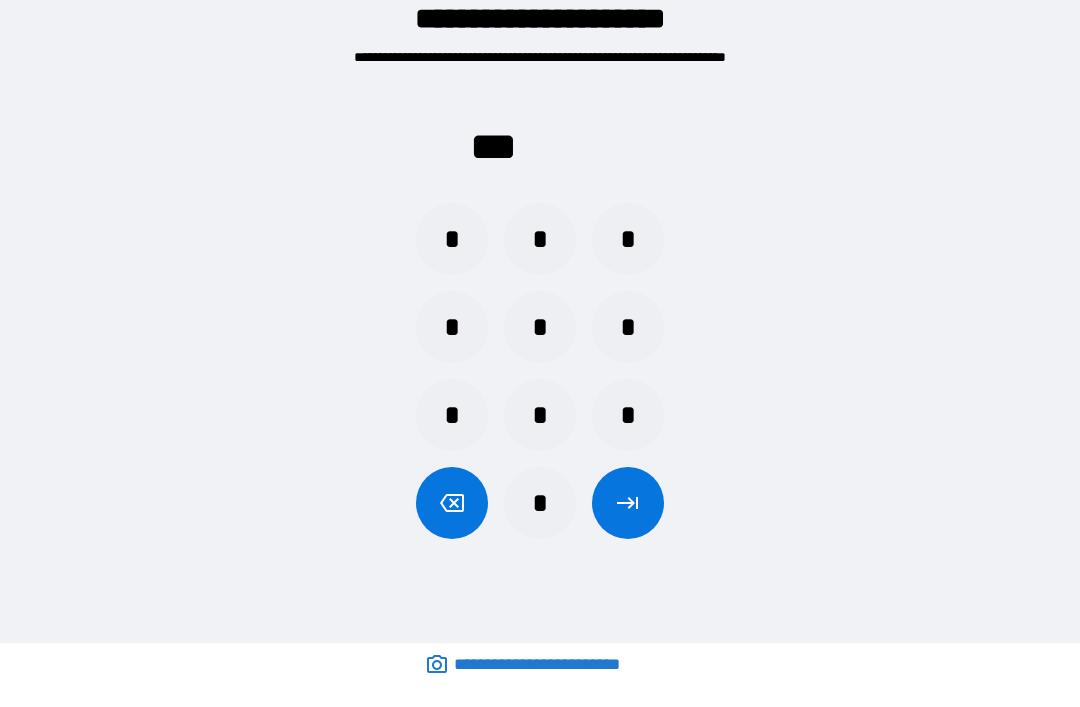 click on "*" at bounding box center (540, 415) 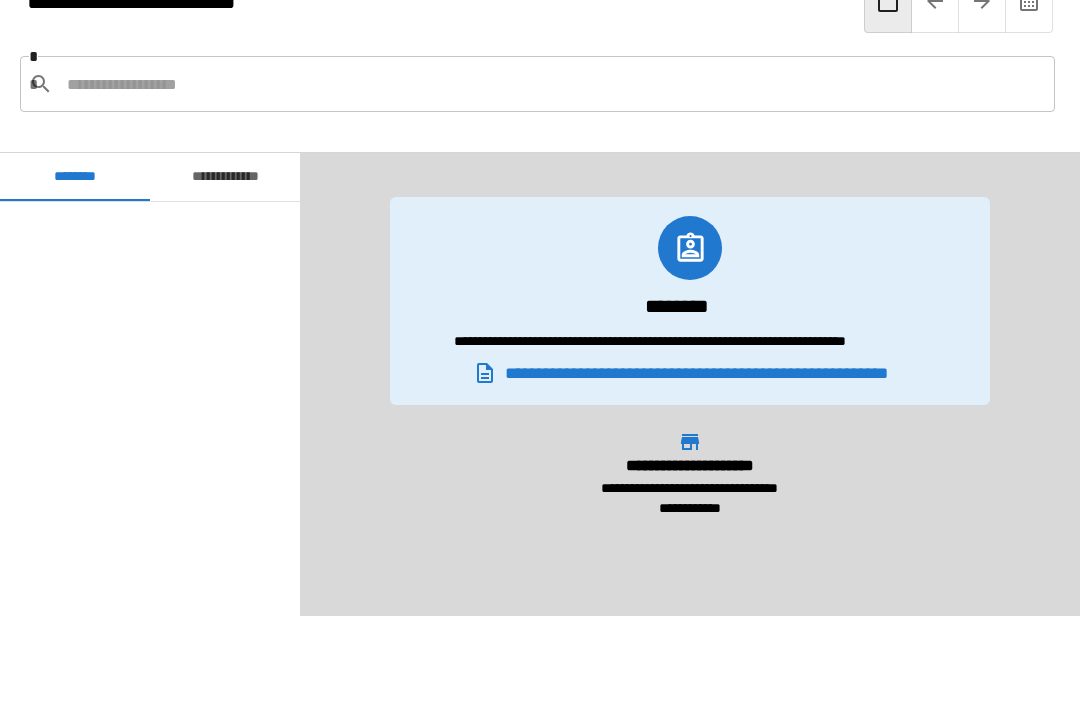 scroll, scrollTop: 480, scrollLeft: 0, axis: vertical 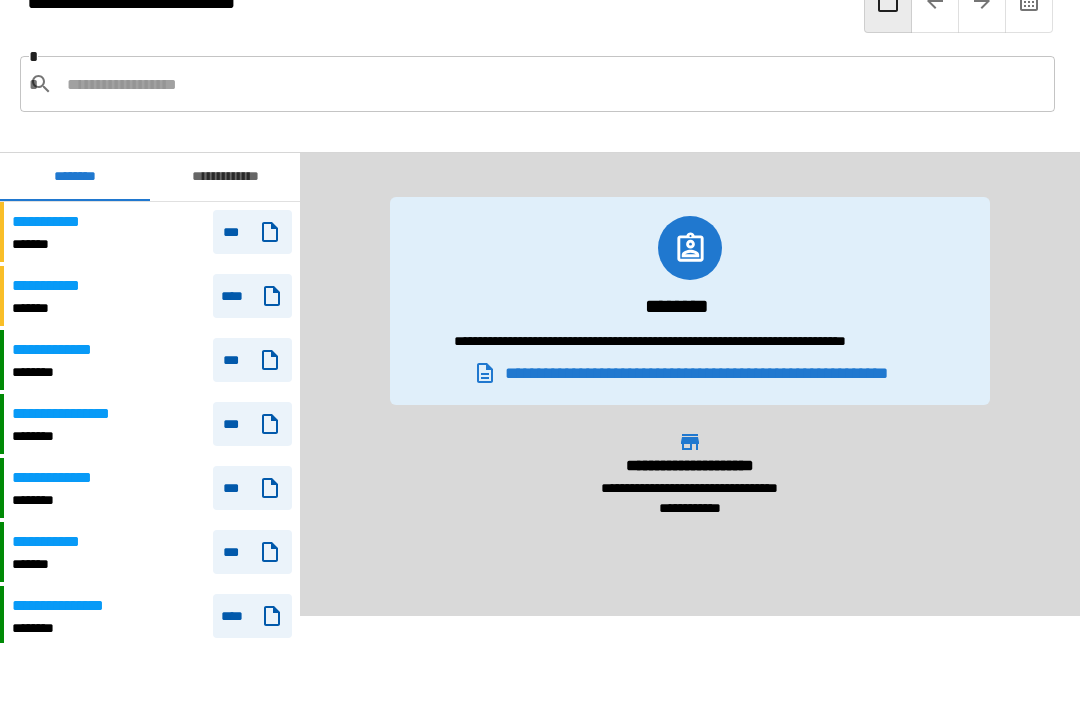 click on "**********" at bounding box center [153, 1] 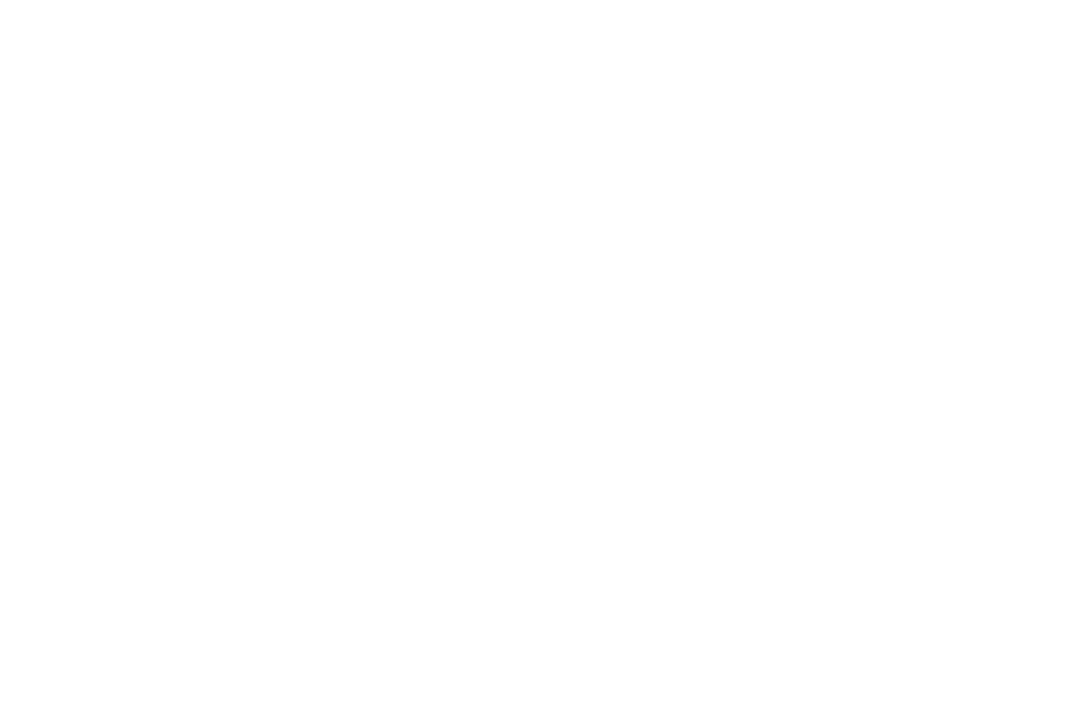 scroll, scrollTop: 0, scrollLeft: 0, axis: both 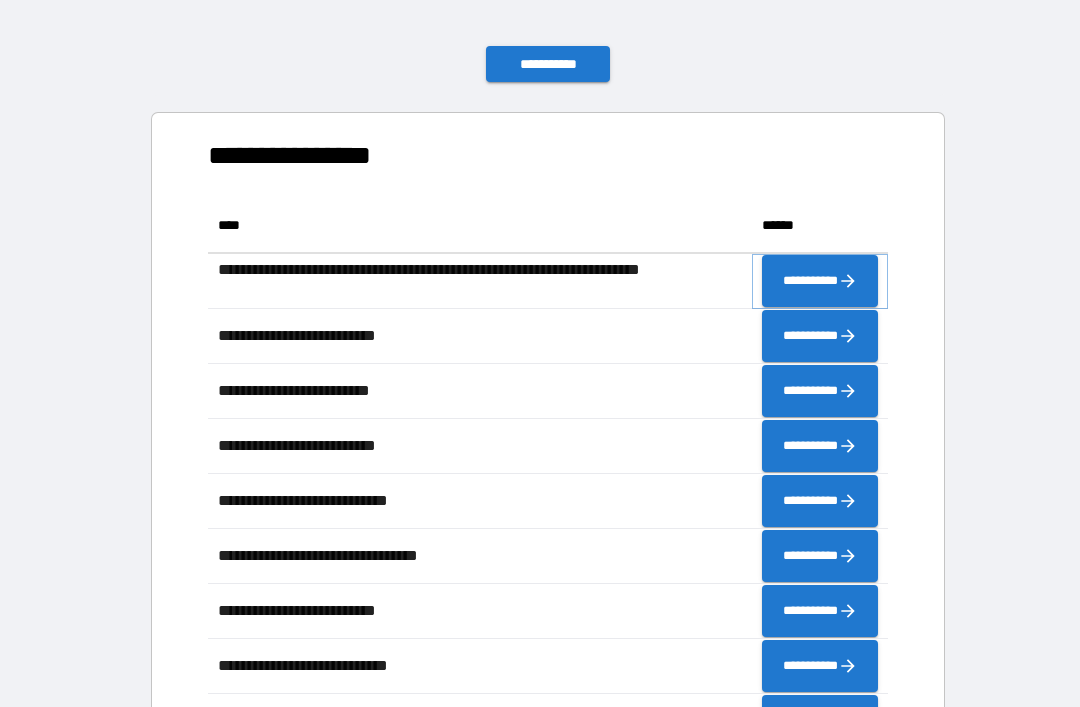click on "**********" at bounding box center (820, 281) 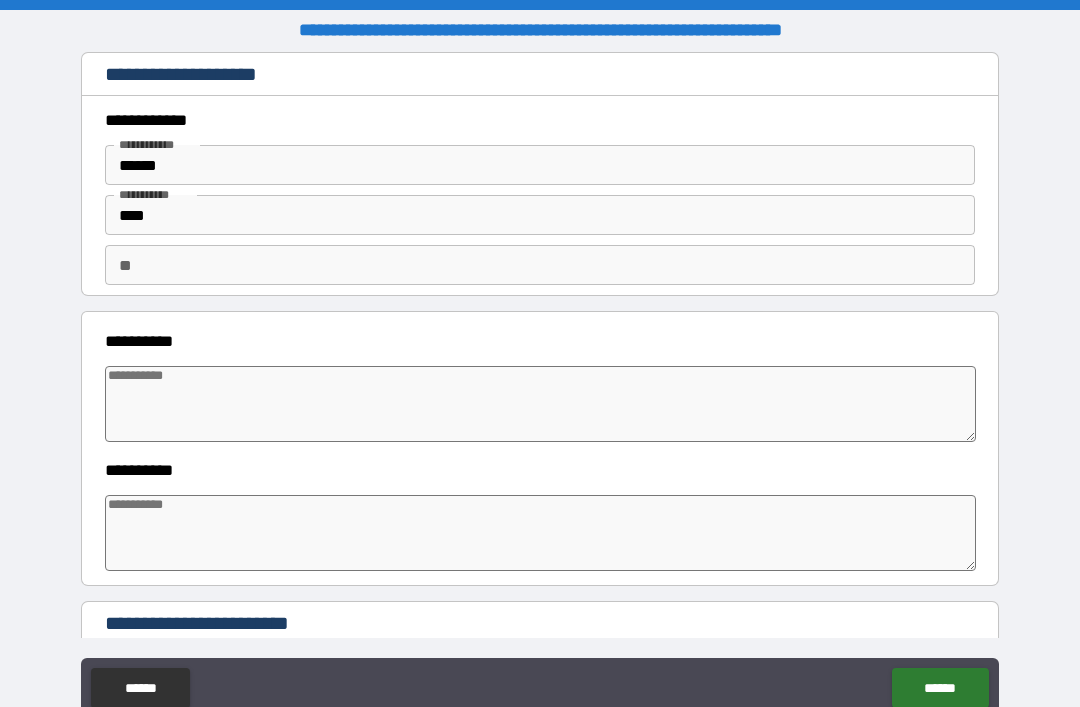 type on "*" 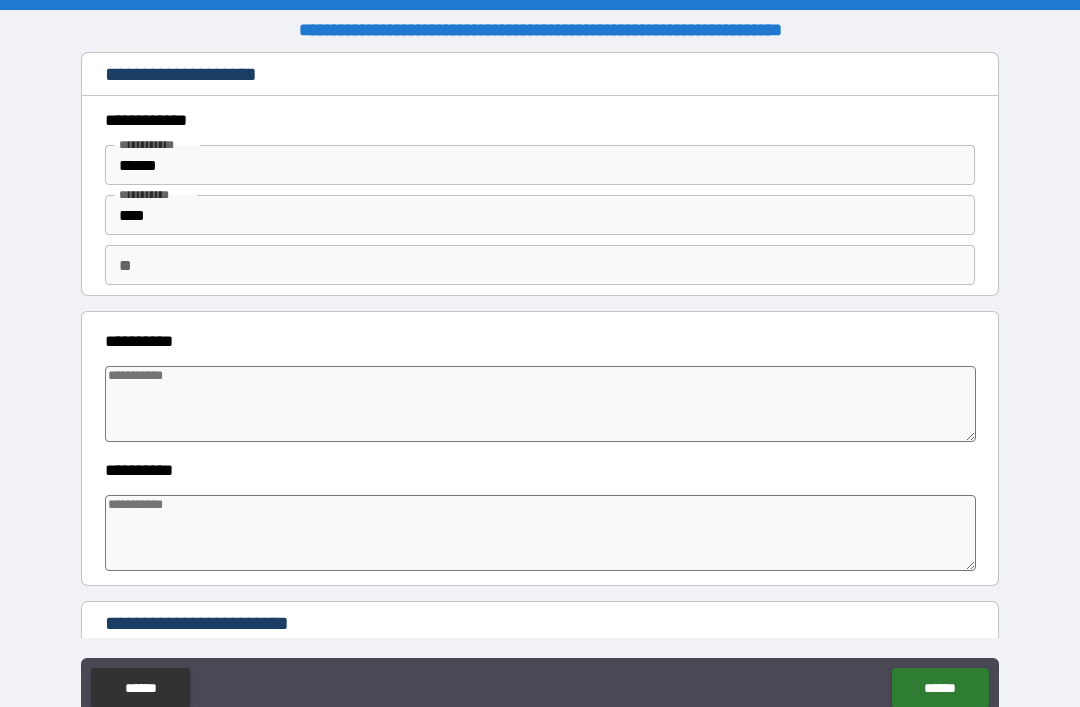 type on "*" 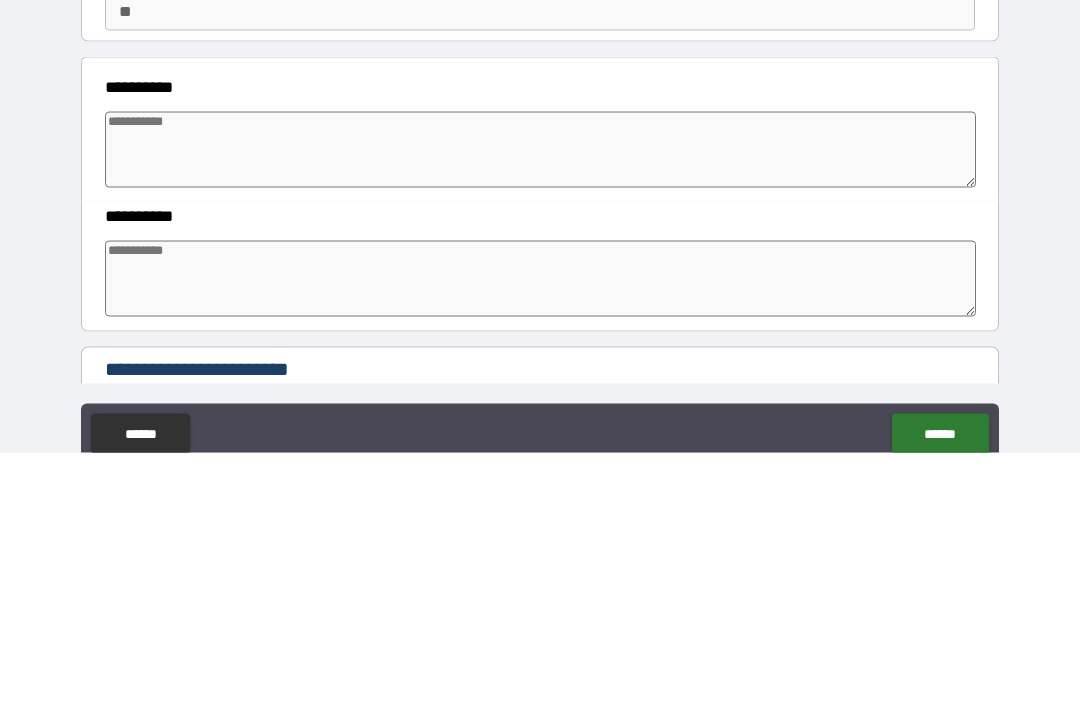 type on "*" 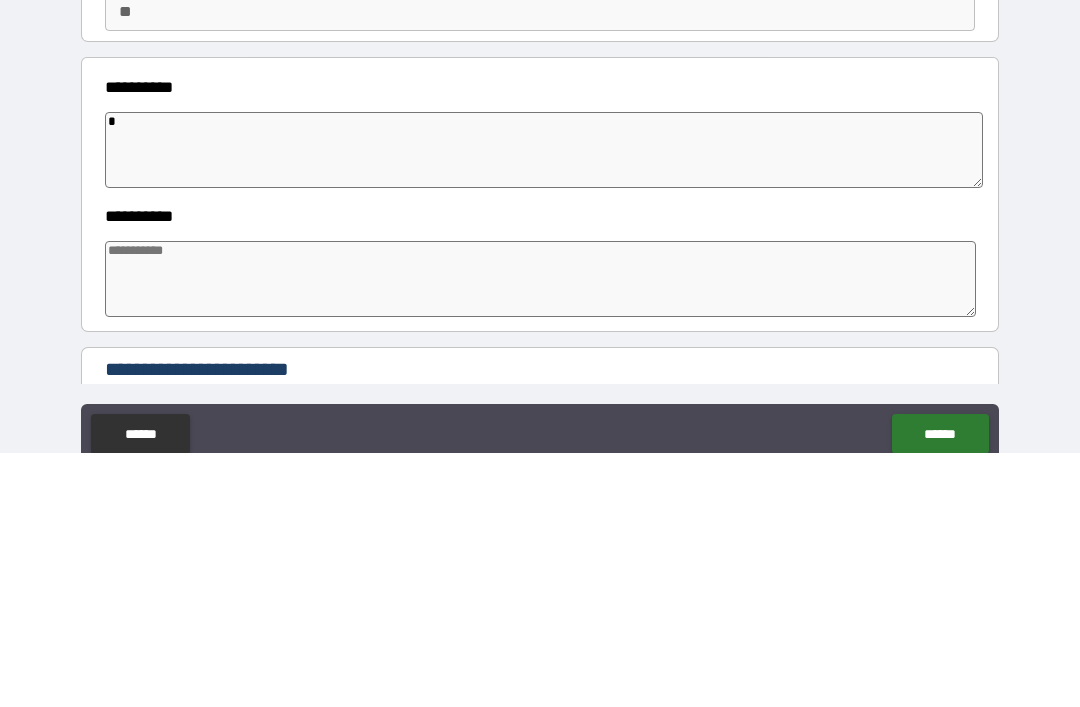 type on "*" 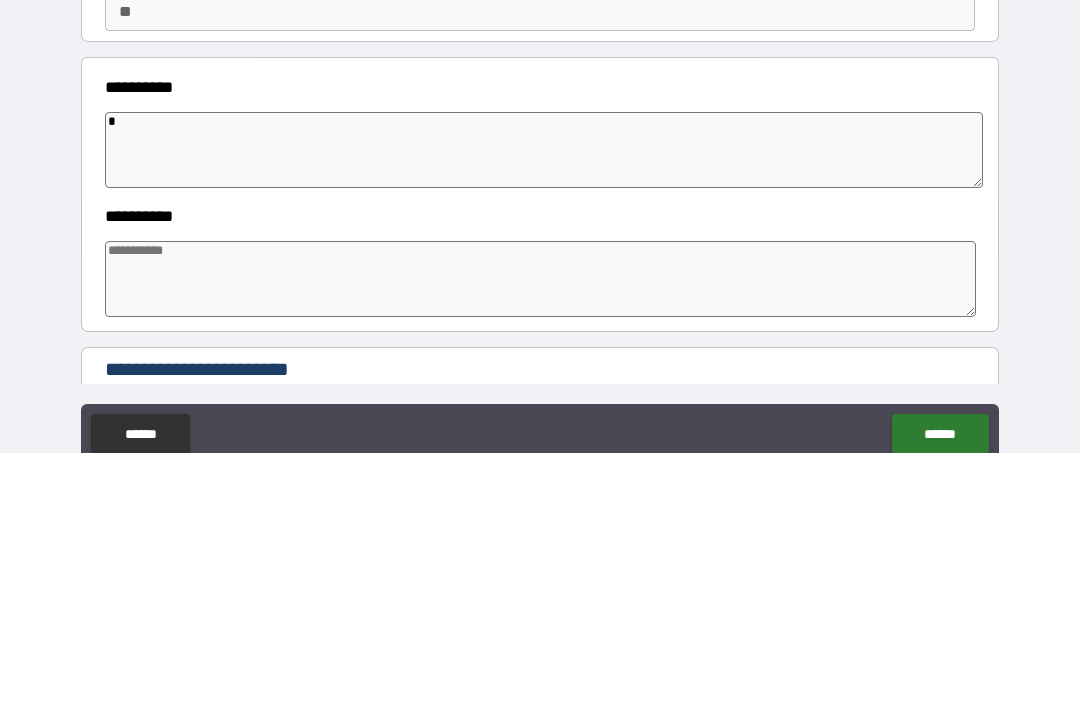 type on "*" 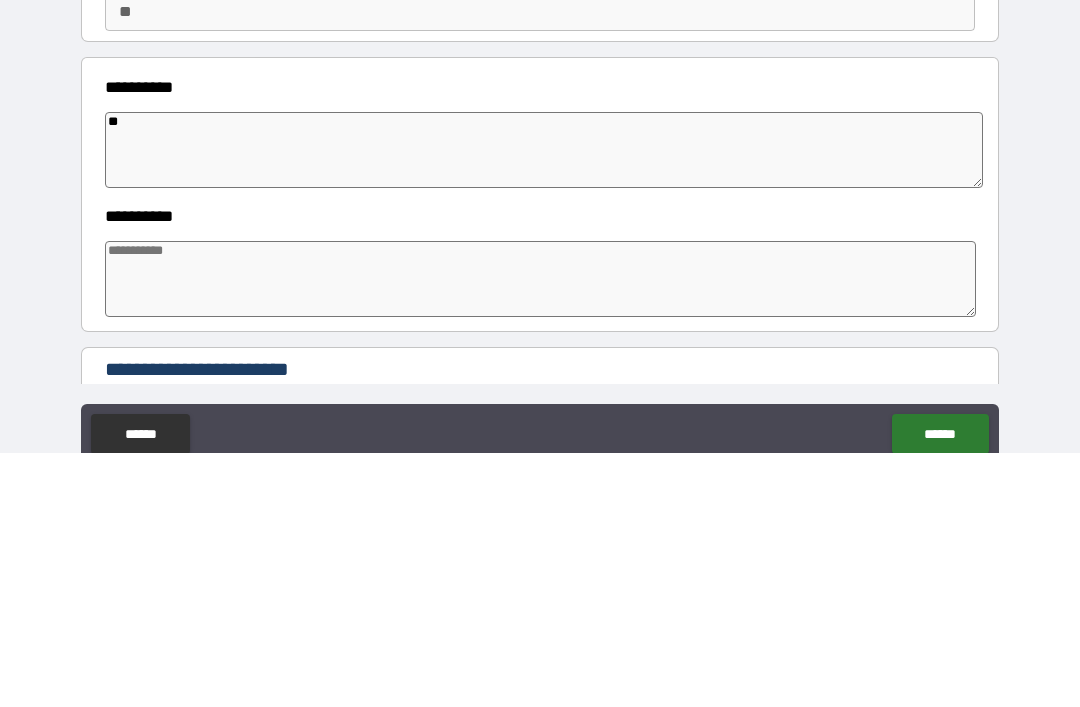 type on "***" 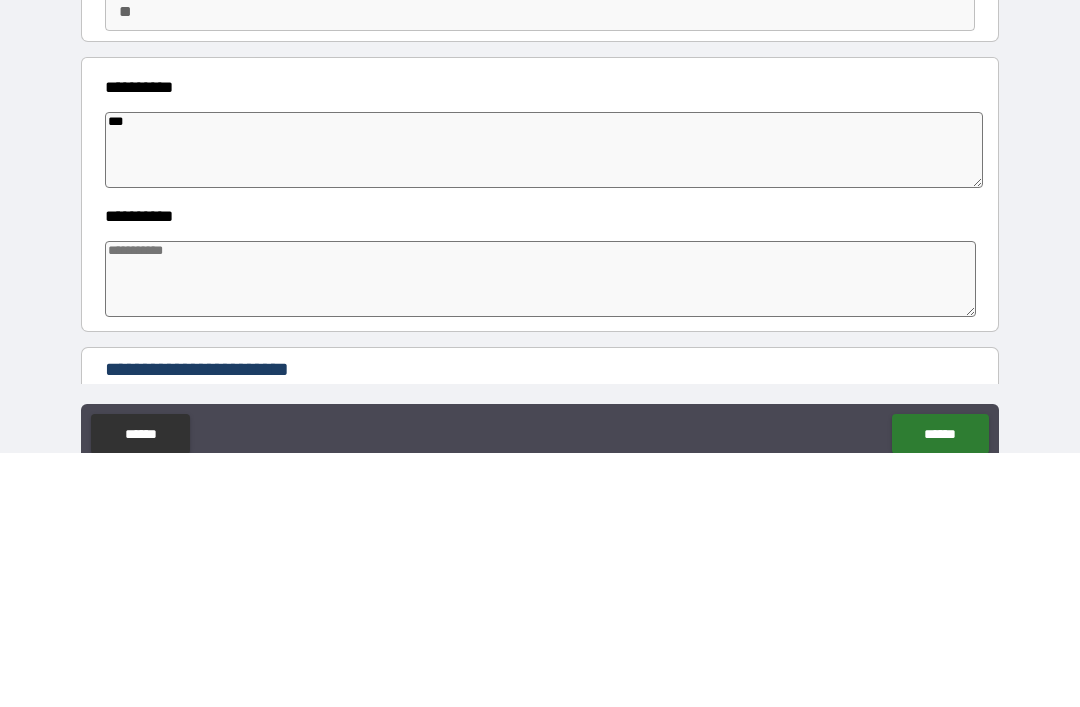 type on "*" 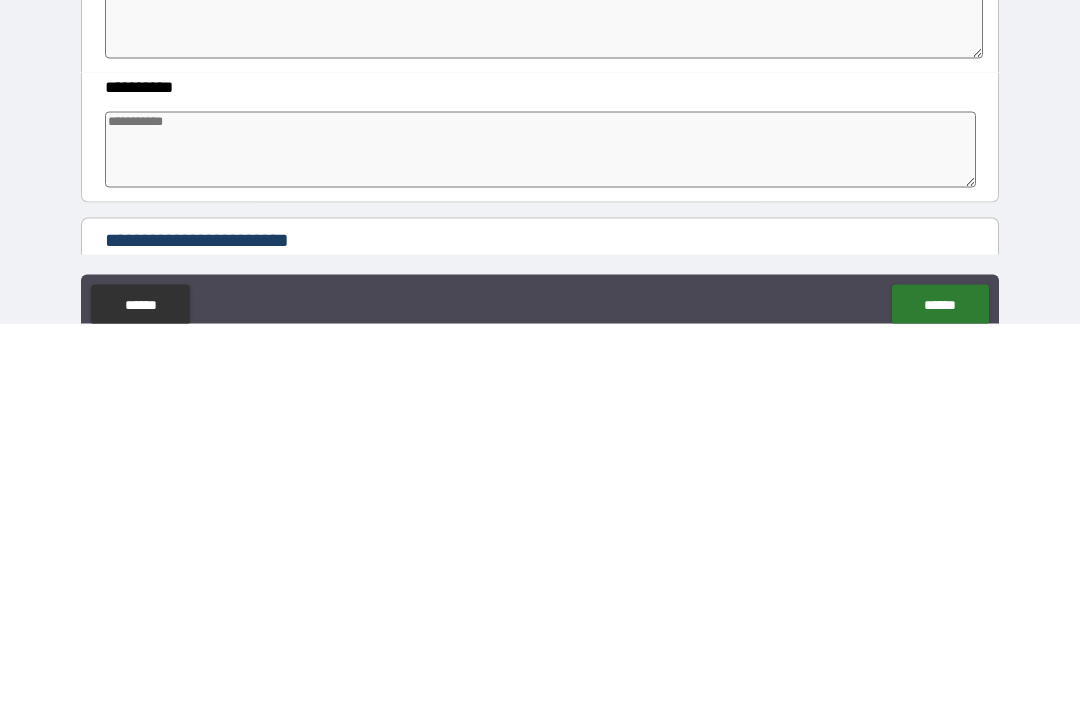 type on "*" 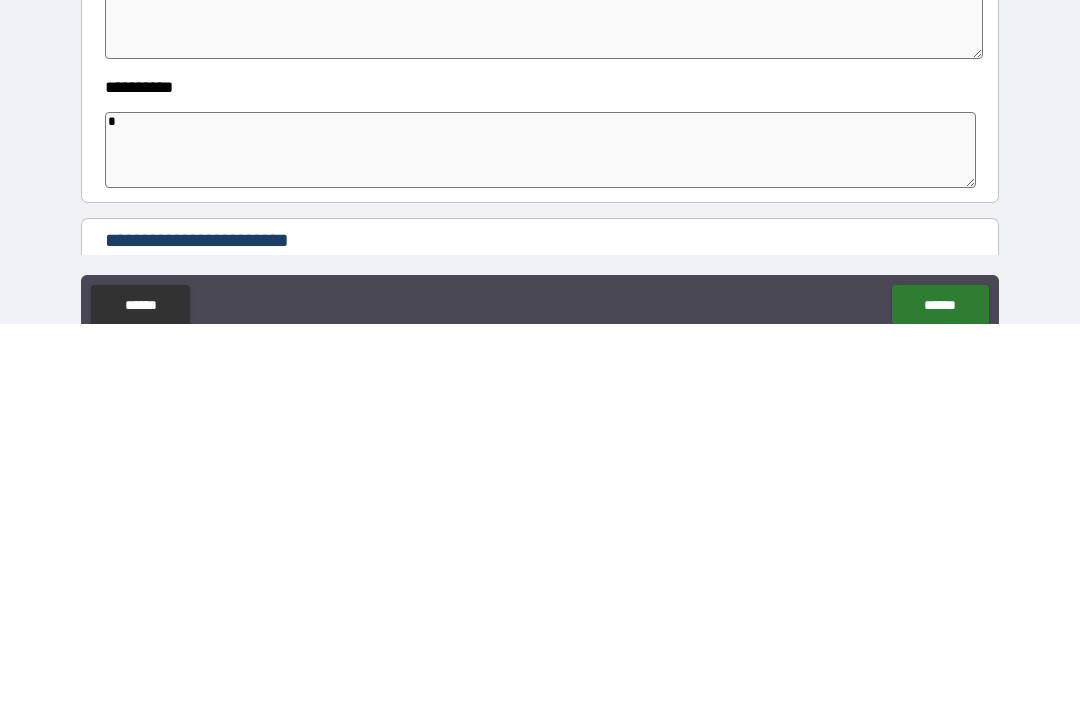 type on "*" 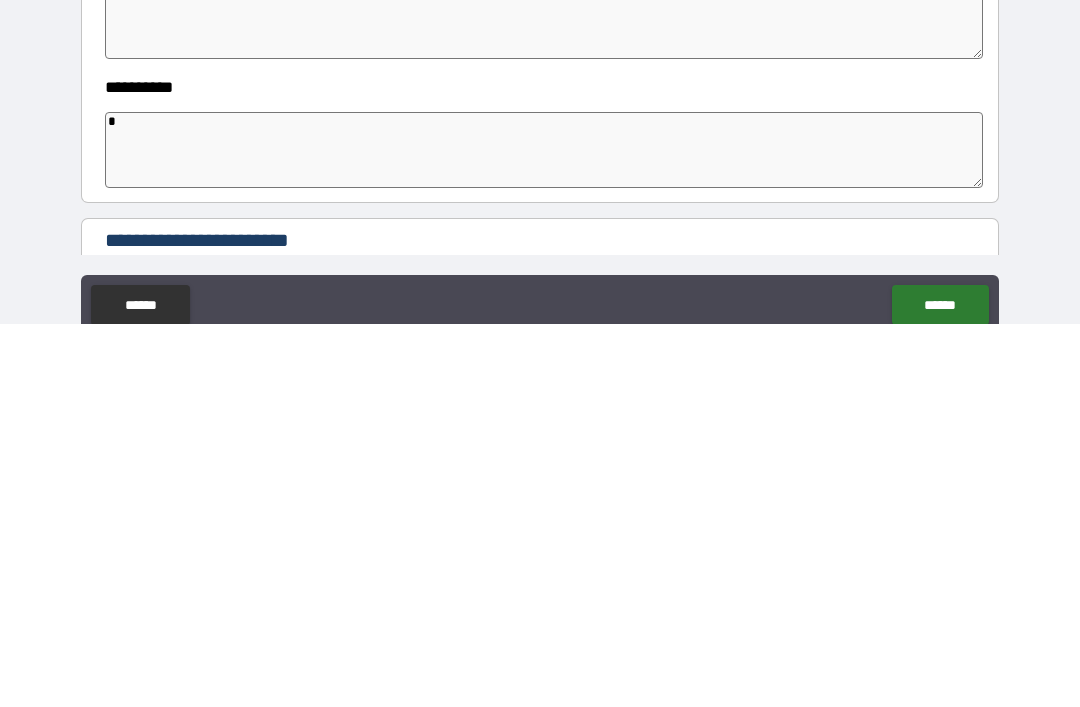 type on "**" 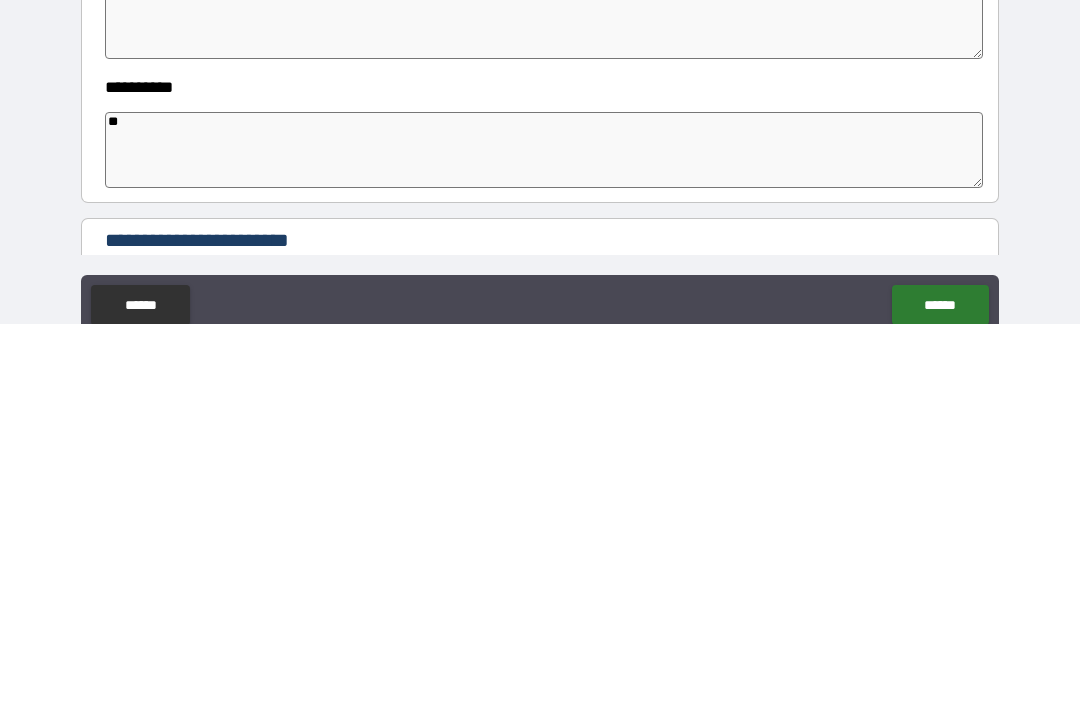 type on "*" 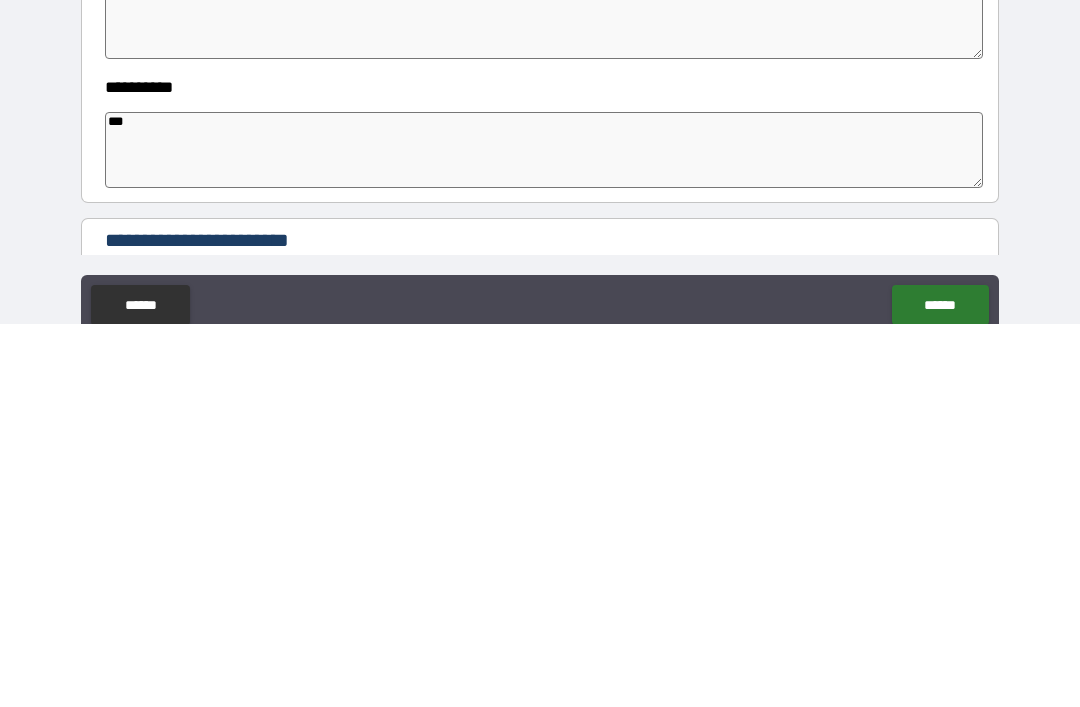 type on "*" 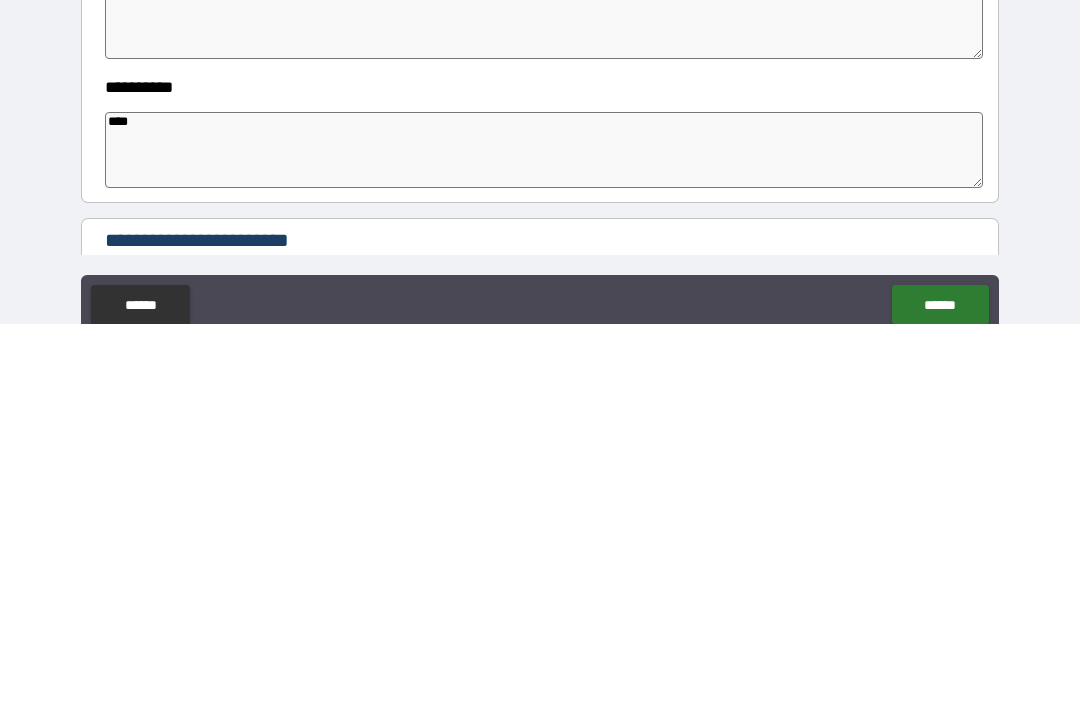 type on "*****" 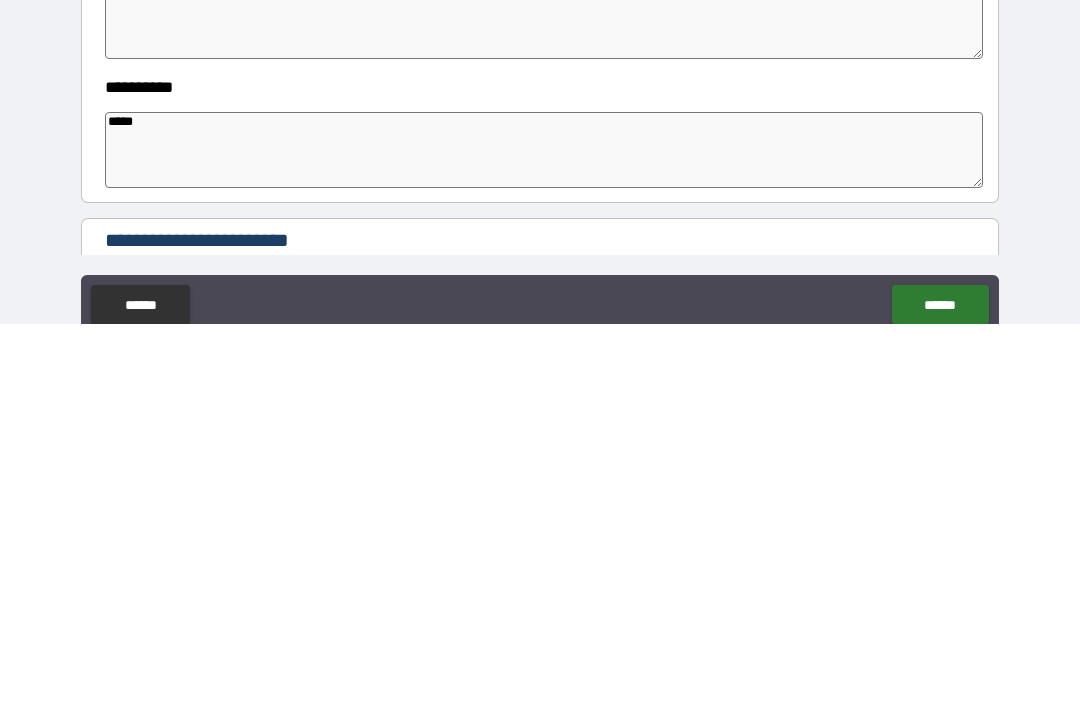 type on "*" 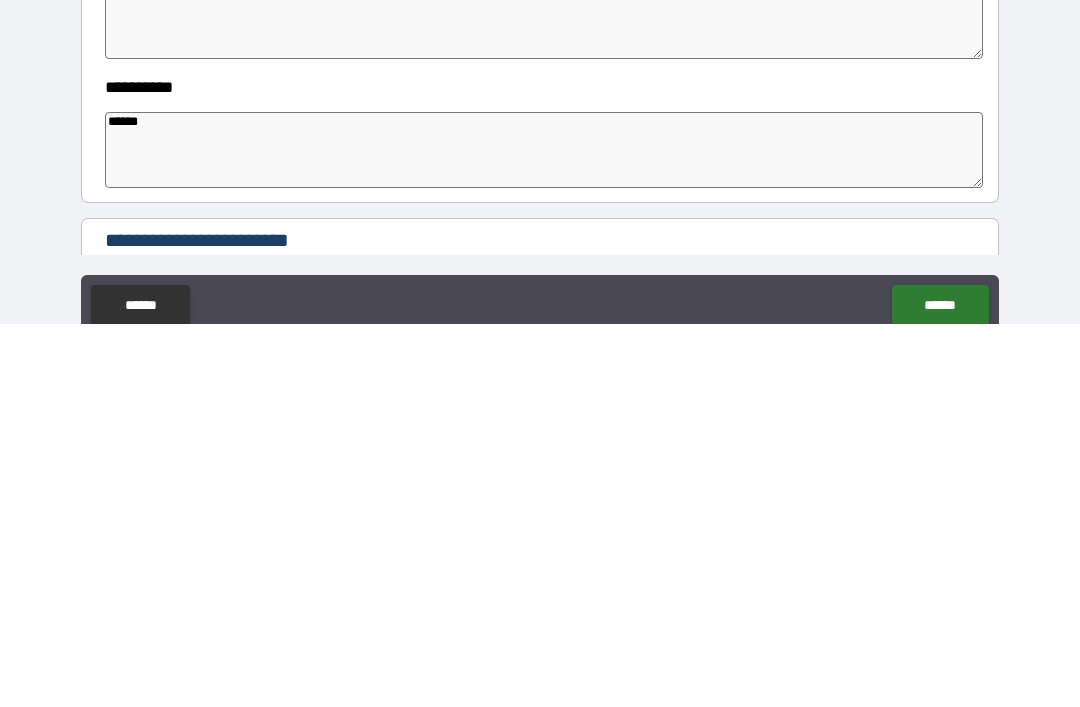 type on "*" 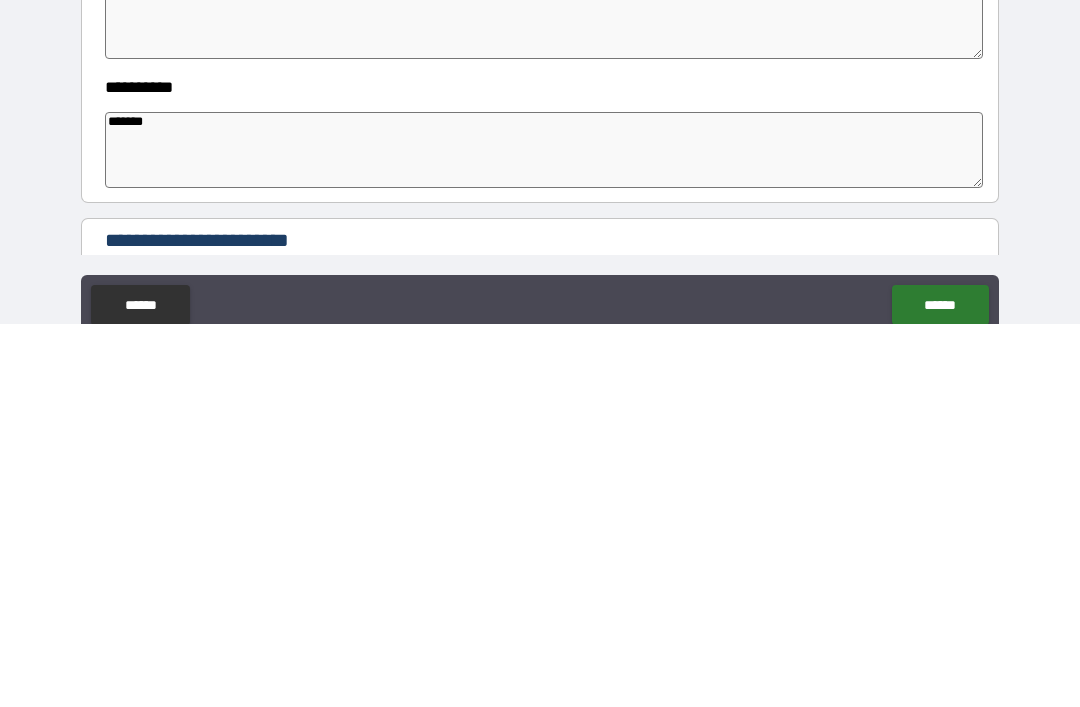 type on "*" 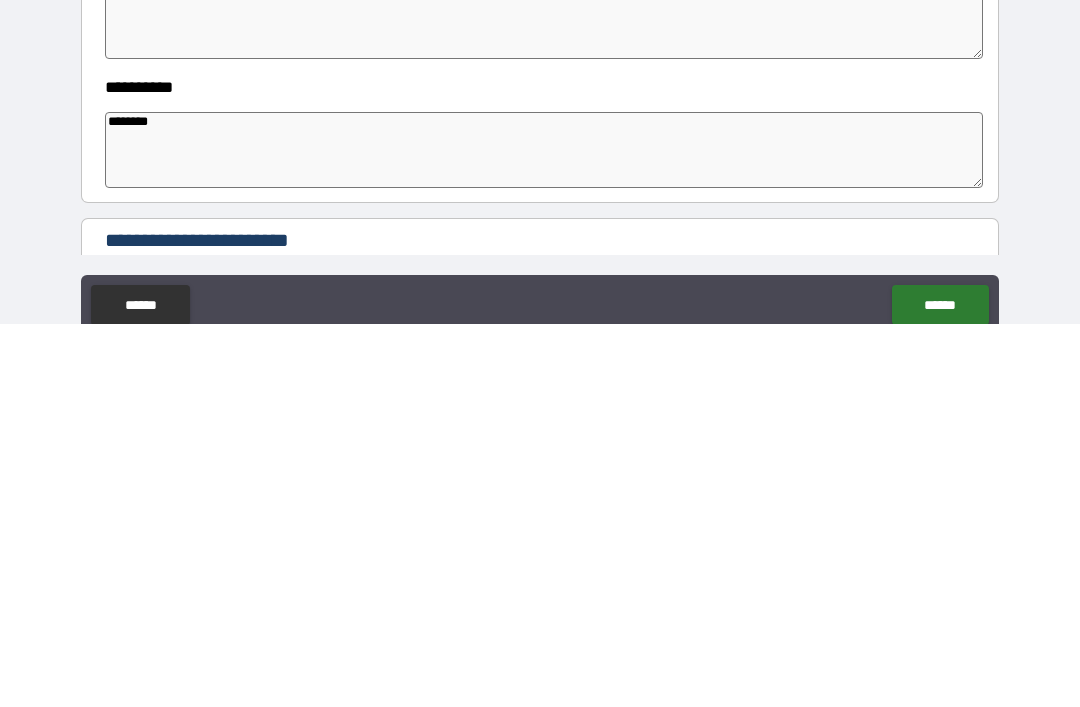type on "*" 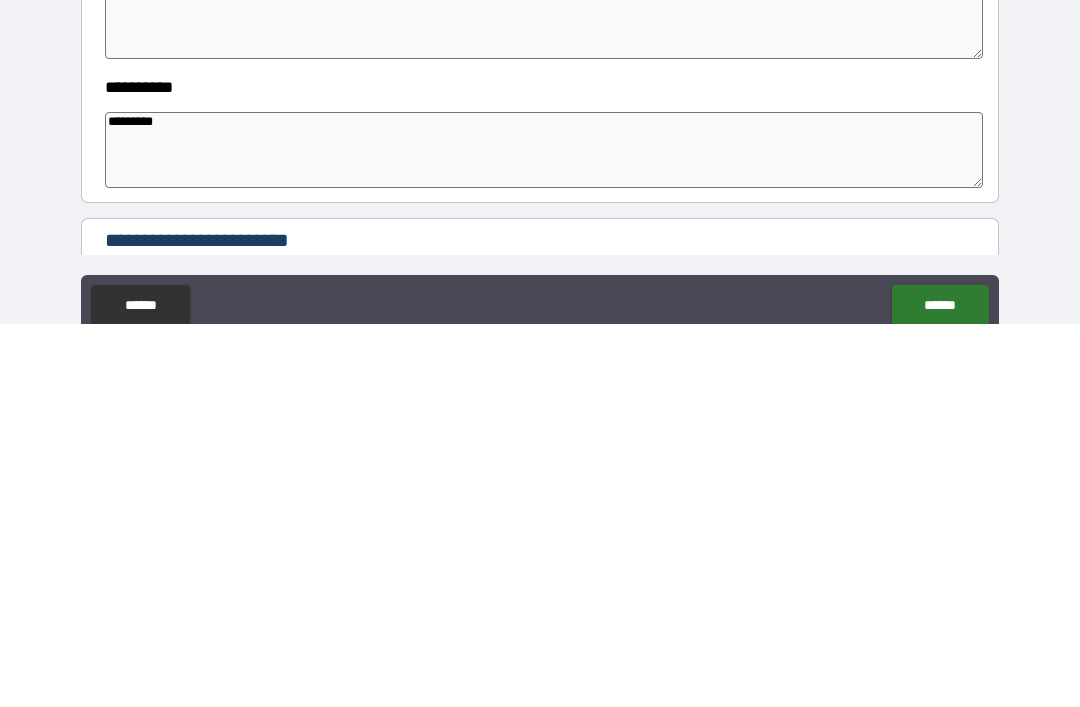 type on "*" 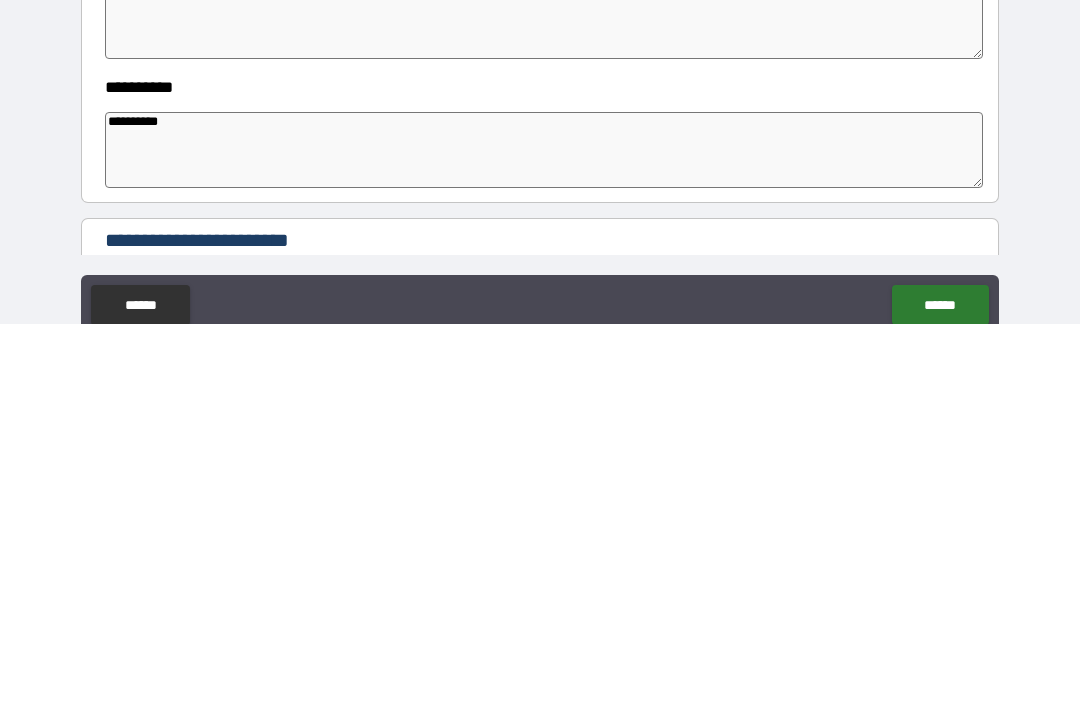 type on "*" 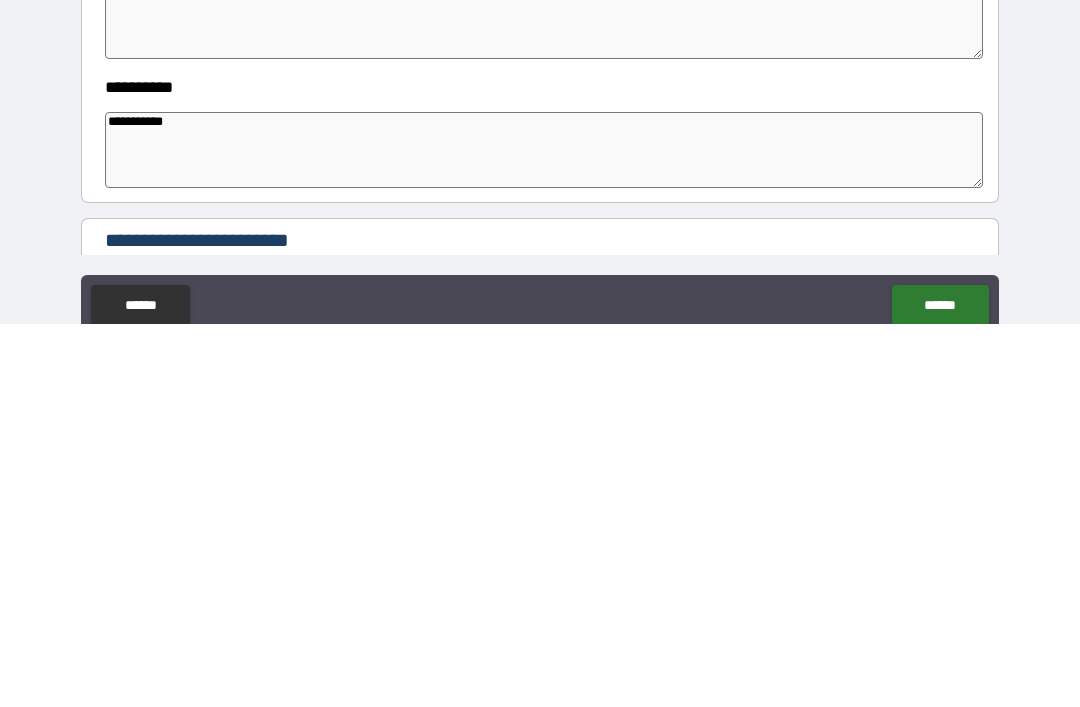 type on "*" 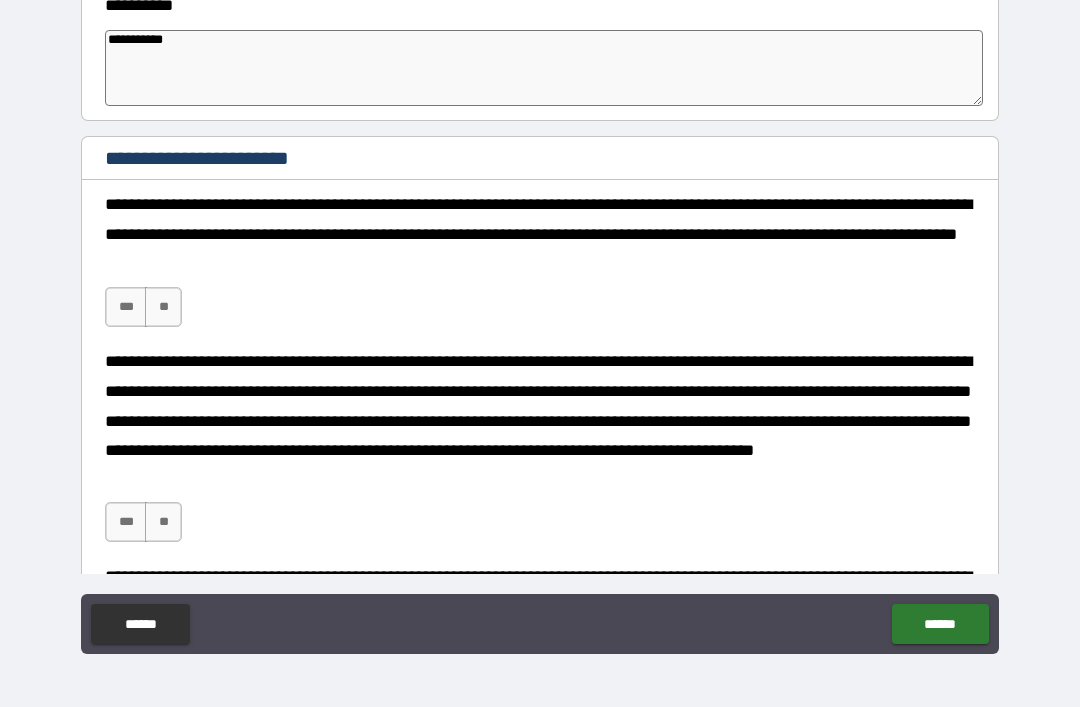 scroll, scrollTop: 413, scrollLeft: 0, axis: vertical 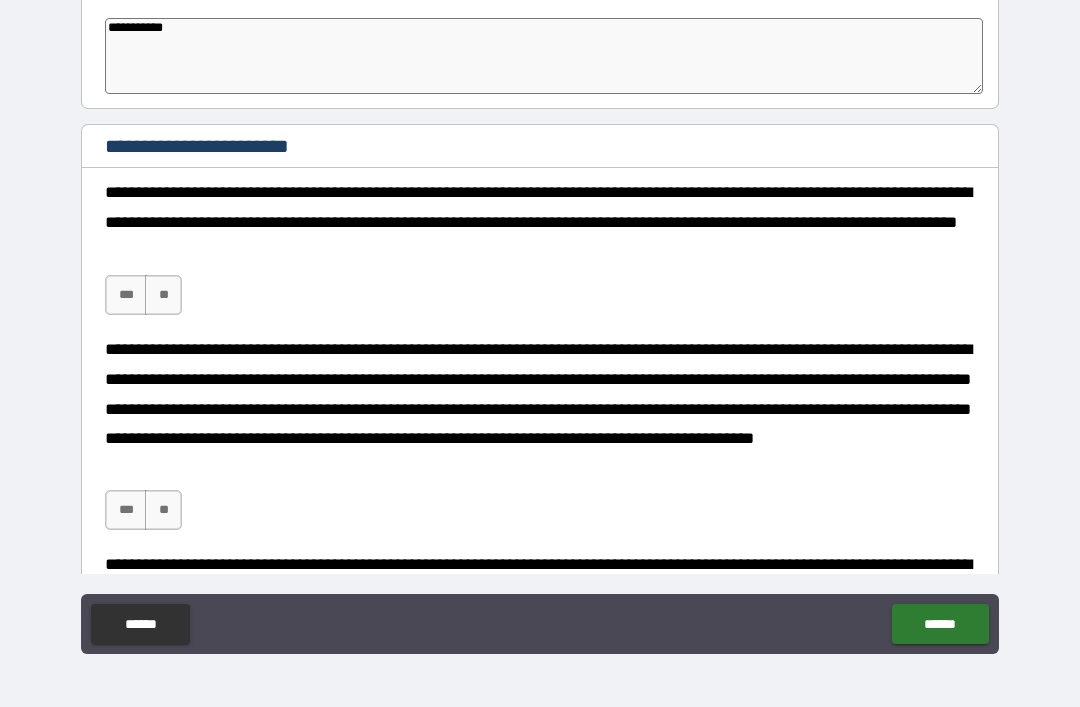 type on "**********" 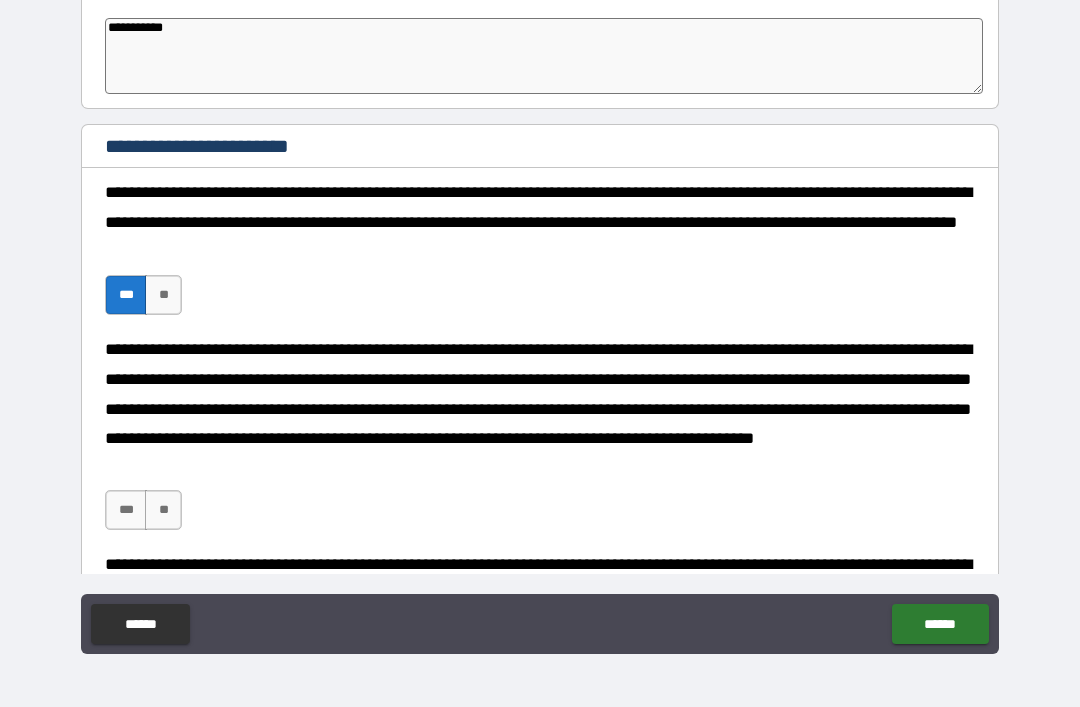 type on "*" 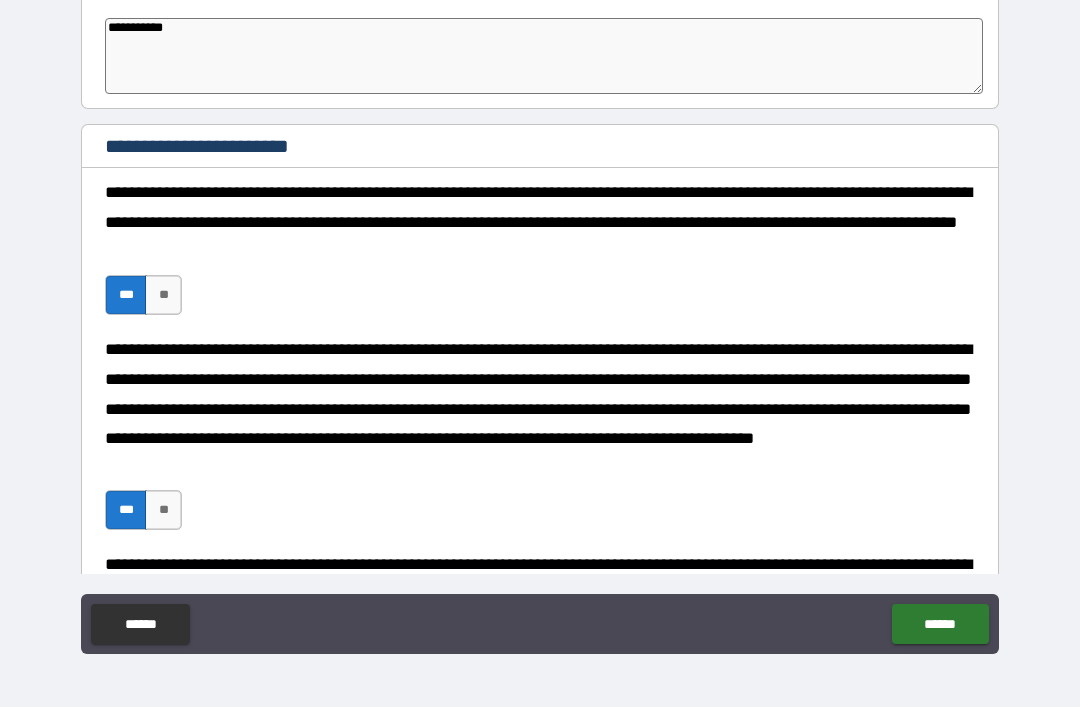 type on "*" 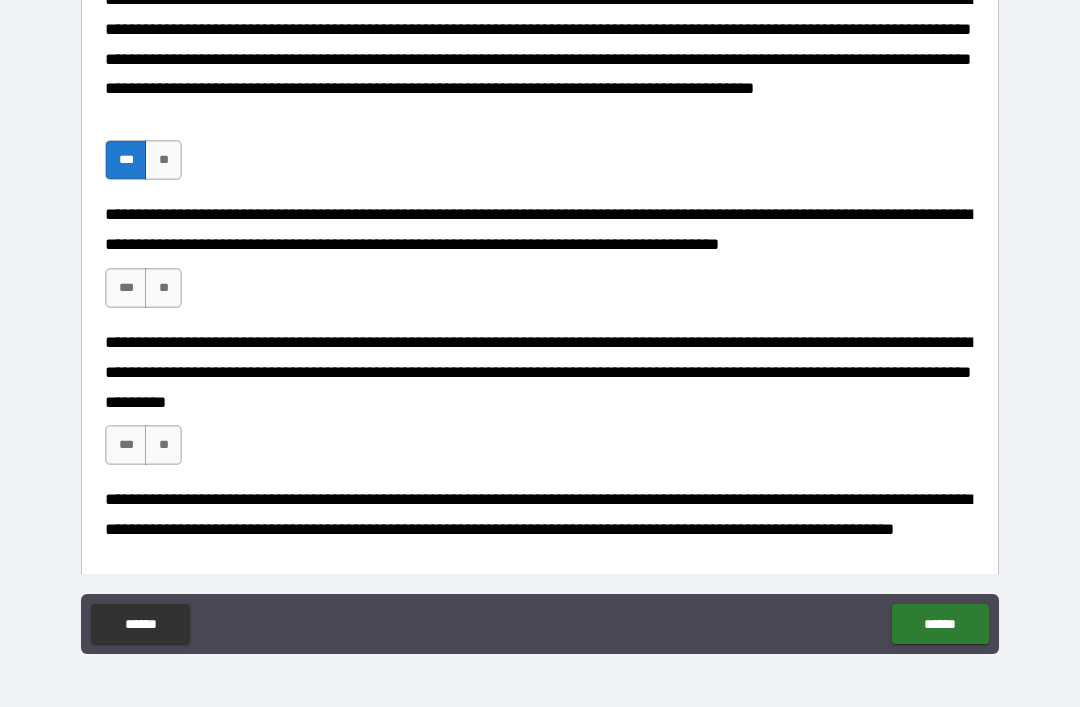 scroll, scrollTop: 765, scrollLeft: 0, axis: vertical 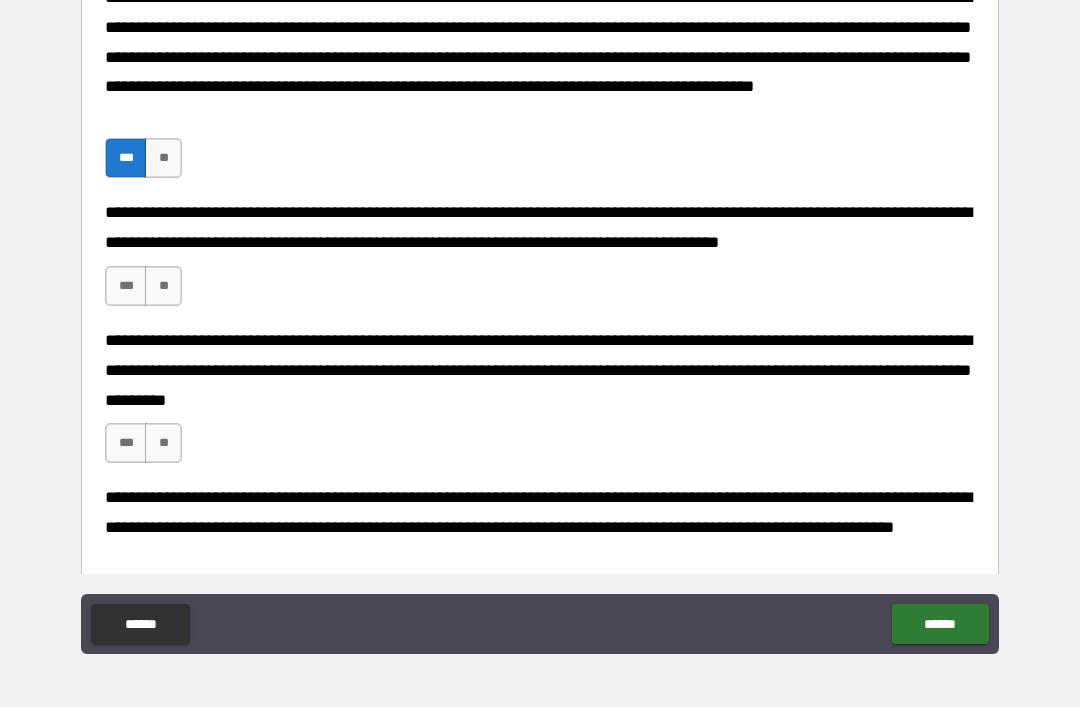 click on "***" at bounding box center [126, 286] 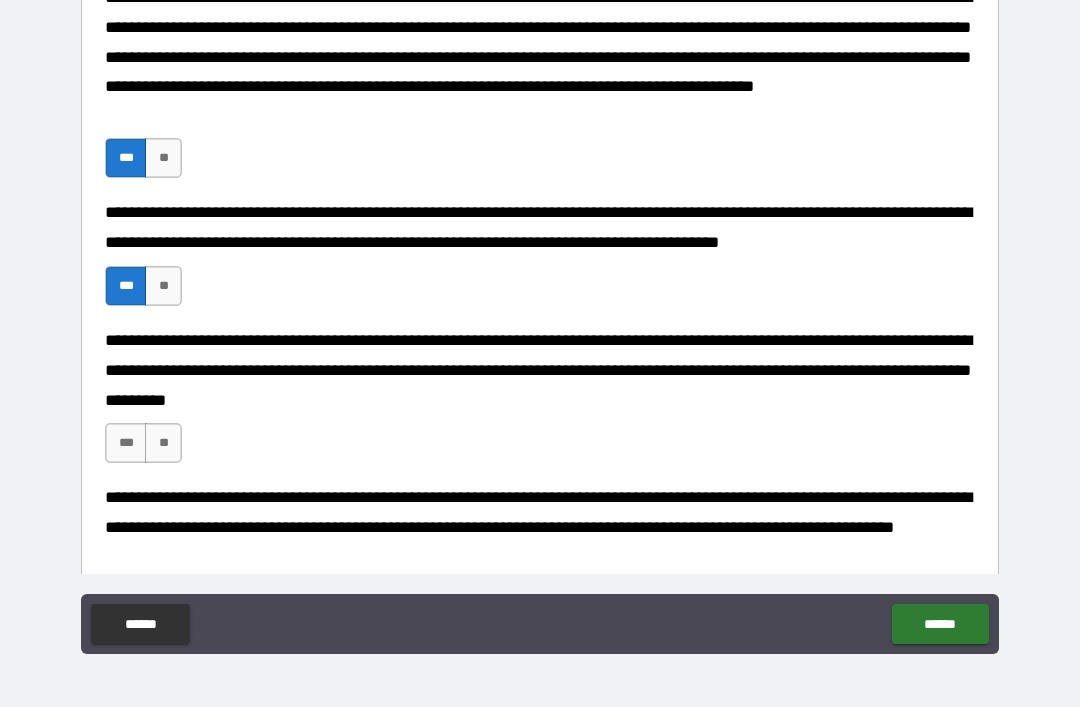 type on "*" 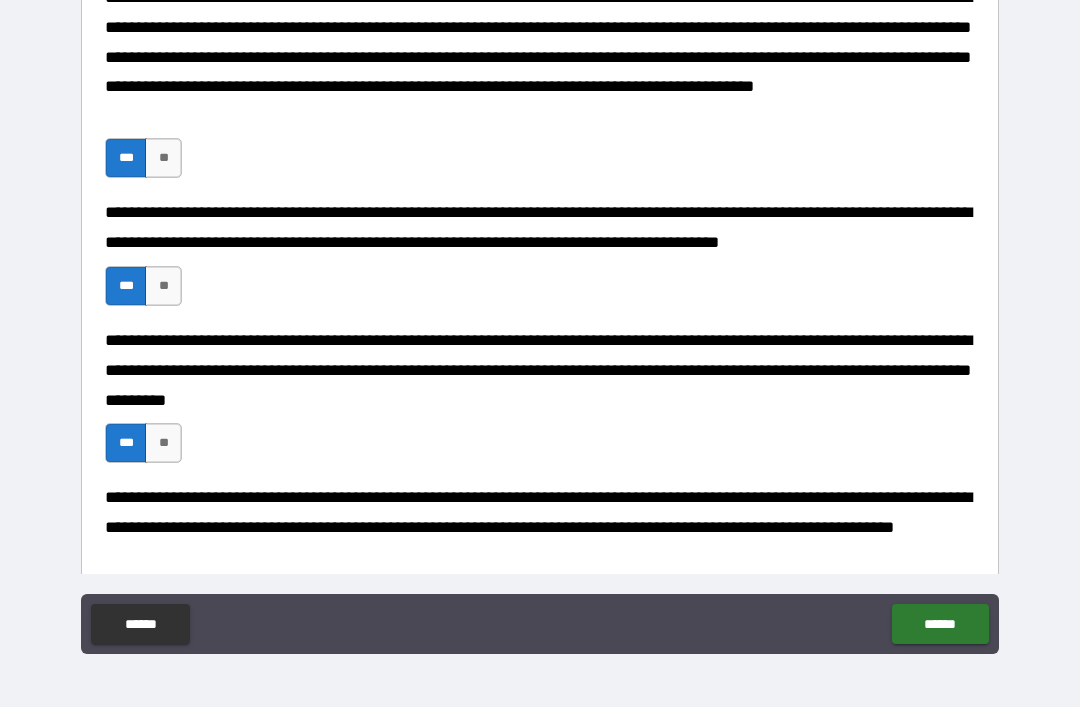 type on "*" 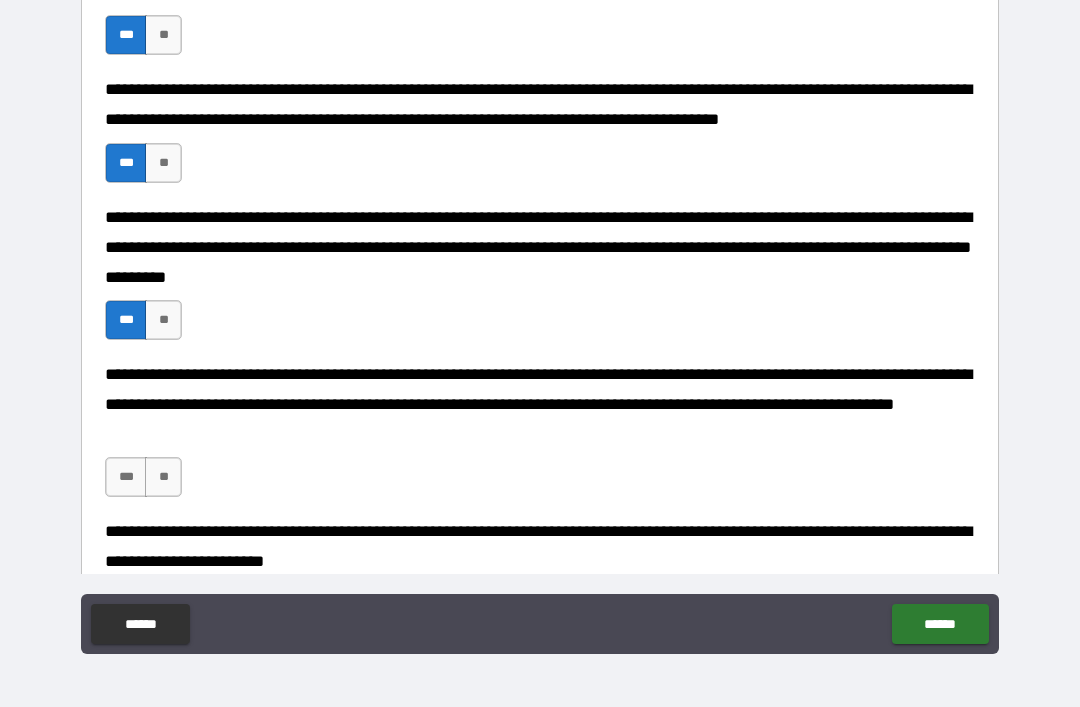 scroll, scrollTop: 1081, scrollLeft: 0, axis: vertical 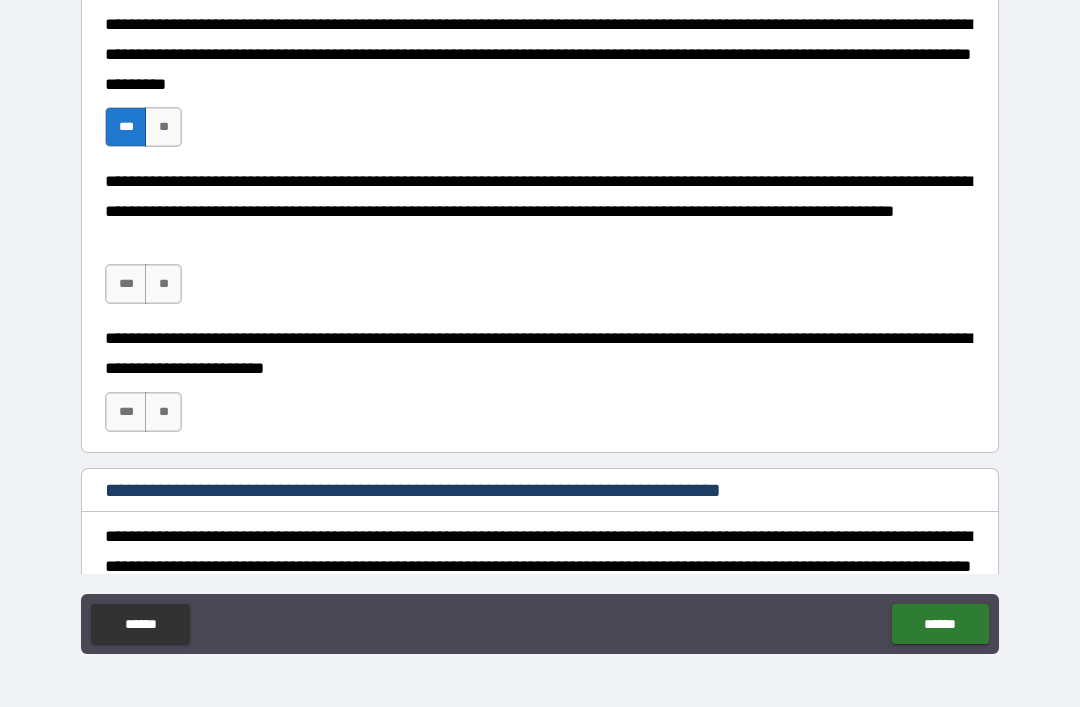 click on "***" at bounding box center [126, 284] 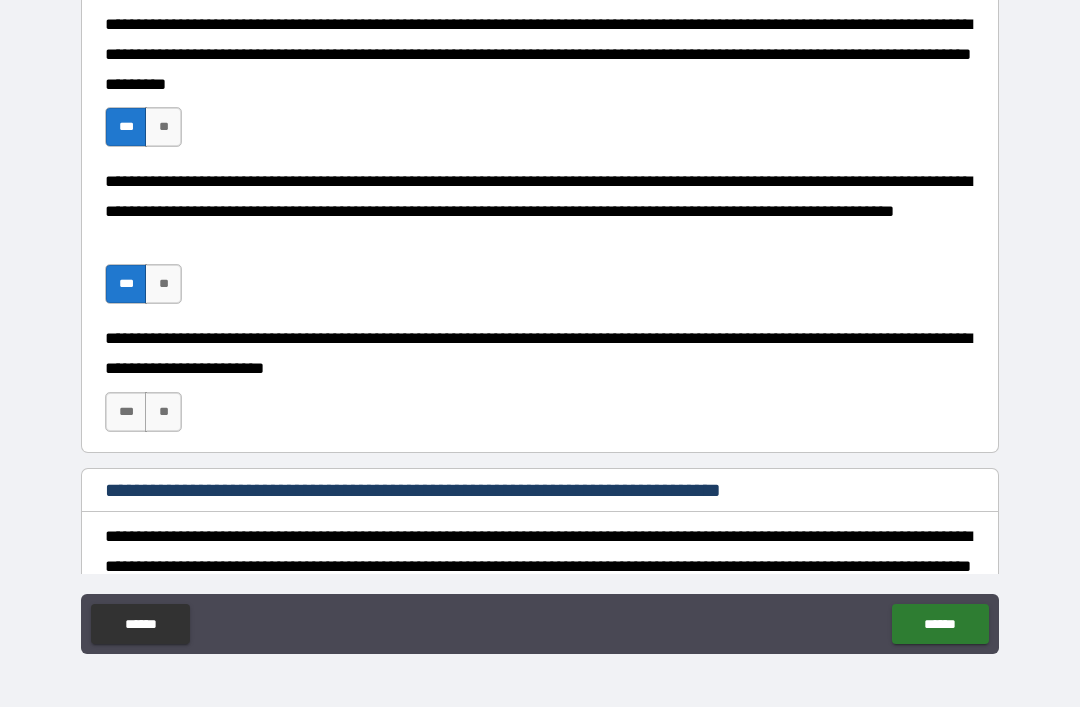 type on "*" 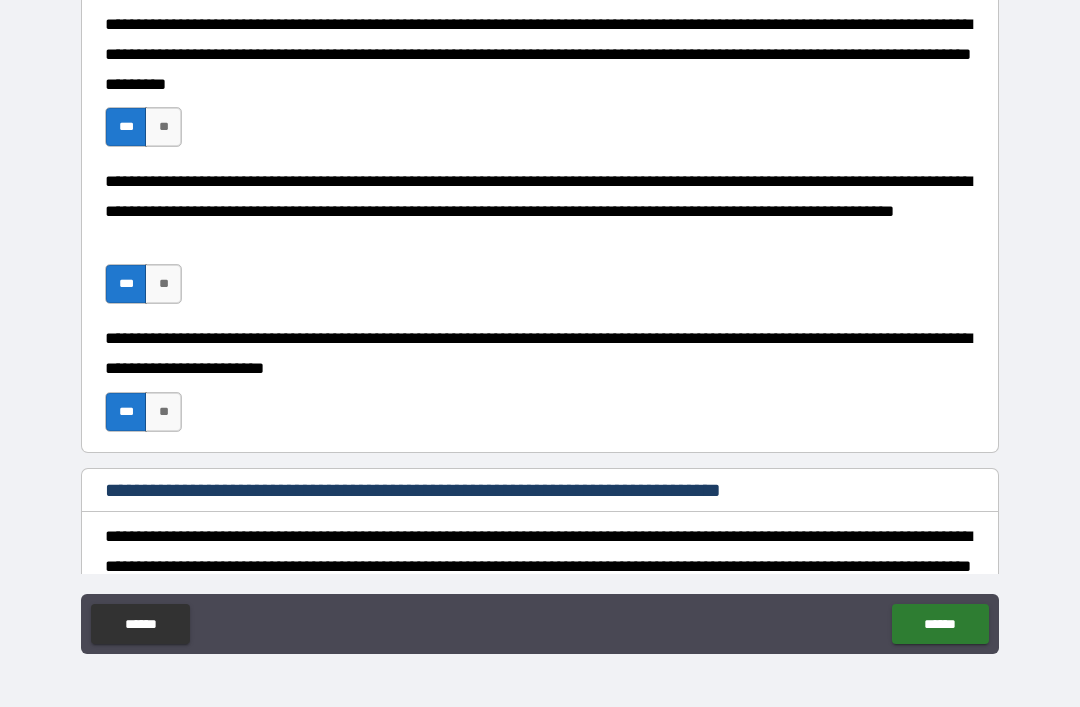 type on "*" 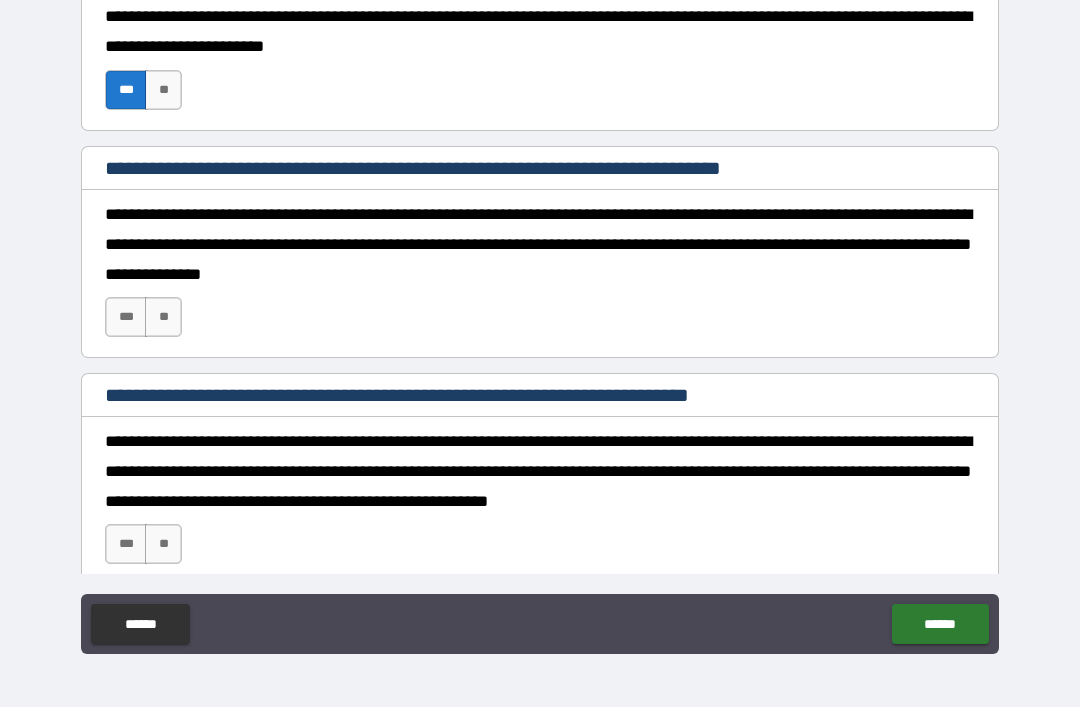 scroll, scrollTop: 1440, scrollLeft: 0, axis: vertical 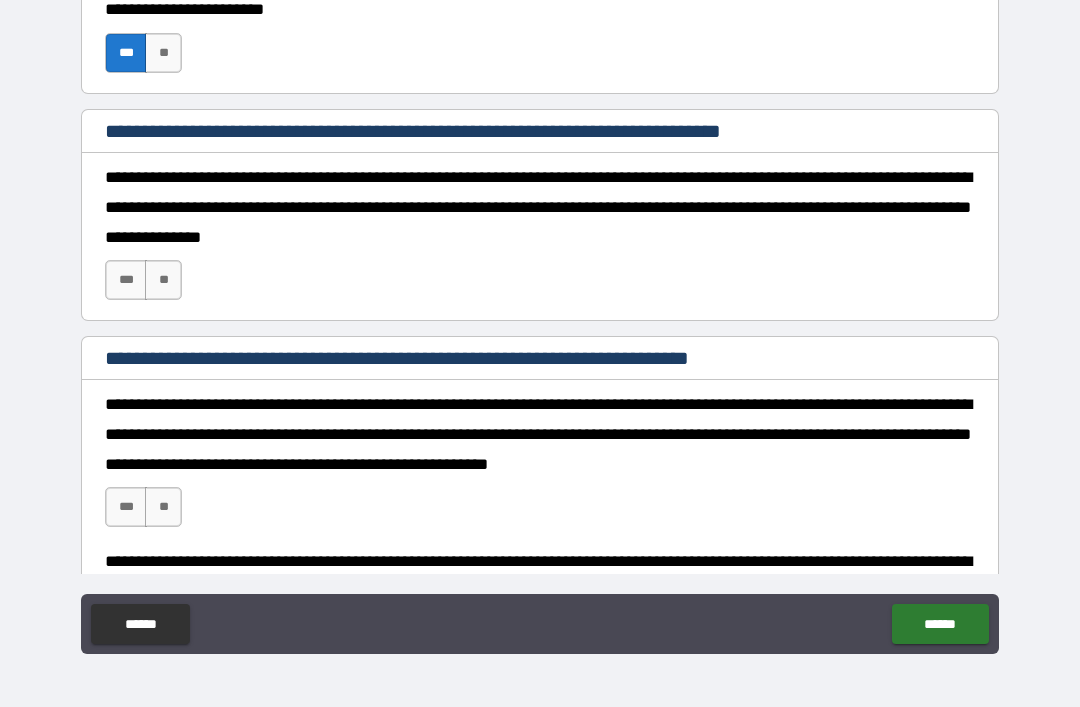 click on "***" at bounding box center [126, 280] 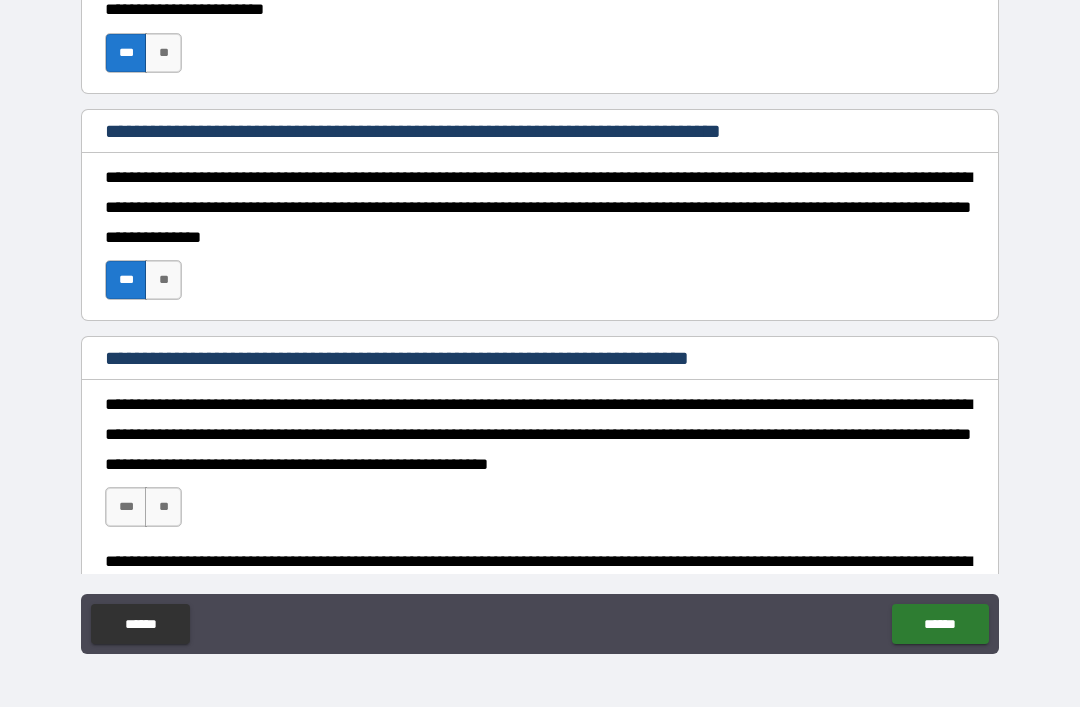 type on "*" 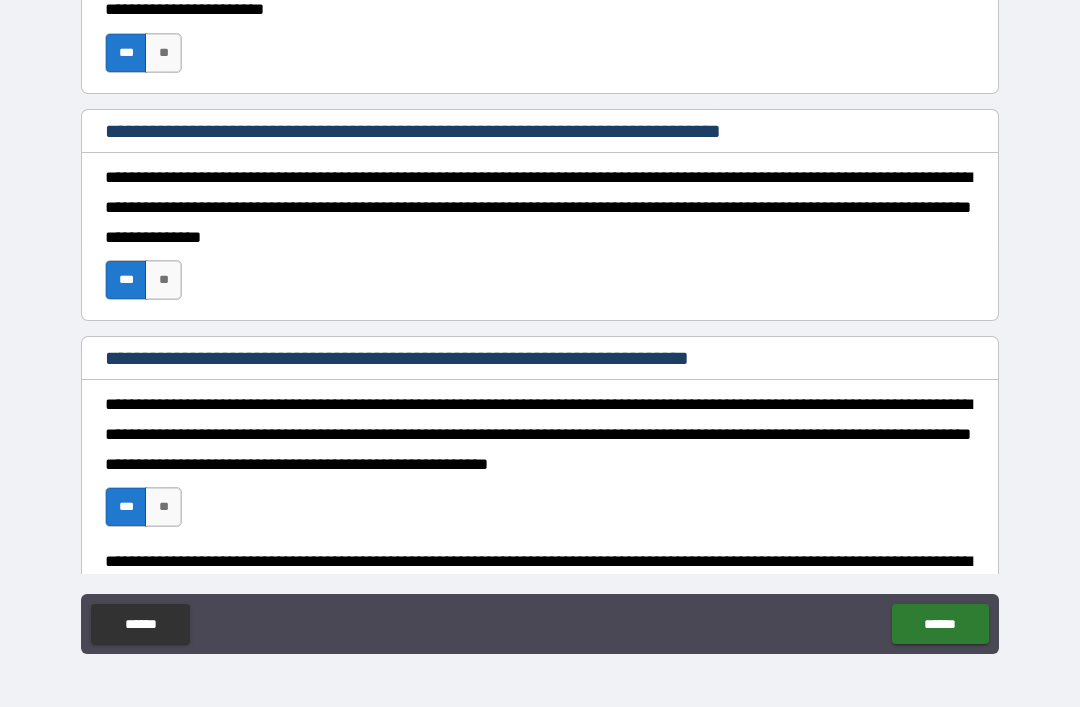 type on "*" 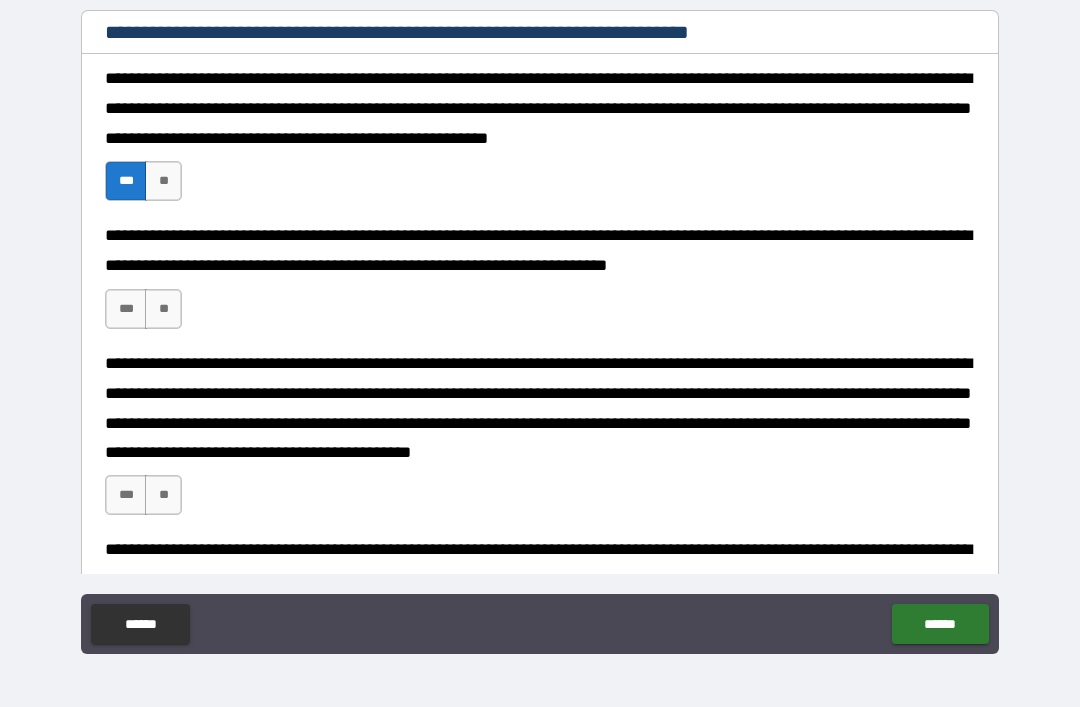 scroll, scrollTop: 1772, scrollLeft: 0, axis: vertical 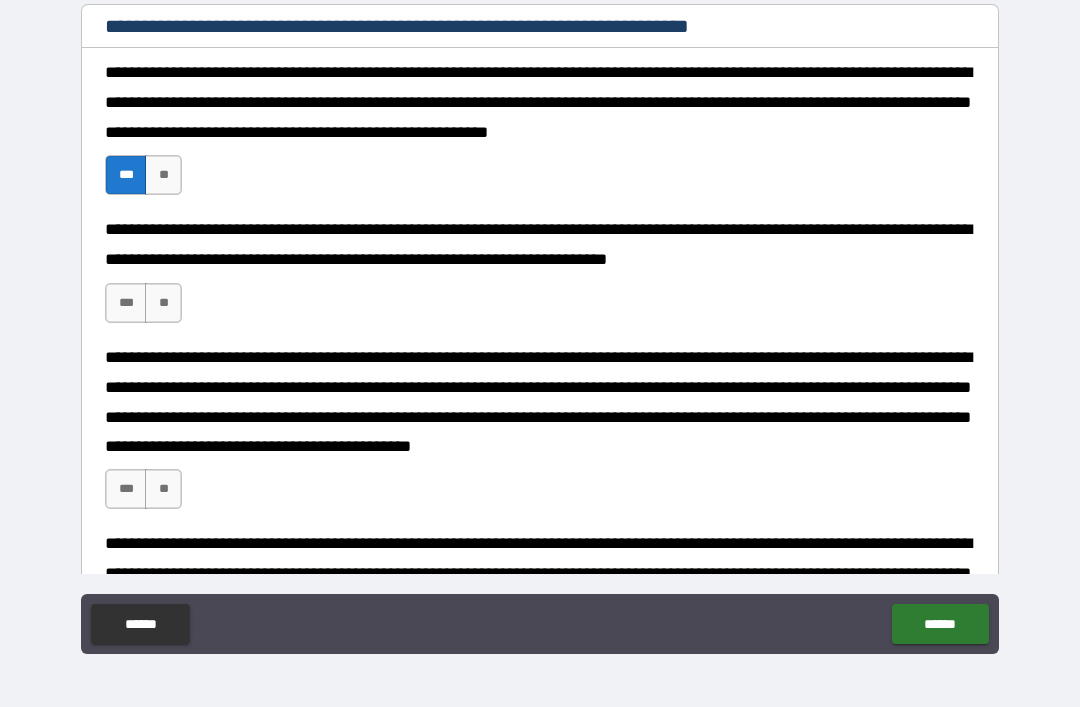 click on "***" at bounding box center (126, 303) 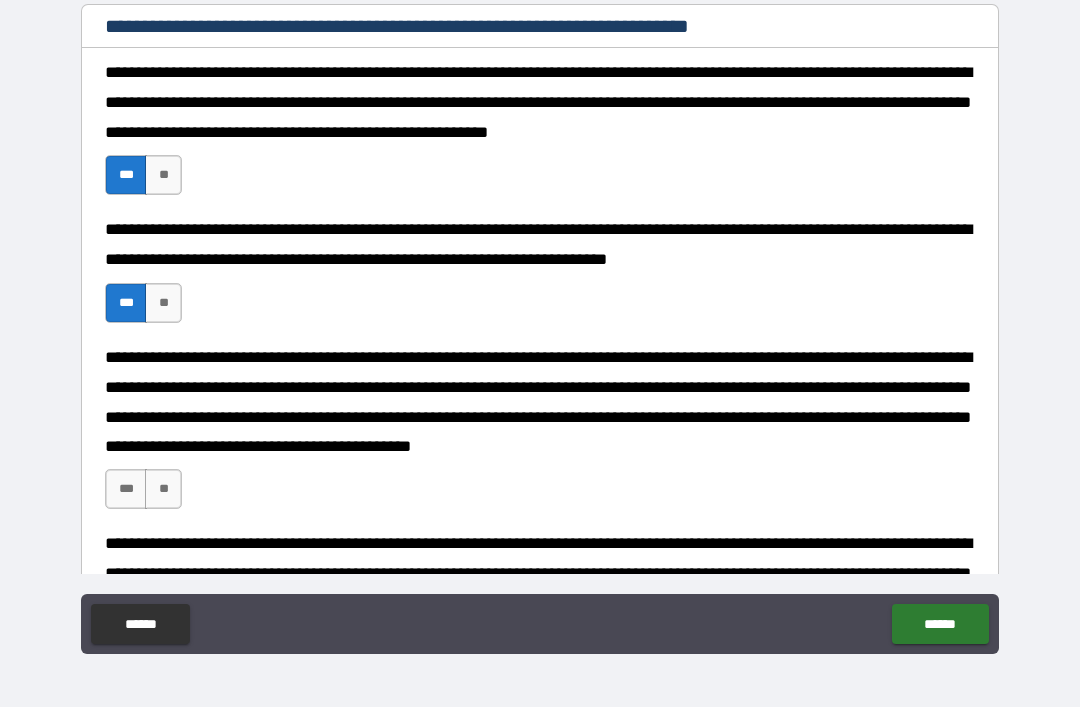 type on "*" 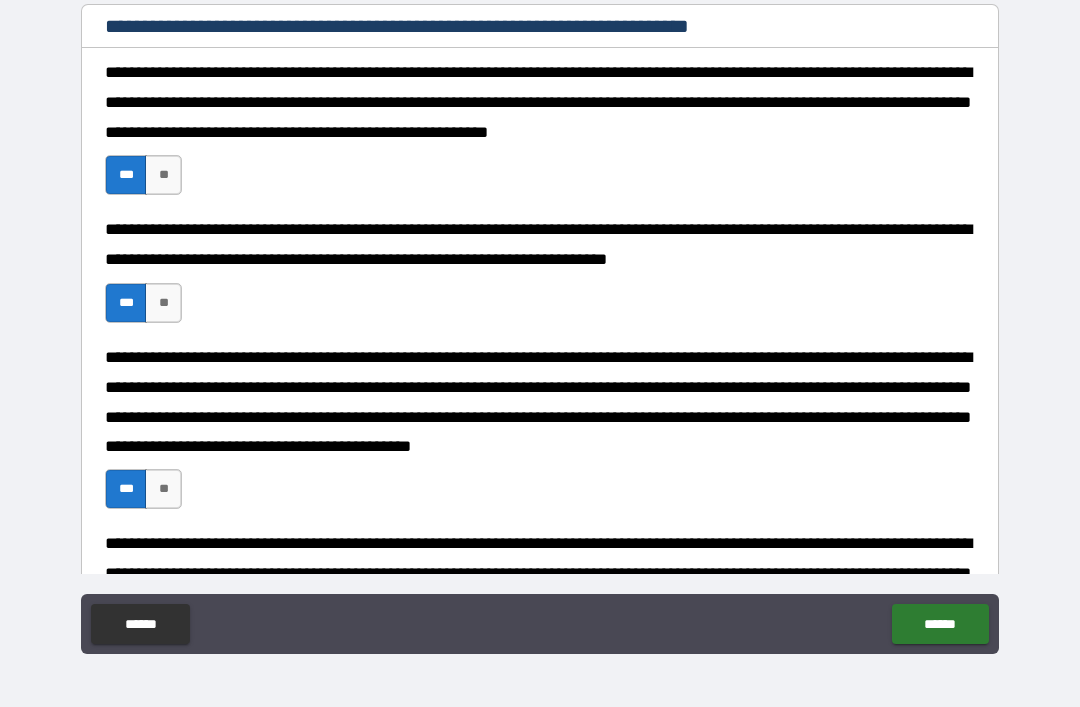 type on "*" 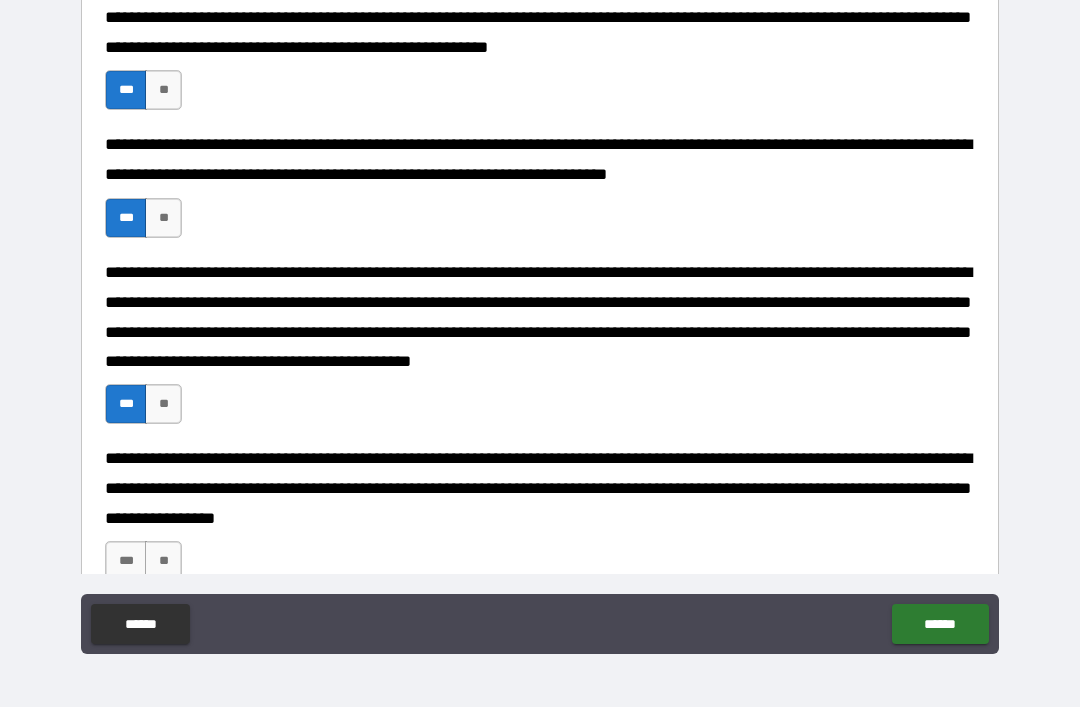scroll, scrollTop: 2041, scrollLeft: 0, axis: vertical 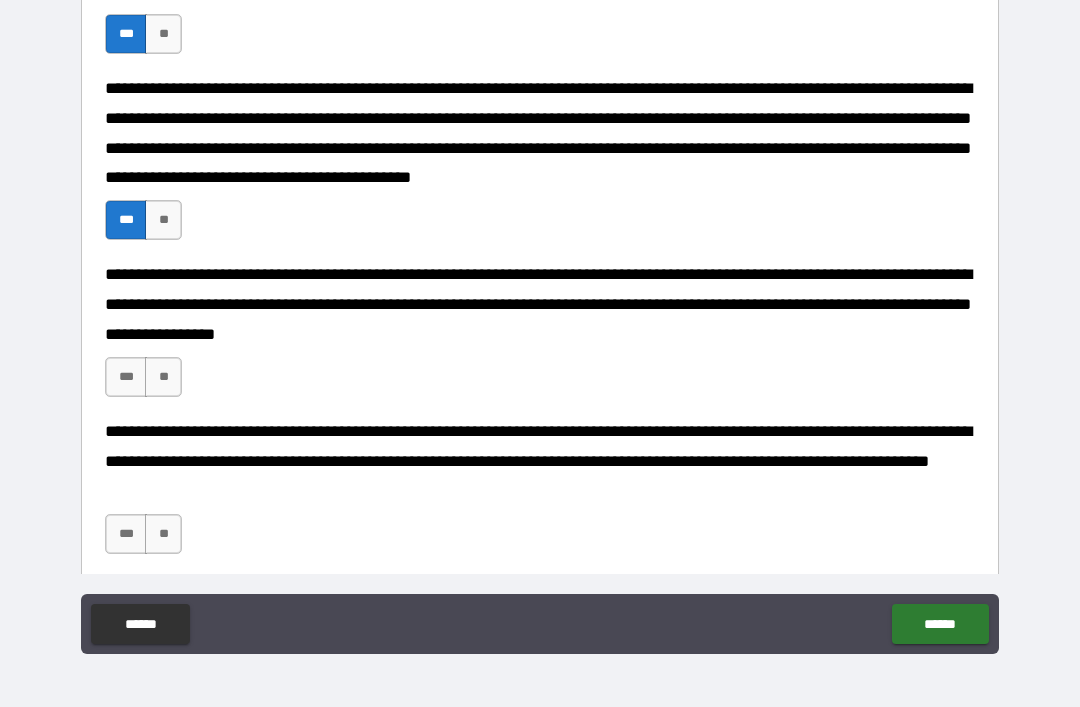 click on "***" at bounding box center [126, 377] 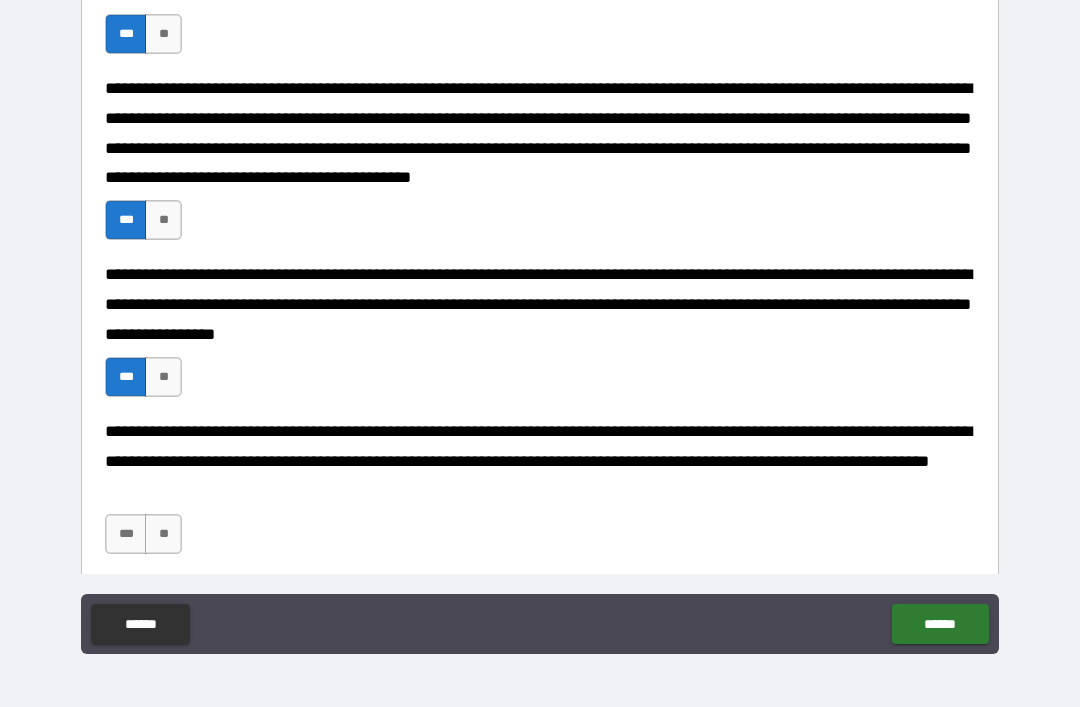 type on "*" 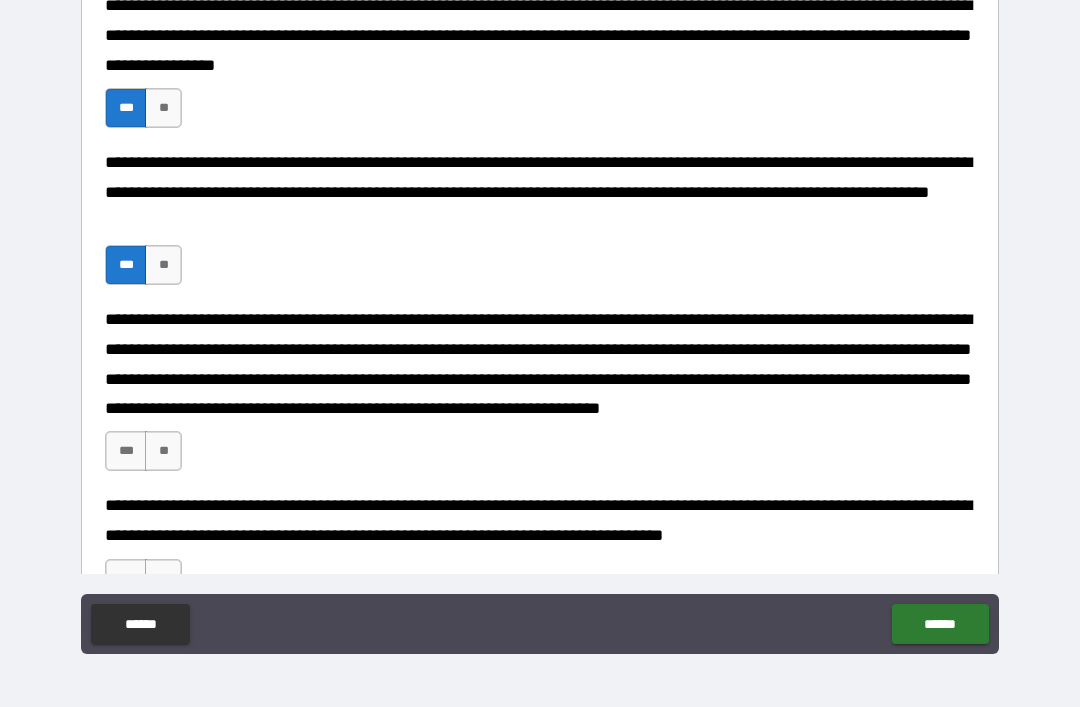 click on "***" at bounding box center (126, 451) 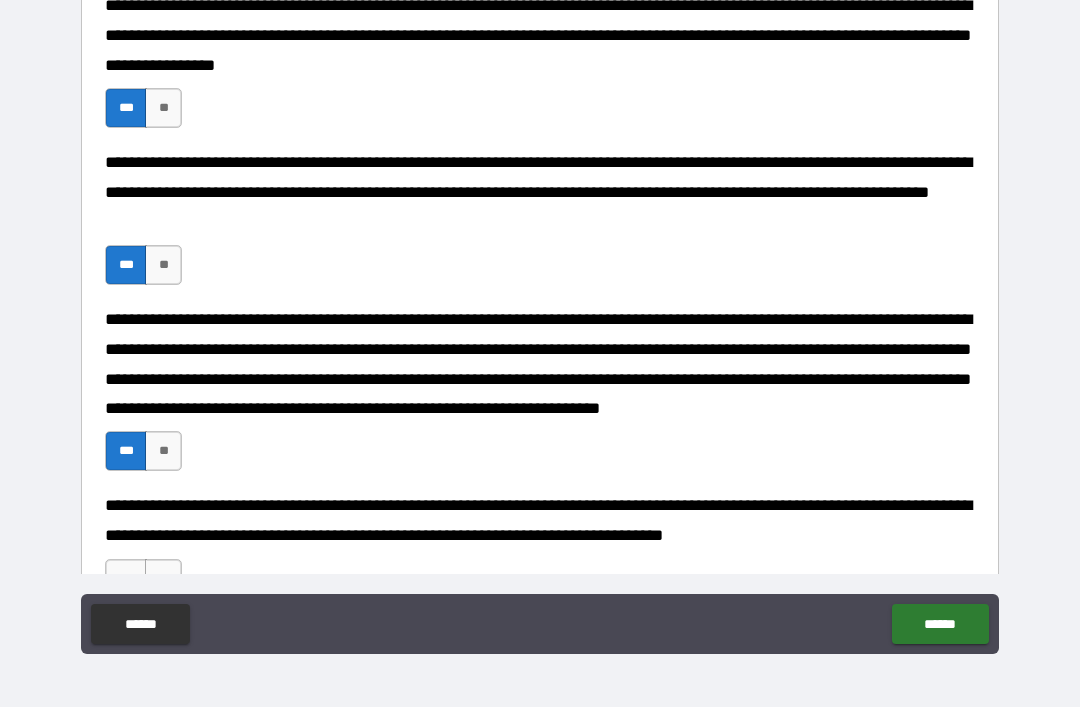type on "*" 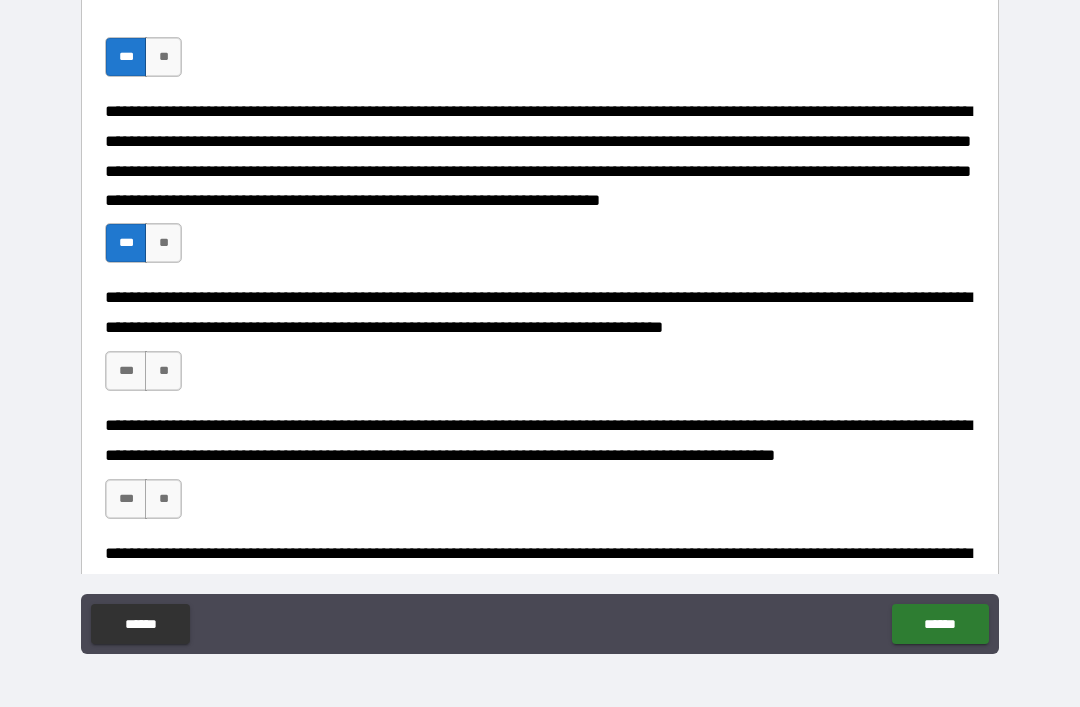 scroll, scrollTop: 2553, scrollLeft: 0, axis: vertical 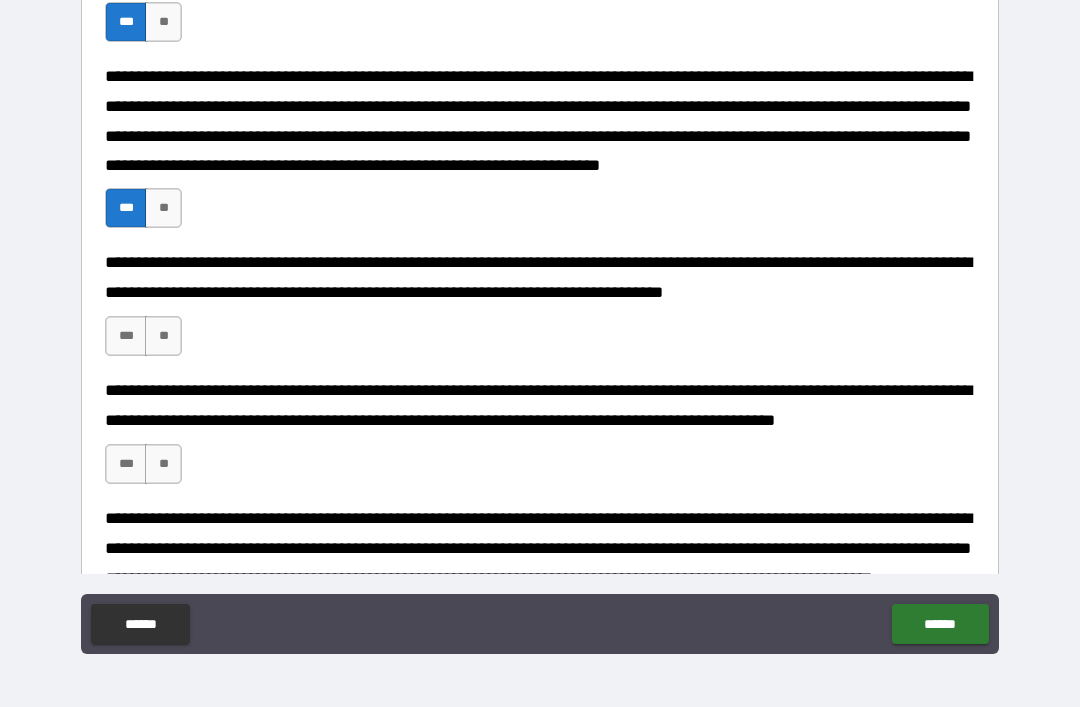 click on "***" at bounding box center [126, 336] 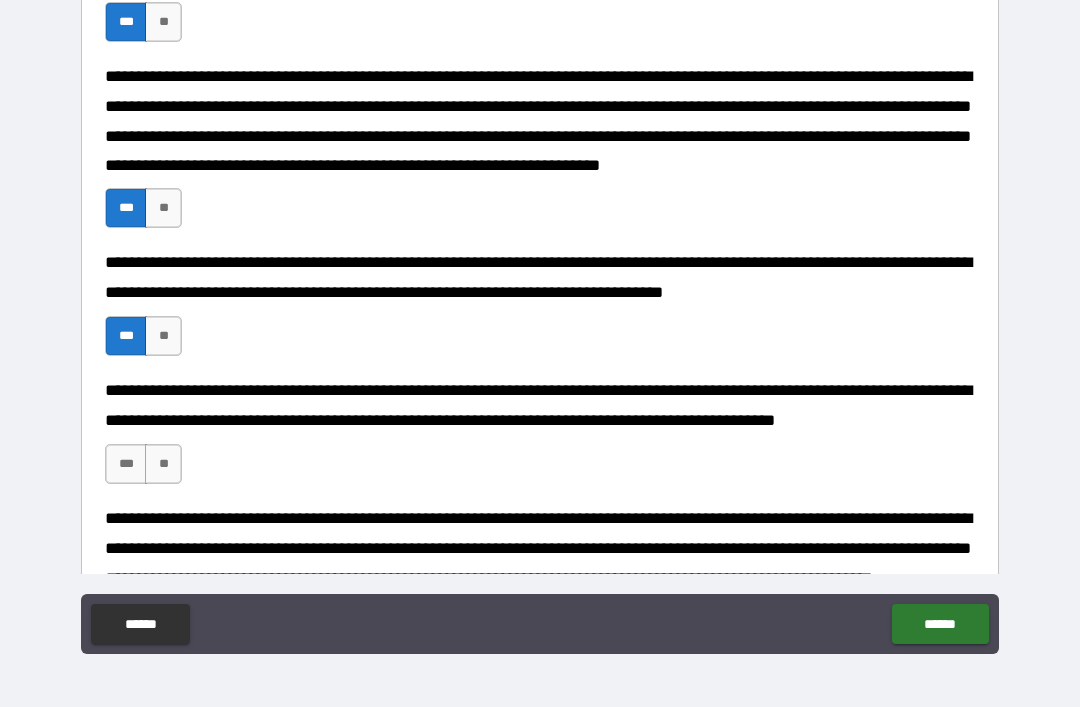 type on "*" 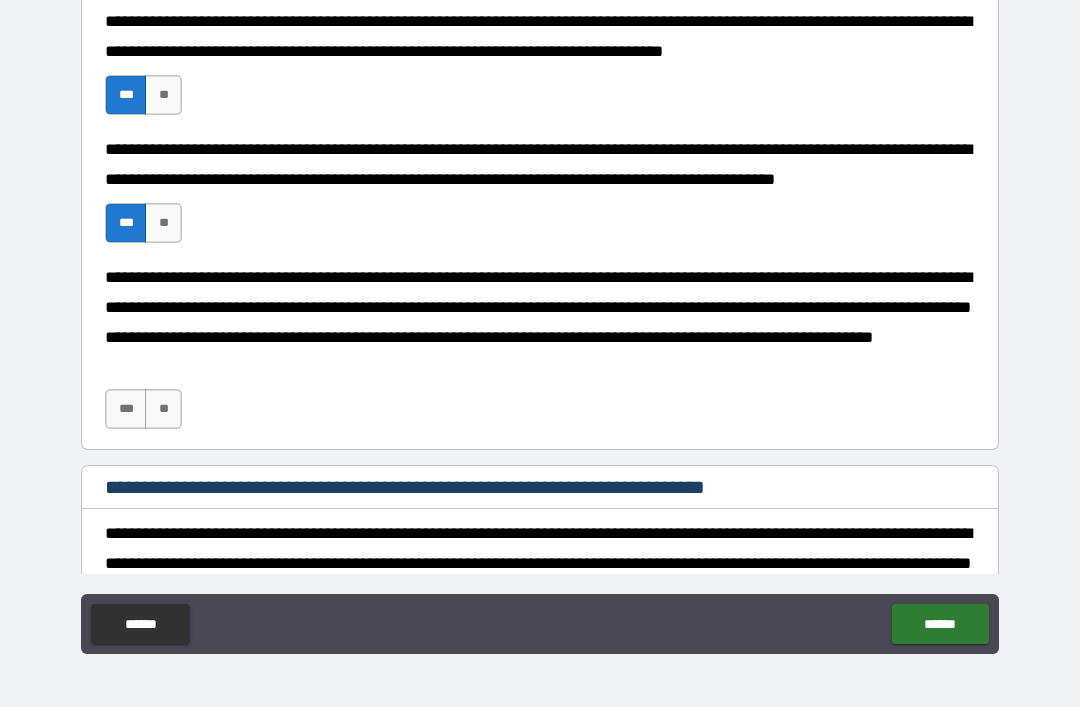 scroll, scrollTop: 2799, scrollLeft: 0, axis: vertical 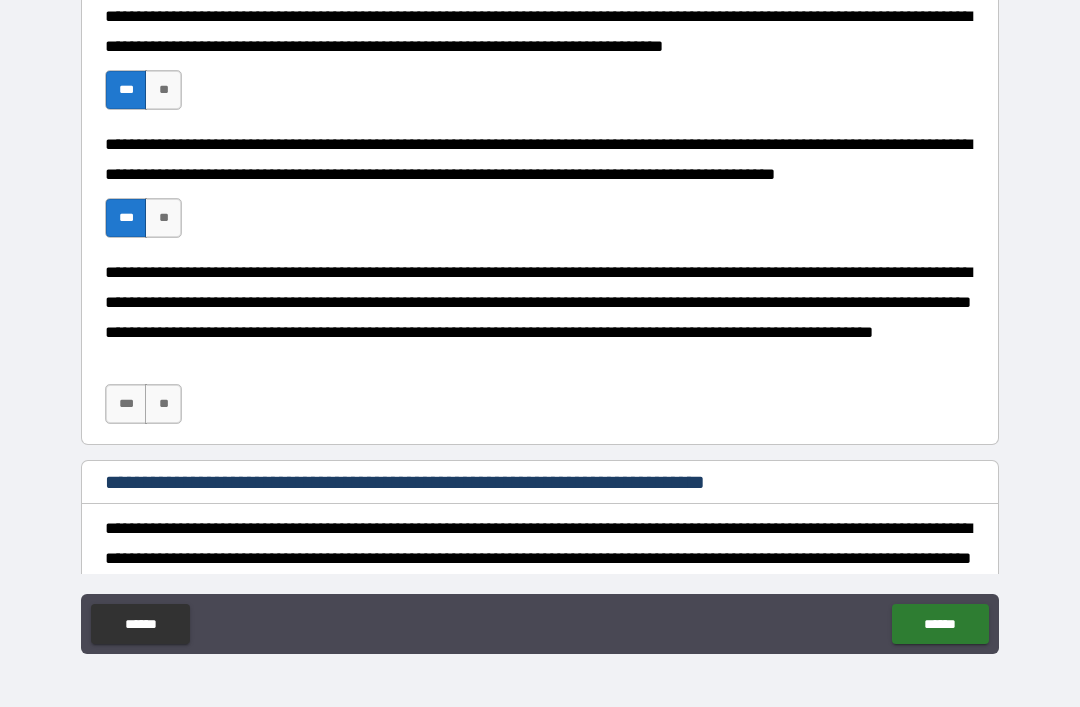 click on "***" at bounding box center (126, 404) 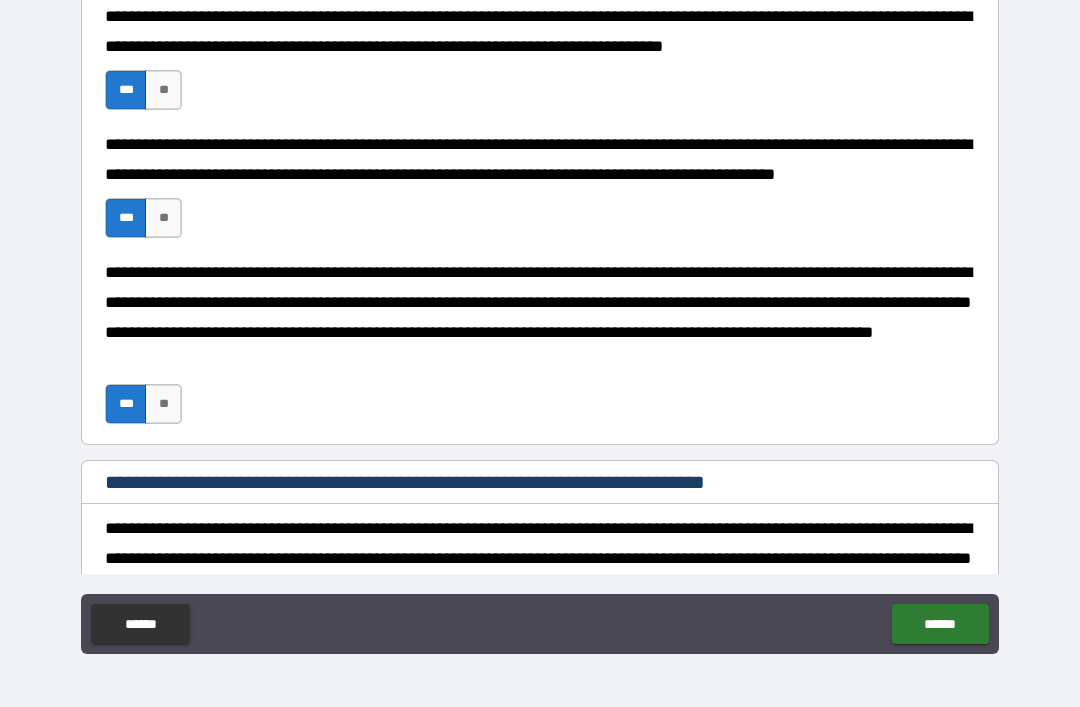 type on "*" 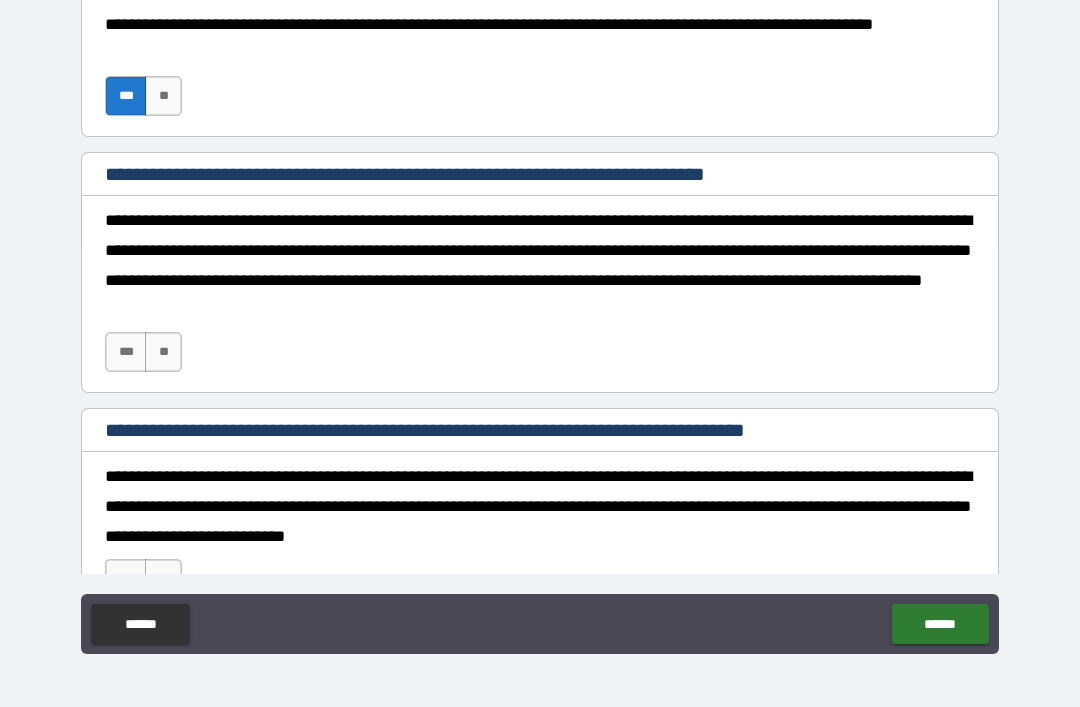 click on "***" at bounding box center [126, 352] 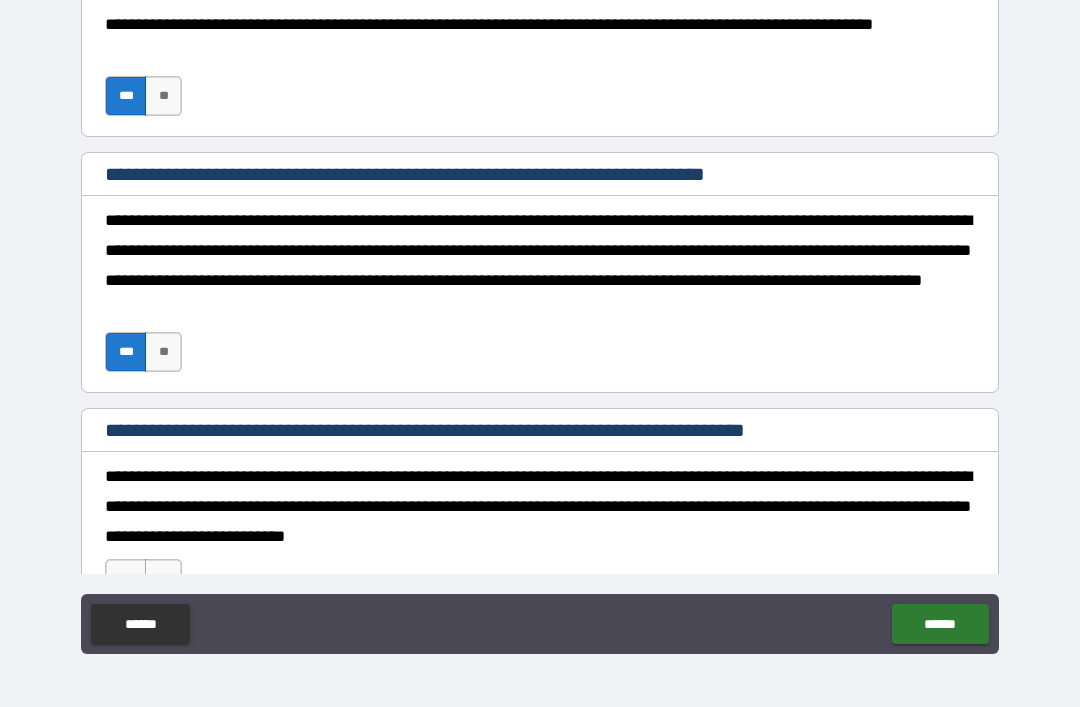 type on "*" 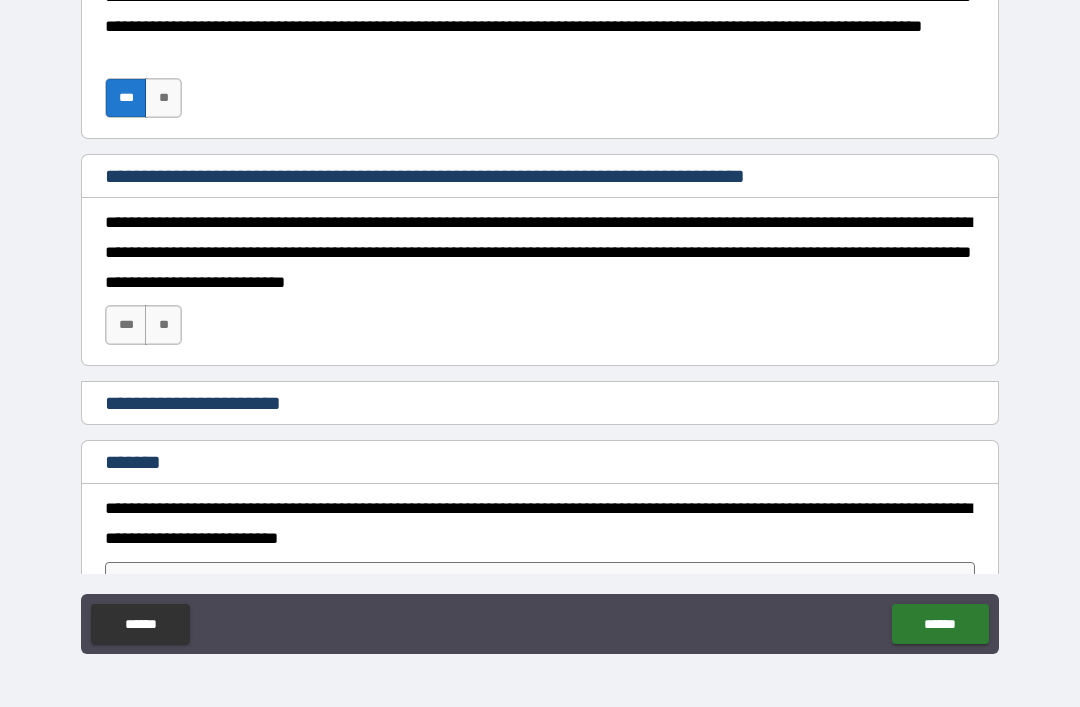 scroll, scrollTop: 3367, scrollLeft: 0, axis: vertical 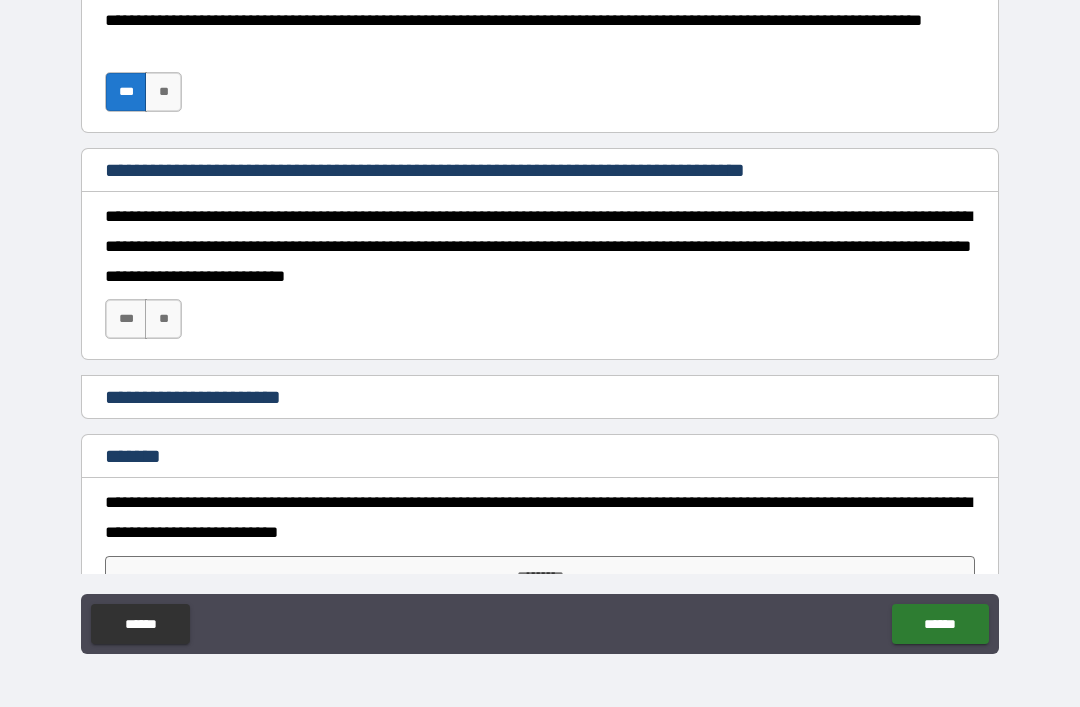 click on "***" at bounding box center (126, 319) 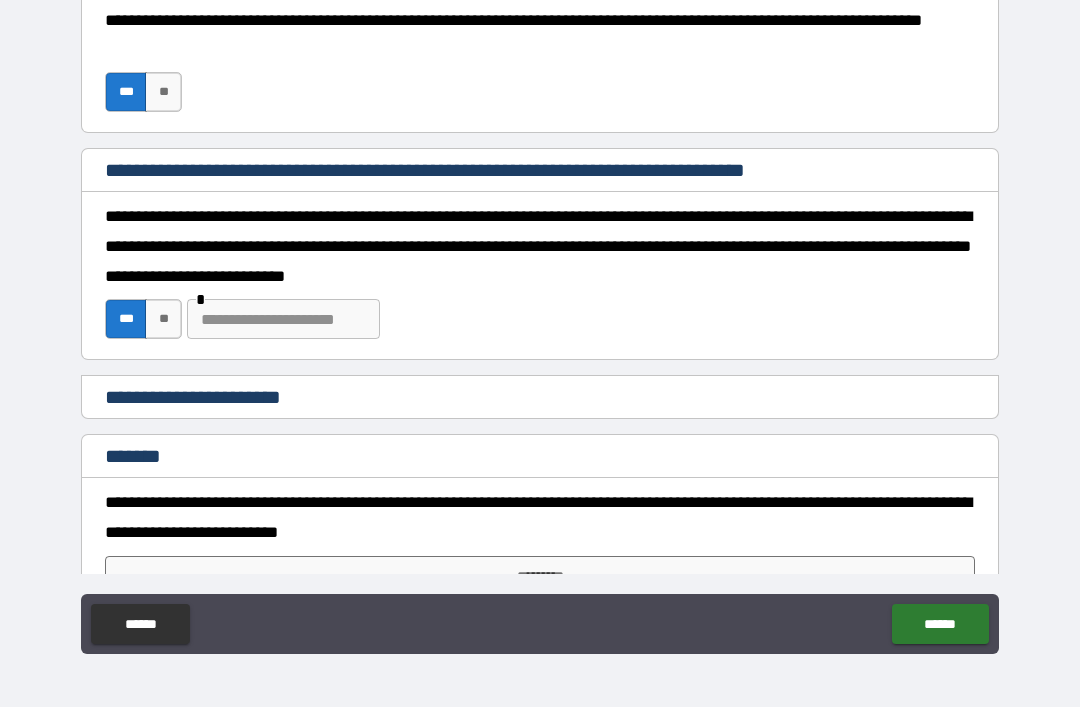 type on "*" 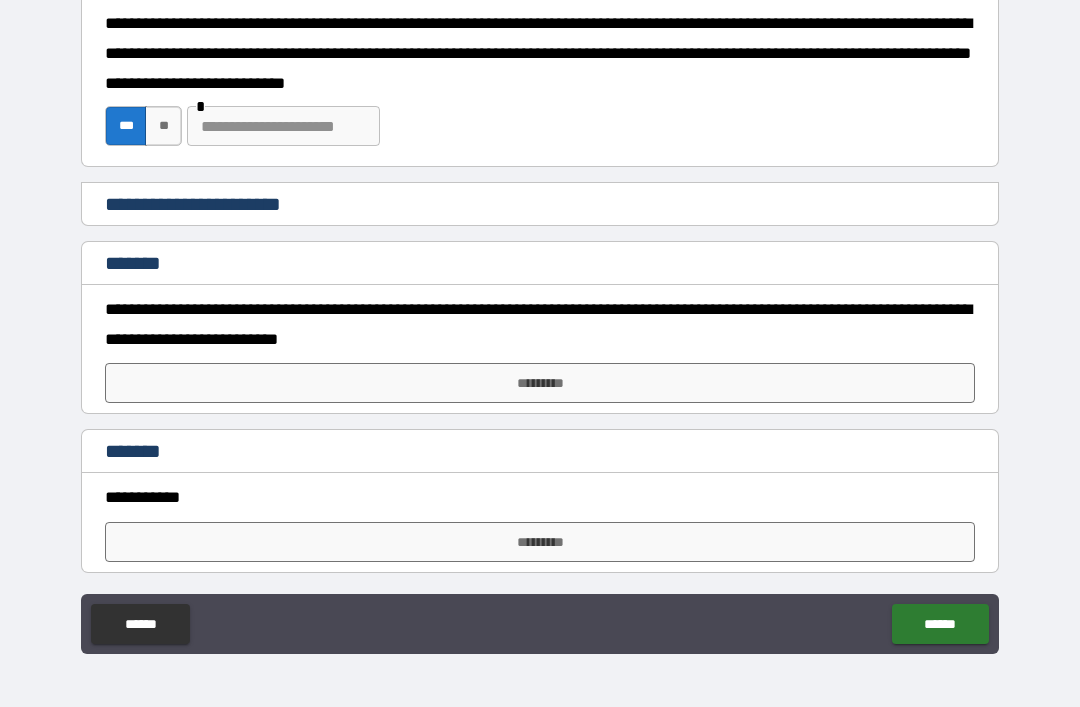 scroll, scrollTop: 3589, scrollLeft: 0, axis: vertical 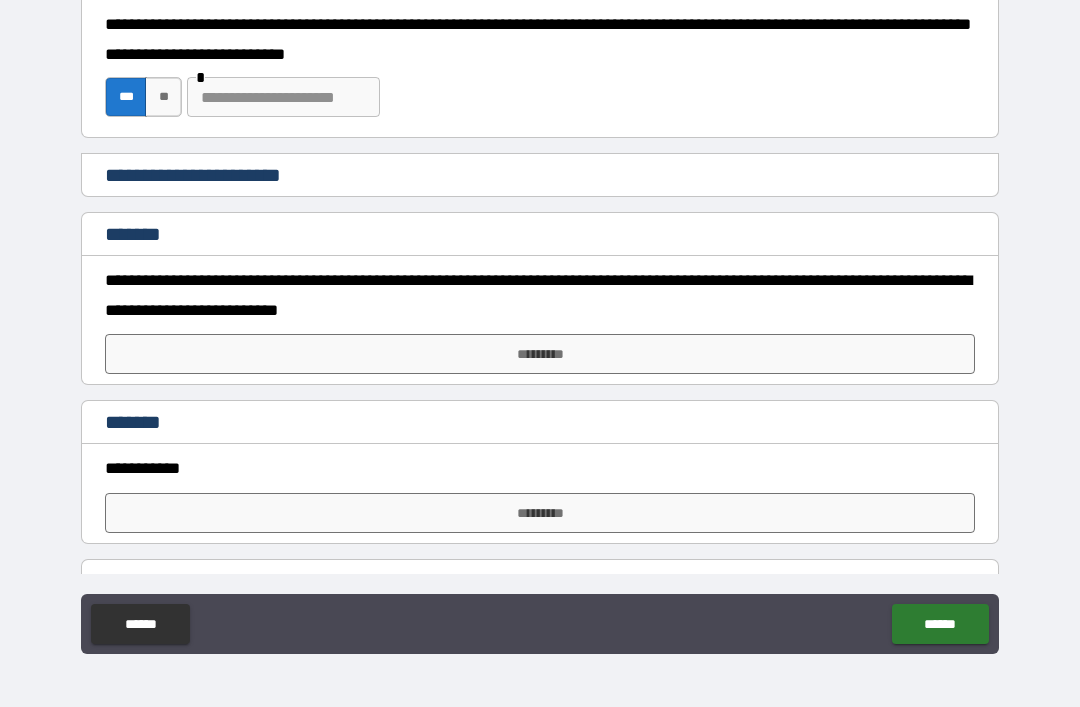 click on "**" at bounding box center (163, 97) 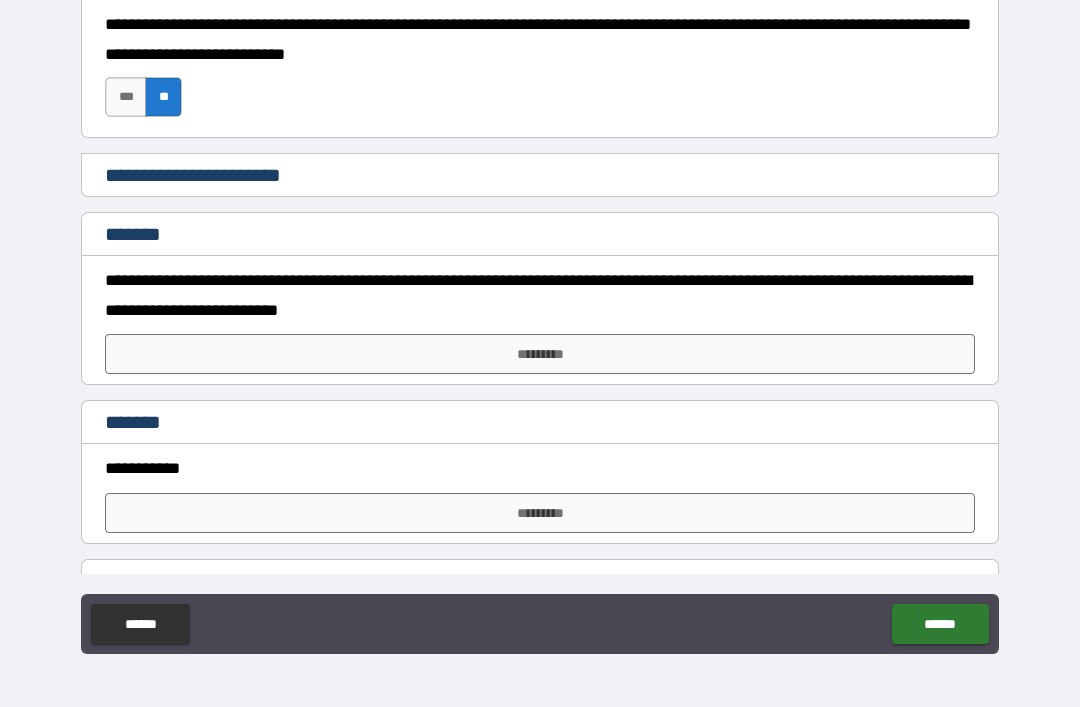 type on "*" 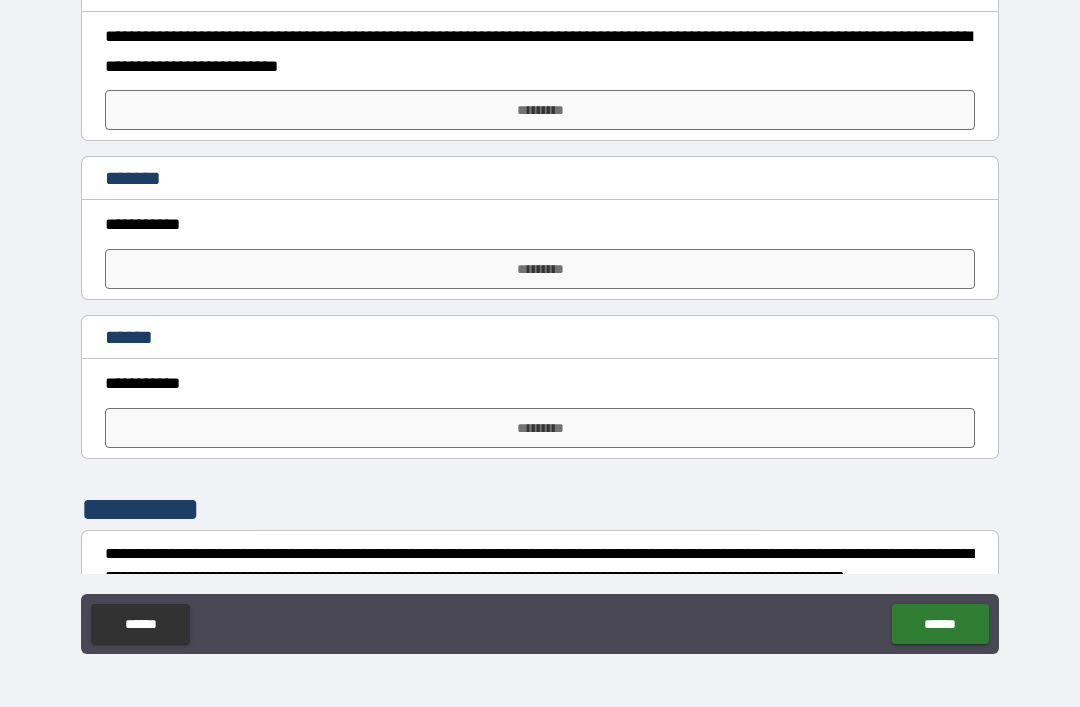 scroll, scrollTop: 3834, scrollLeft: 0, axis: vertical 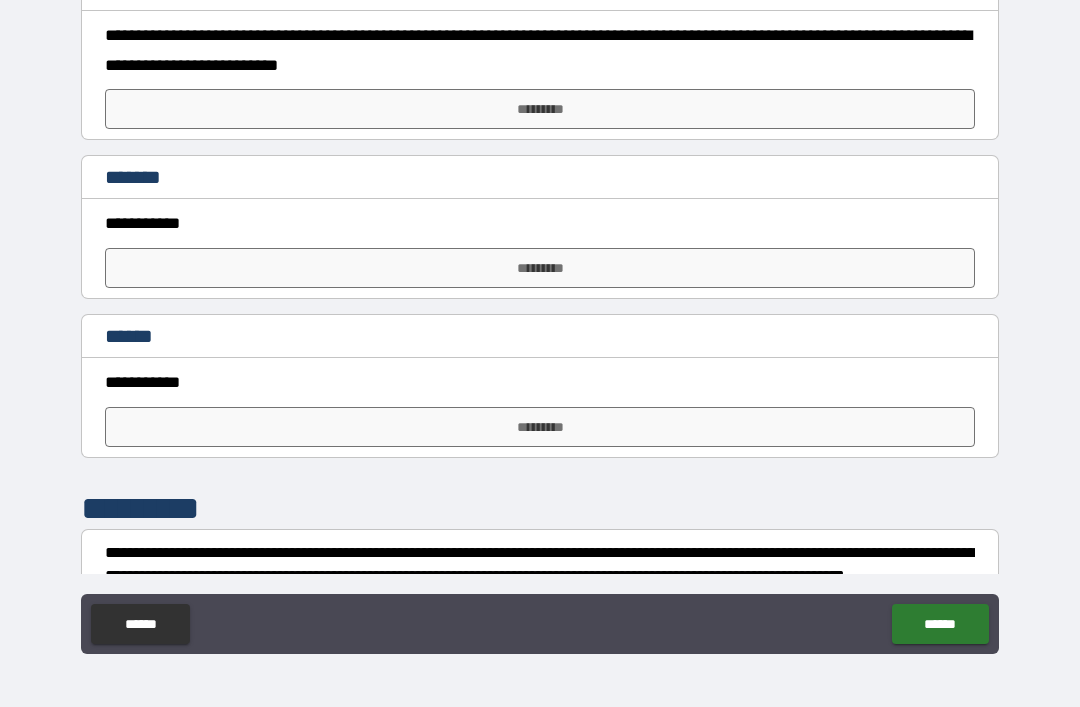 click on "*********" at bounding box center (540, 268) 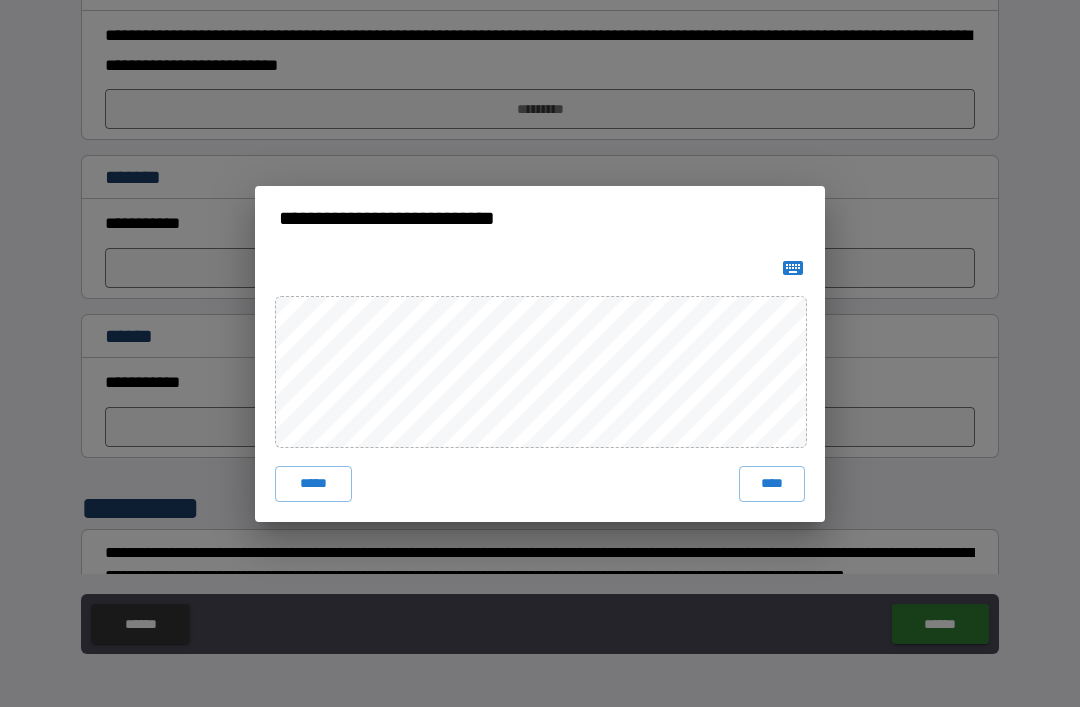 click on "****" at bounding box center (772, 484) 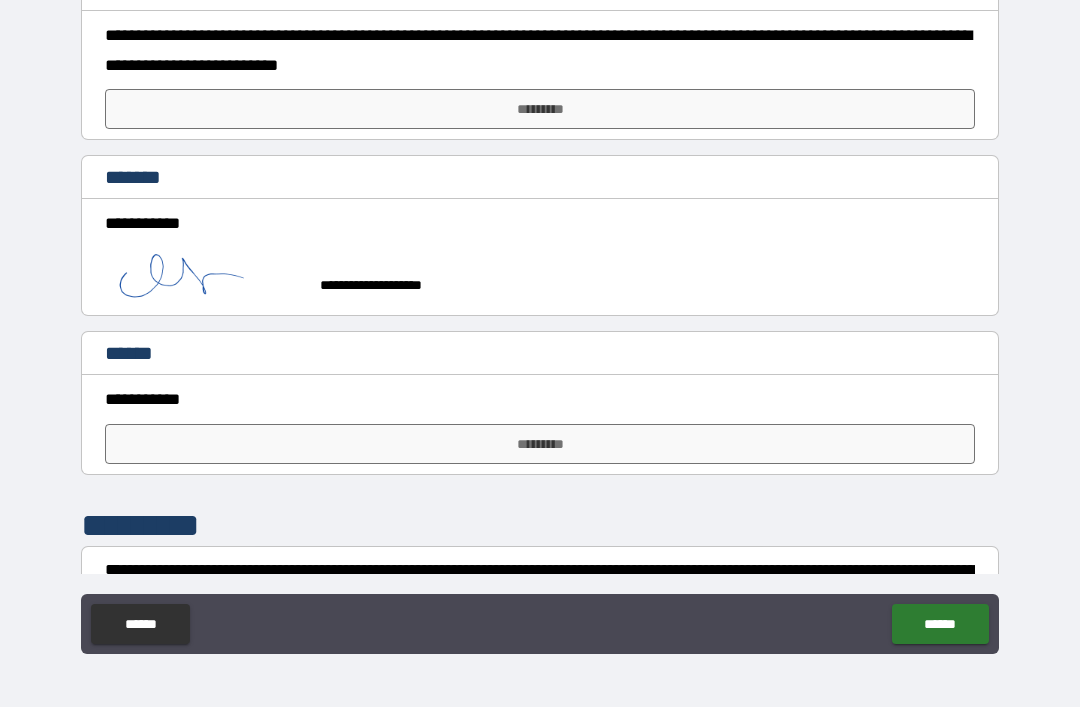 type on "*" 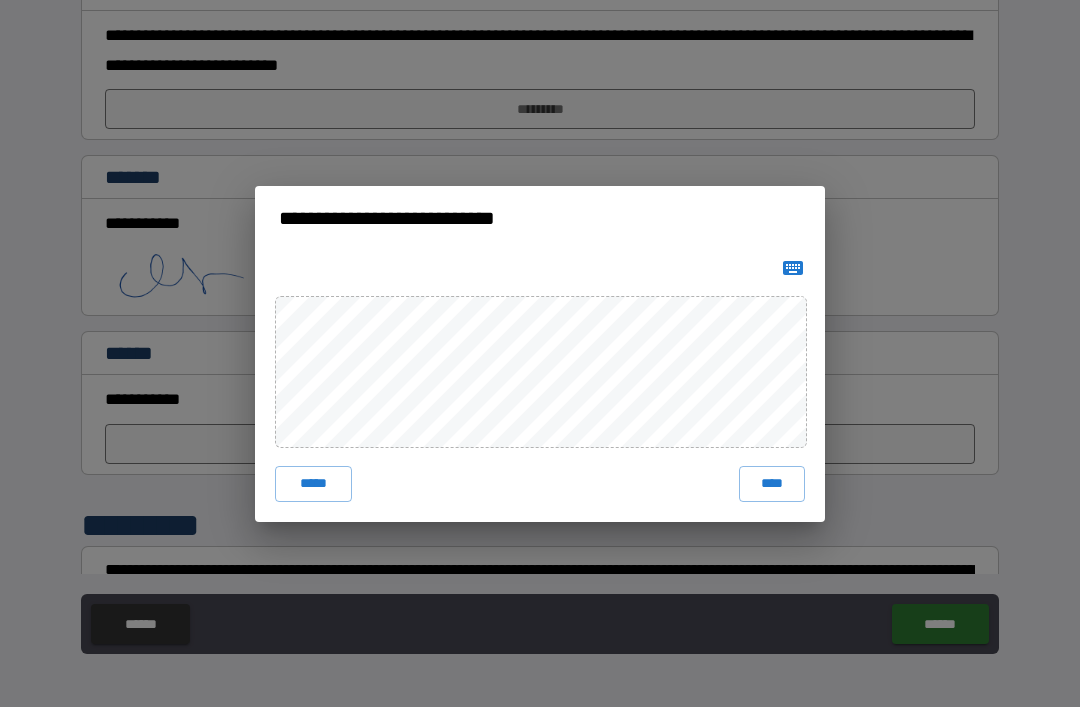 click on "****" at bounding box center [772, 484] 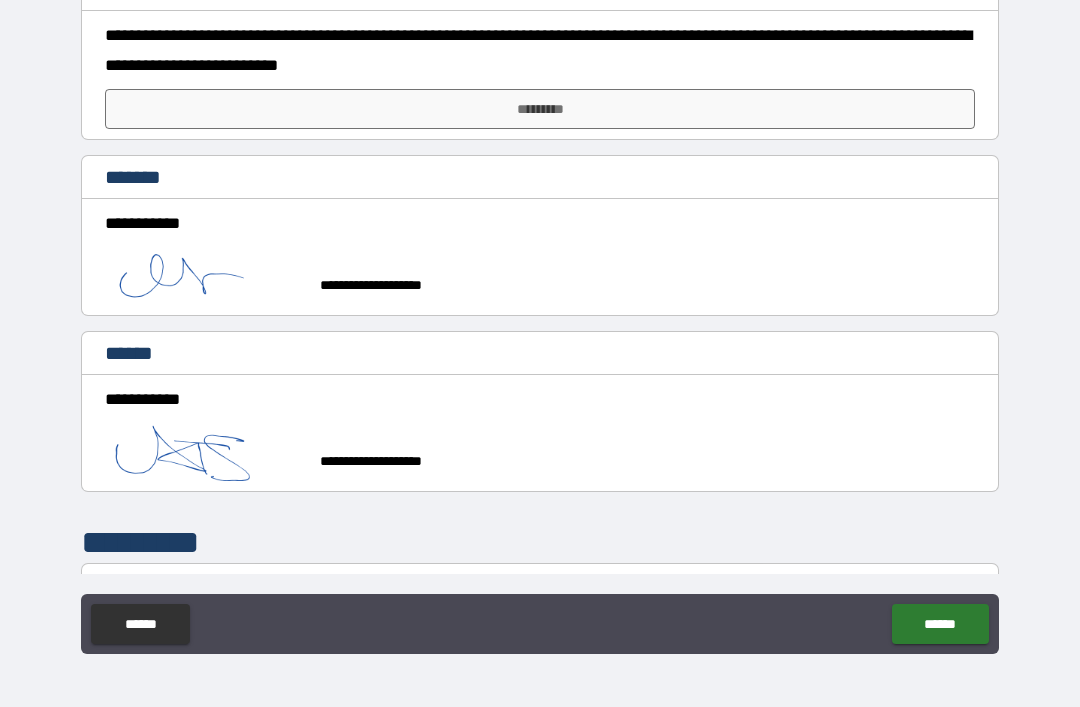 type on "*" 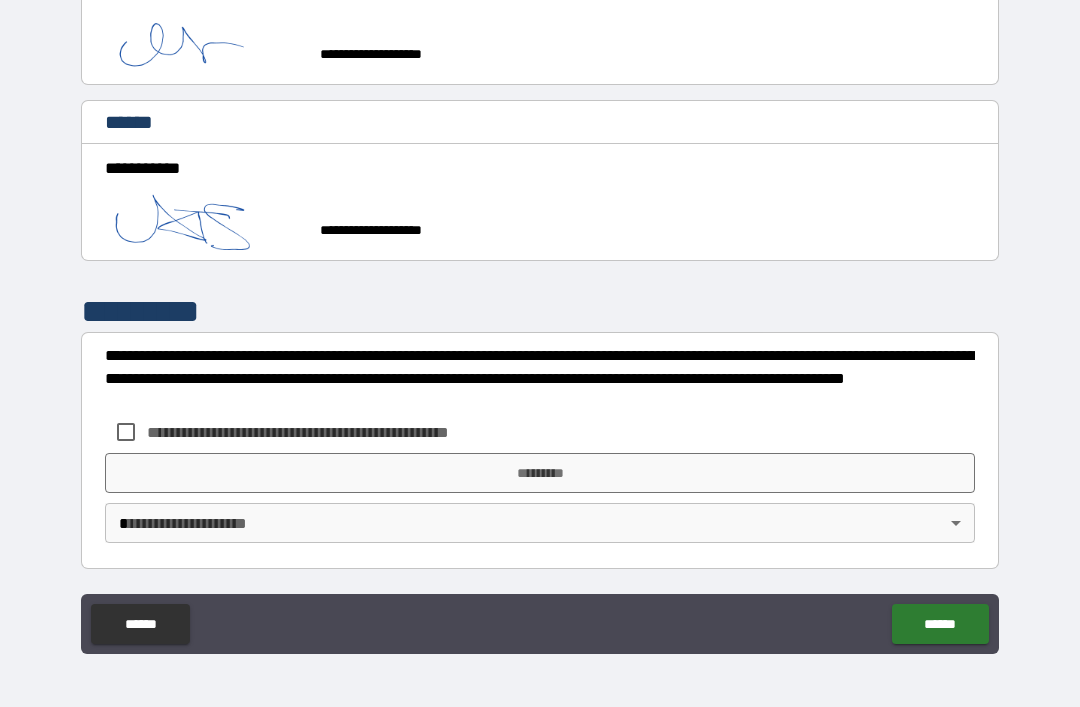 scroll, scrollTop: 4065, scrollLeft: 0, axis: vertical 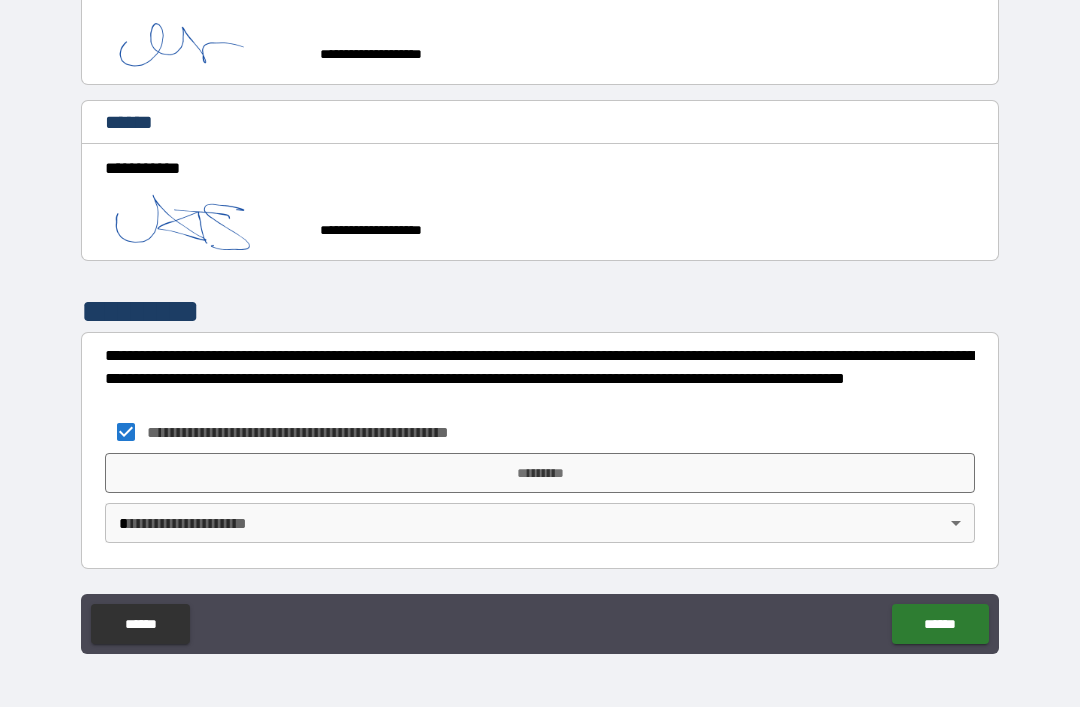type on "*" 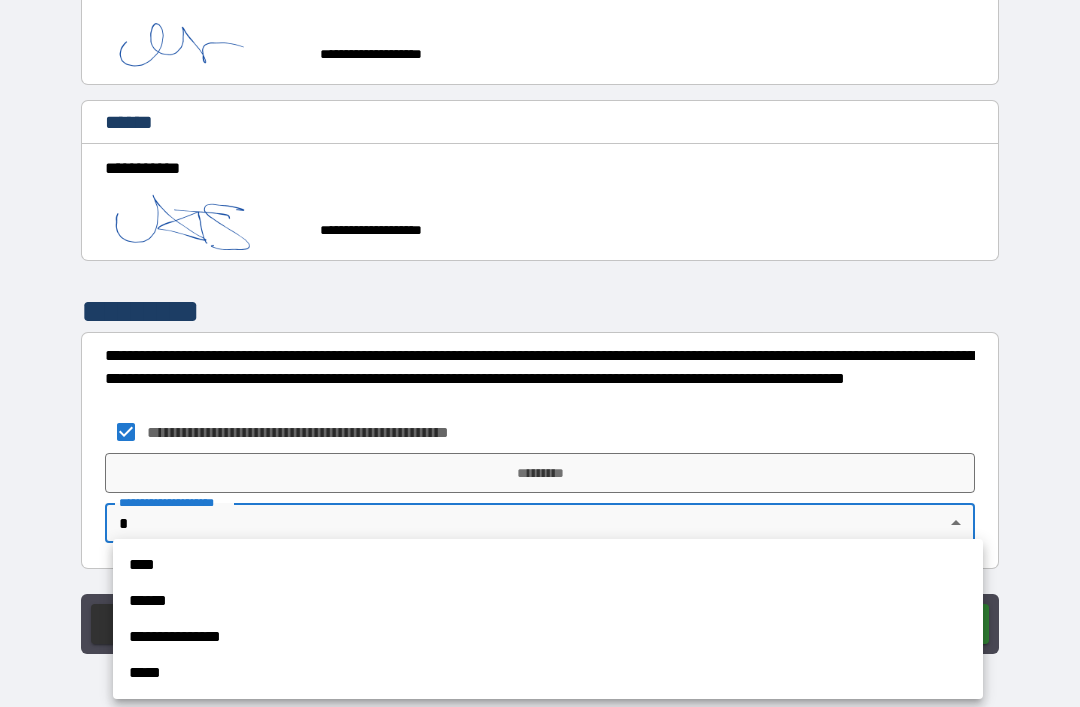click on "****" at bounding box center (548, 565) 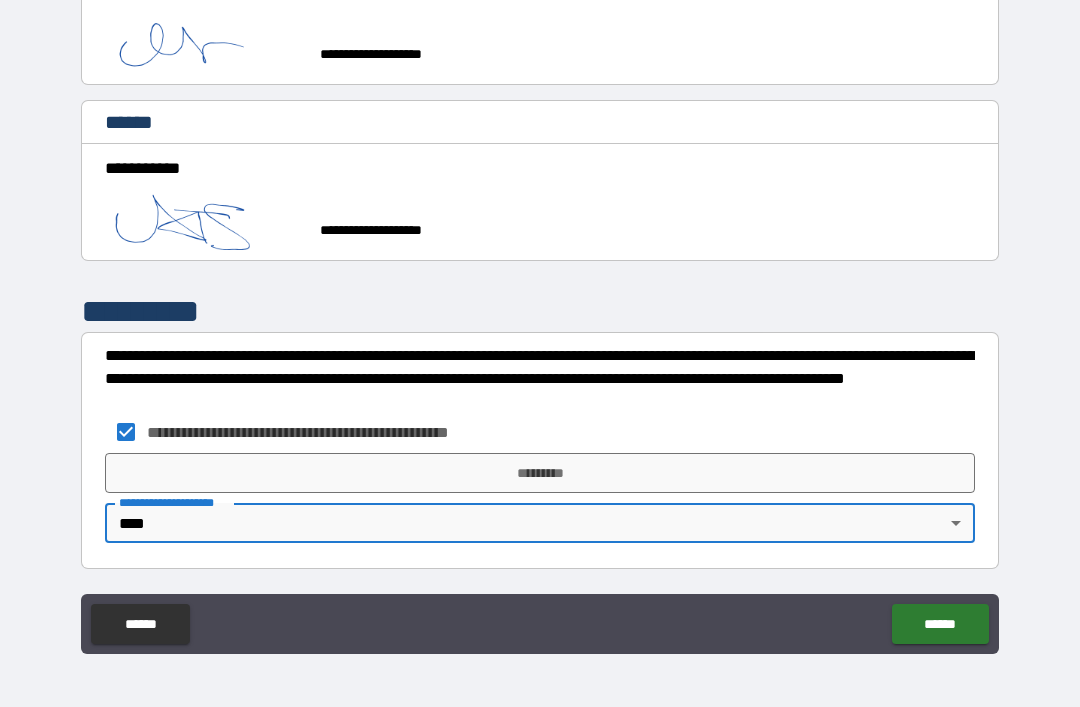 type on "*" 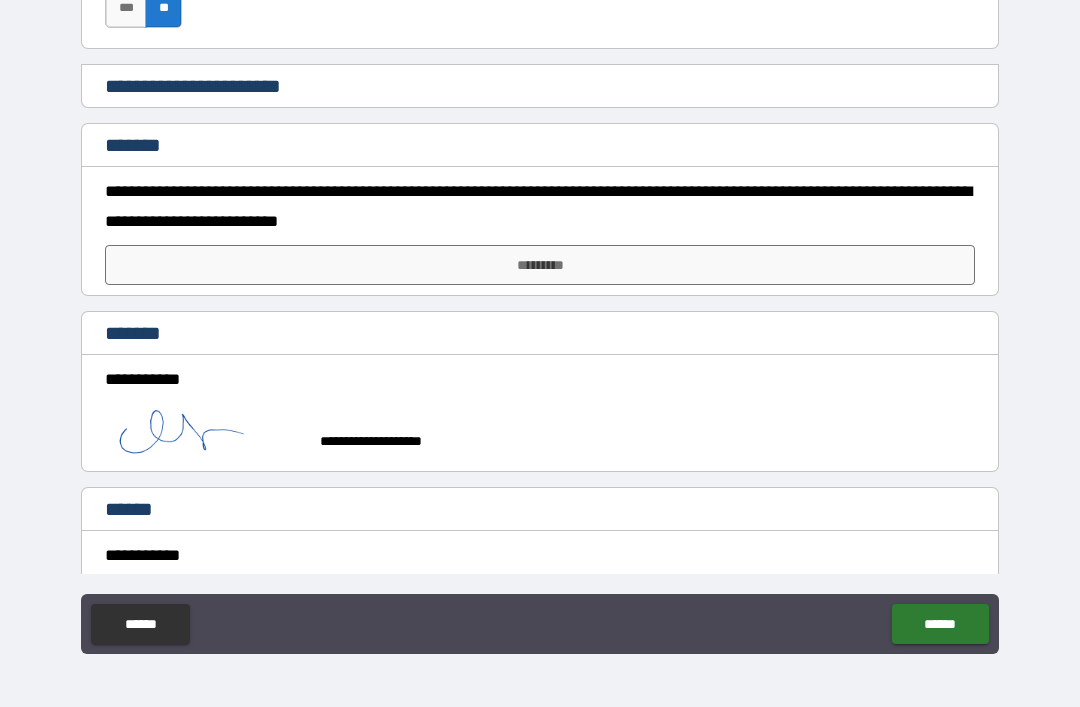 scroll, scrollTop: 3680, scrollLeft: 0, axis: vertical 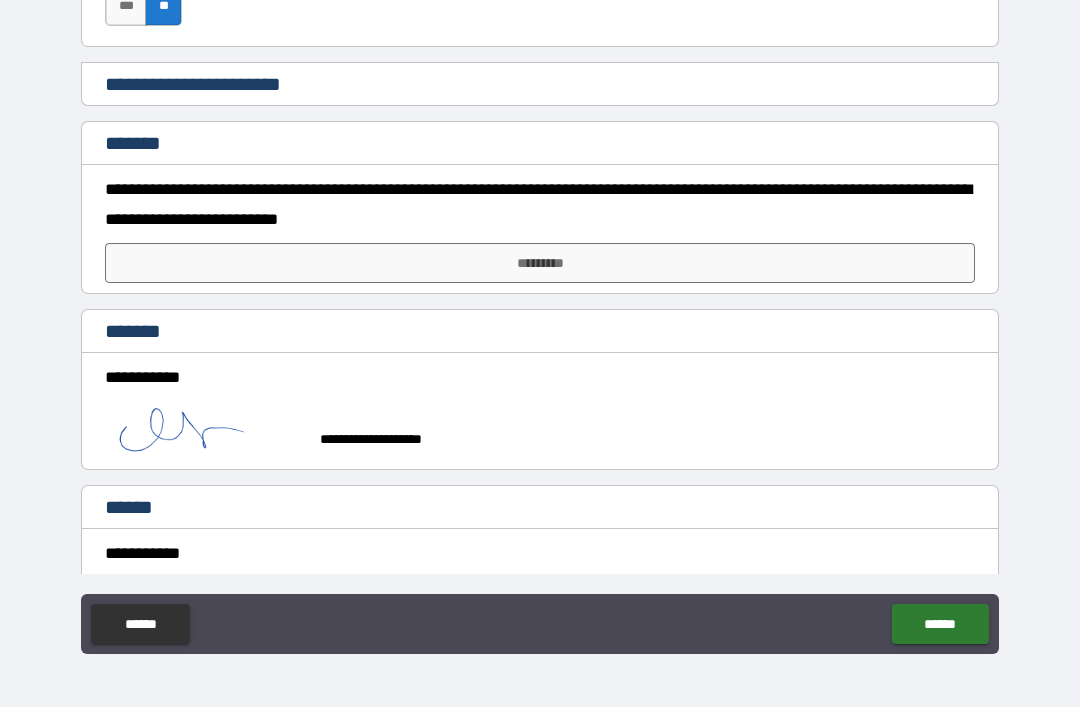 type on "*" 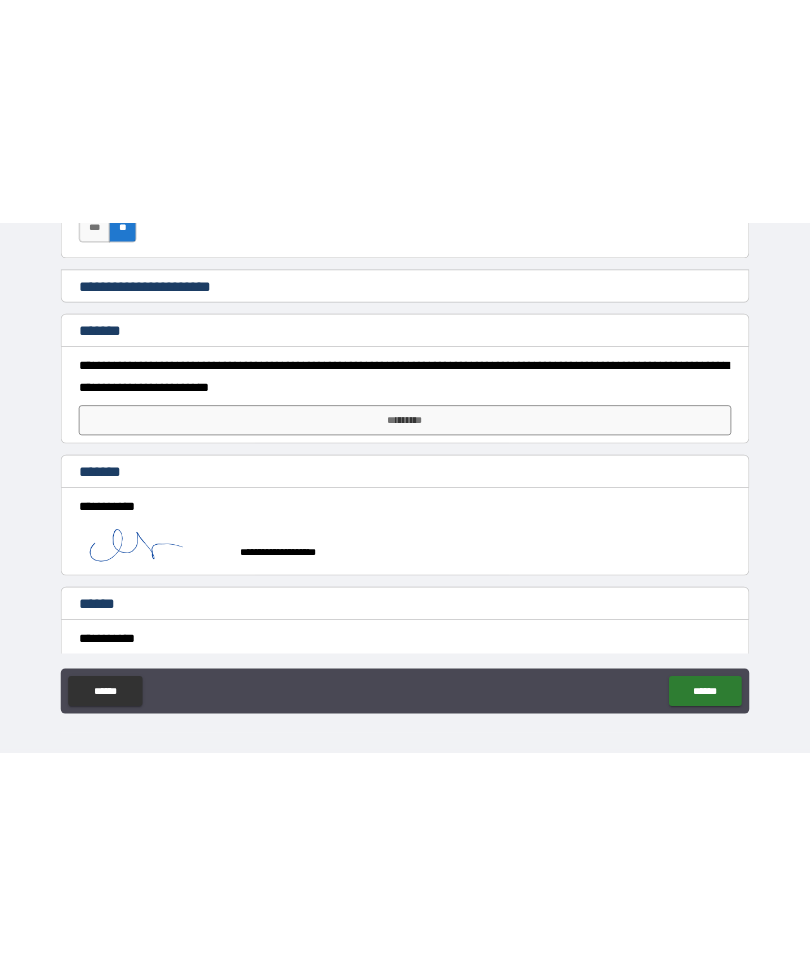 scroll, scrollTop: 0, scrollLeft: 0, axis: both 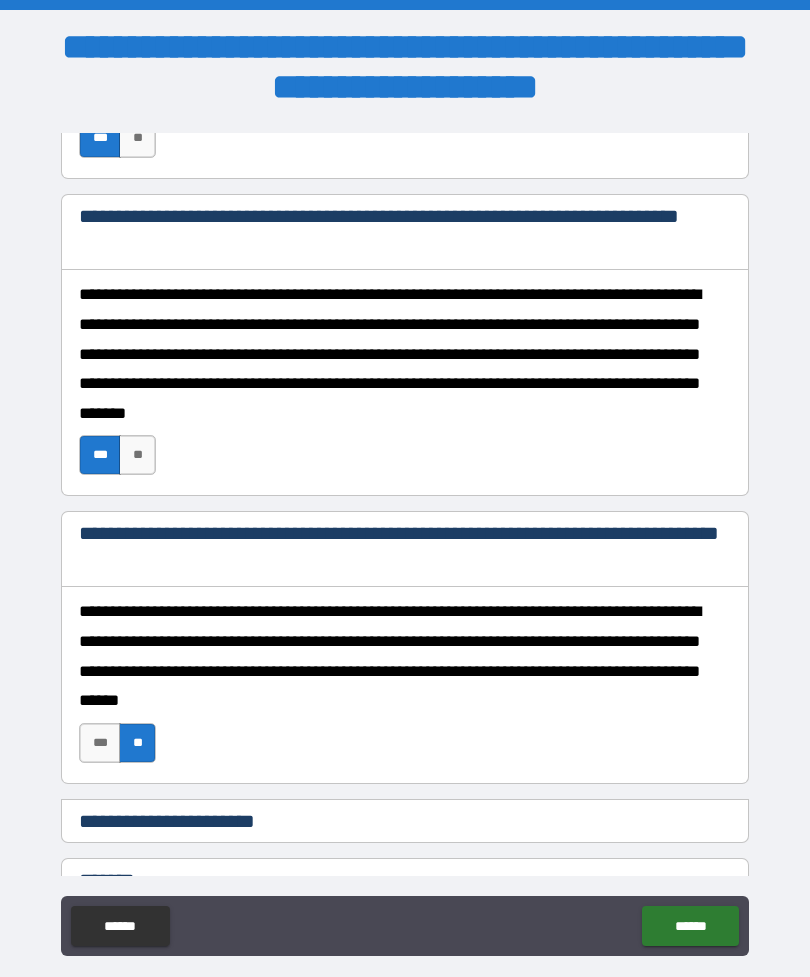 type on "*" 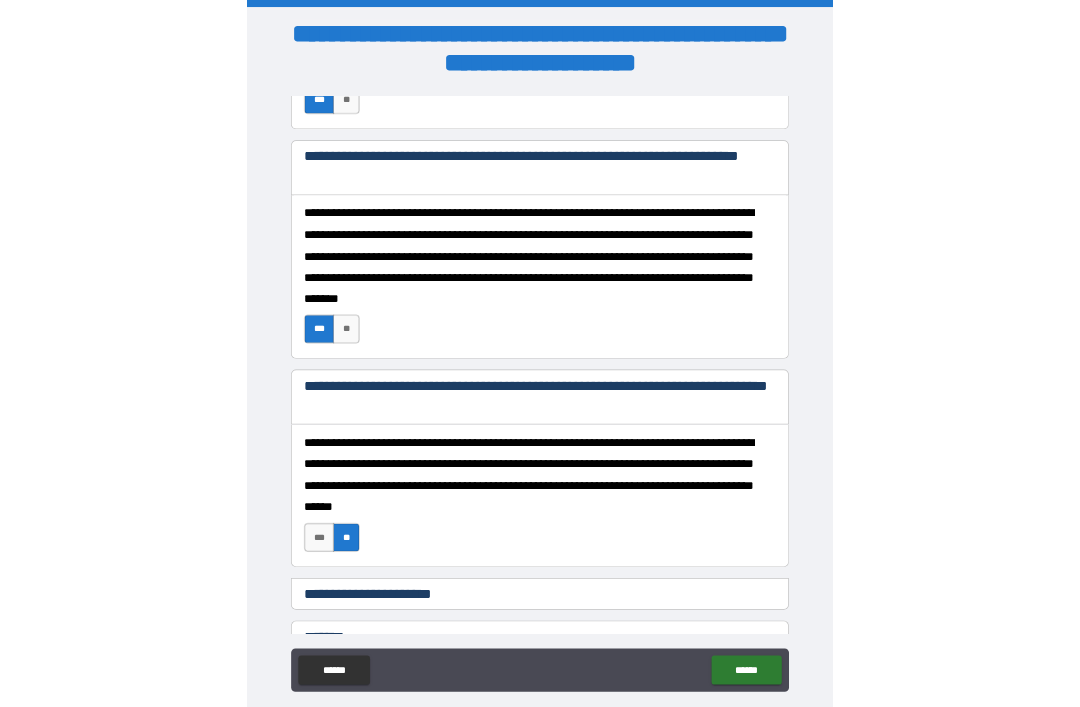 scroll, scrollTop: 64, scrollLeft: 0, axis: vertical 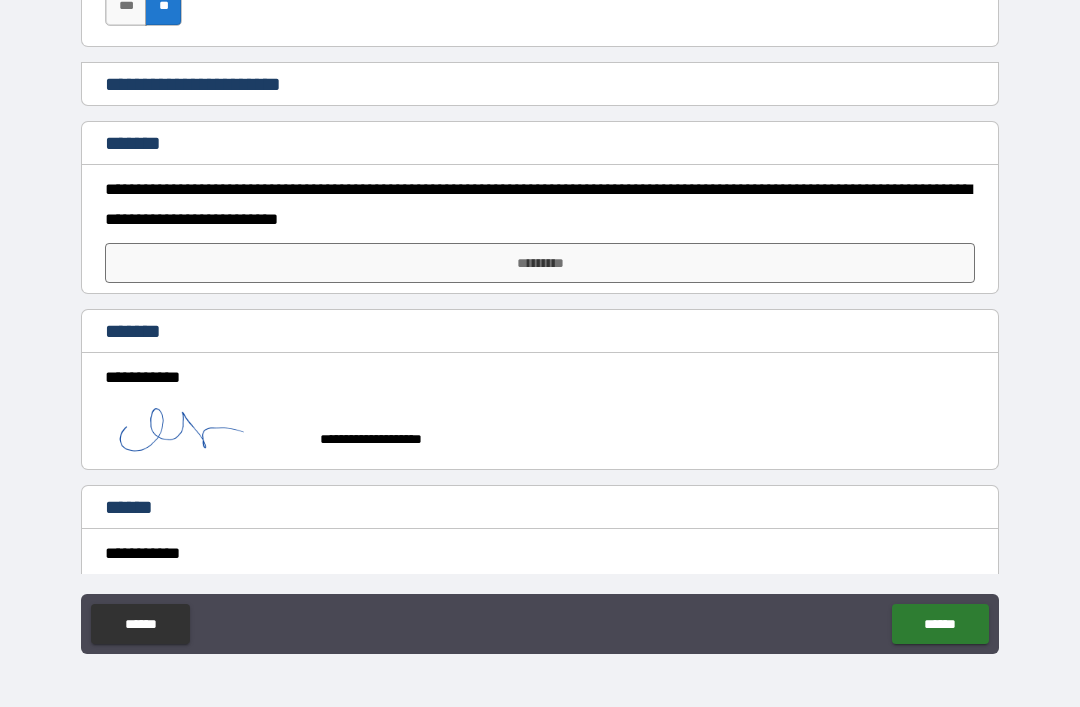 type on "*" 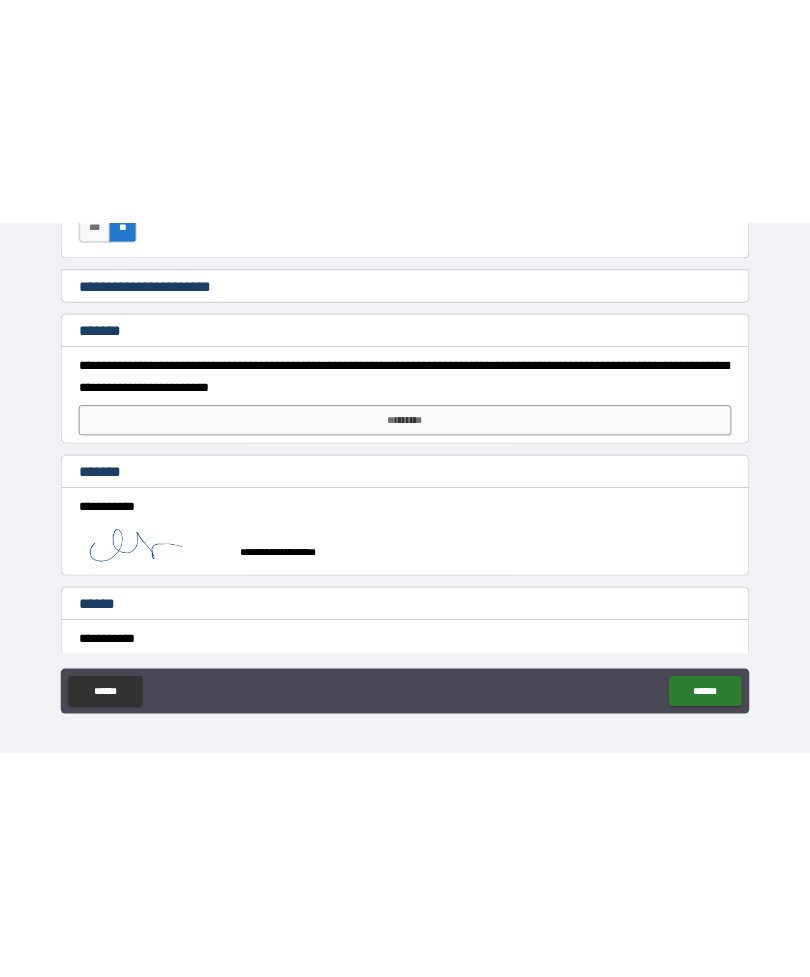 scroll, scrollTop: 0, scrollLeft: 0, axis: both 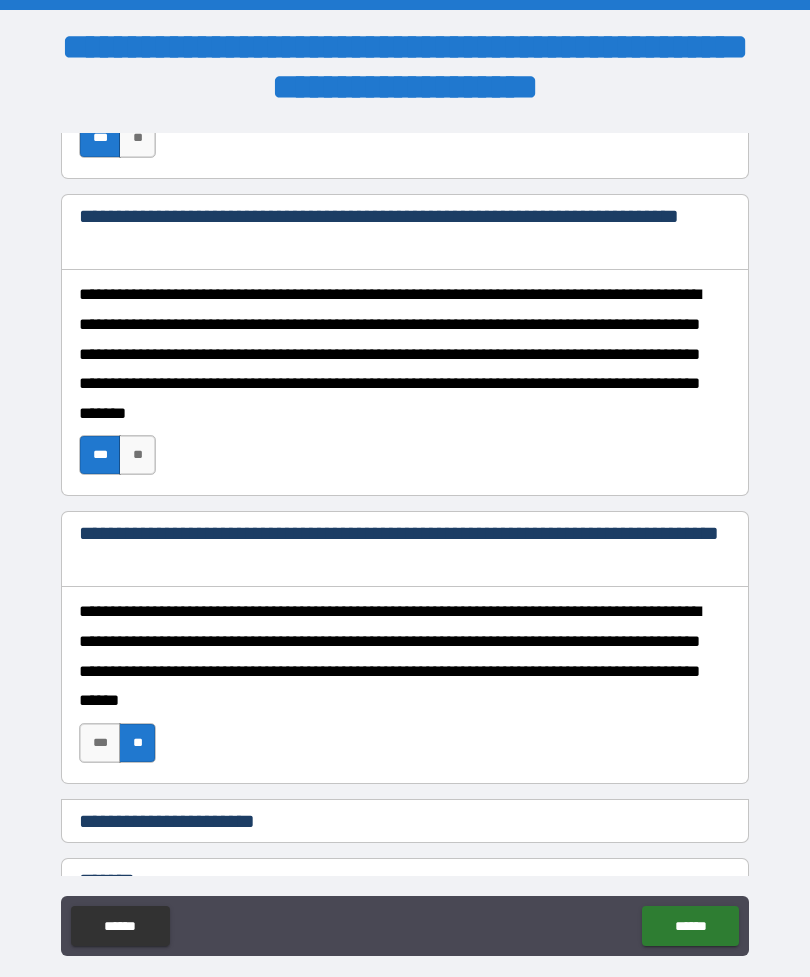type on "*" 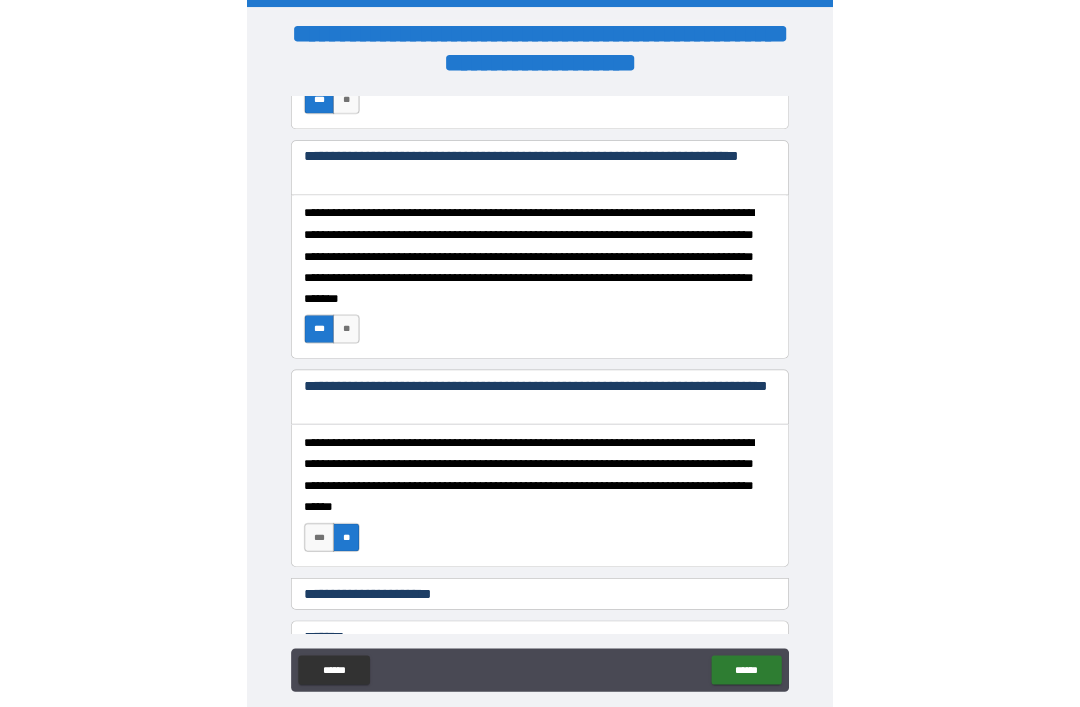 scroll, scrollTop: 64, scrollLeft: 0, axis: vertical 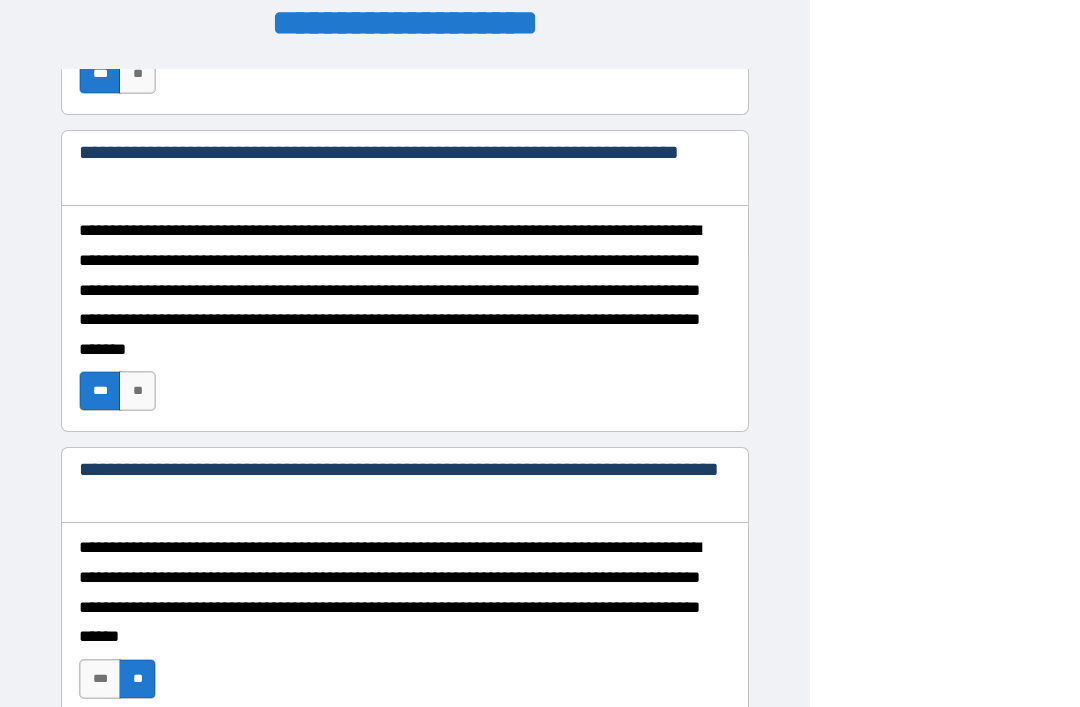type on "*" 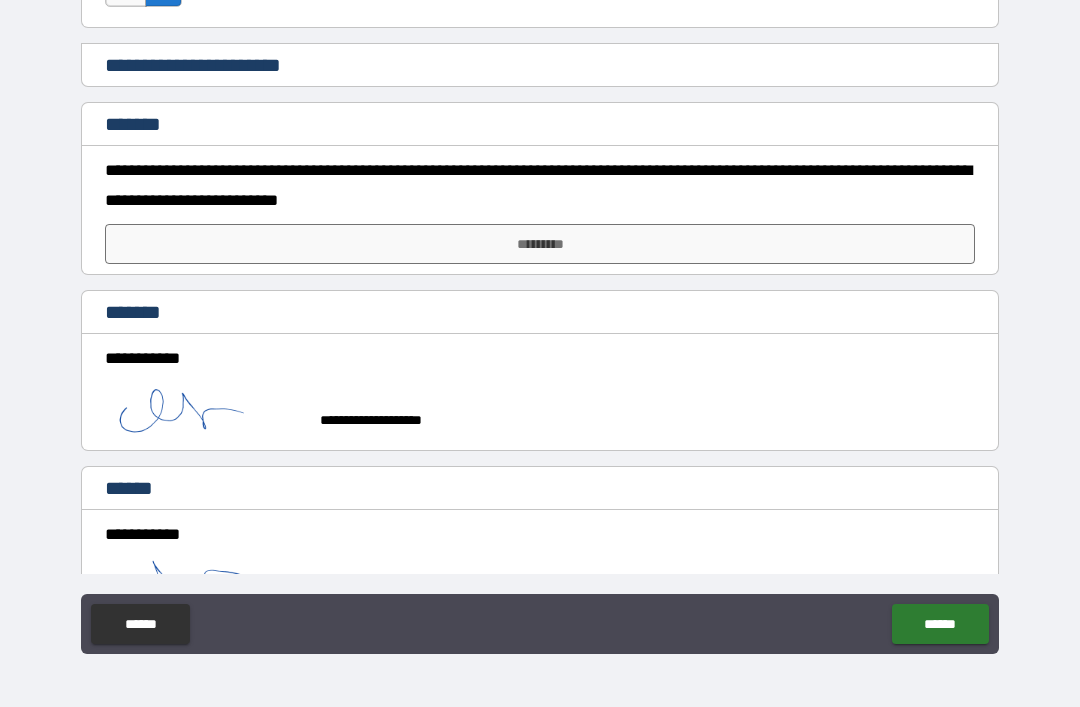 scroll, scrollTop: 3675, scrollLeft: 0, axis: vertical 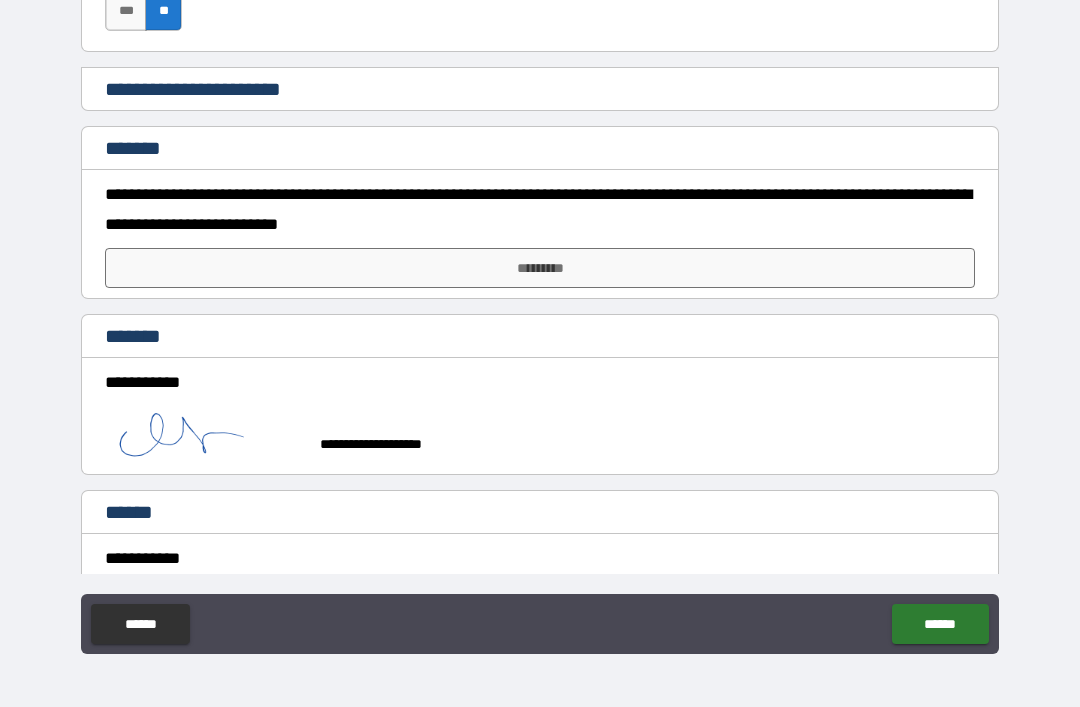 click on "*********" at bounding box center (540, 268) 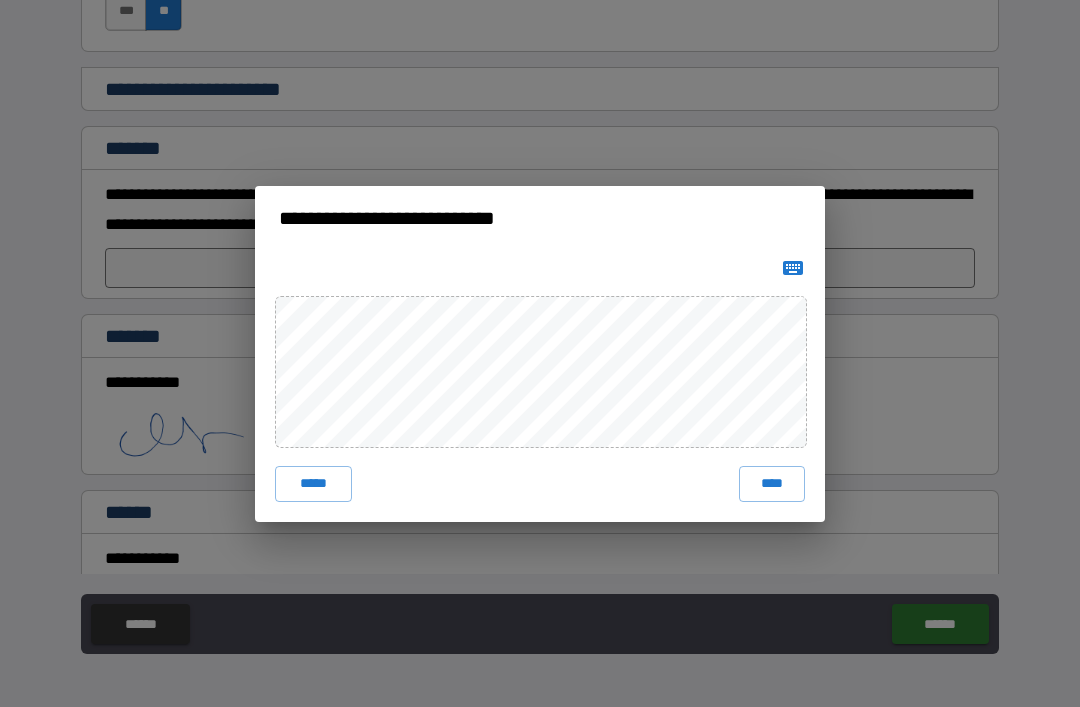 click on "****" at bounding box center [772, 484] 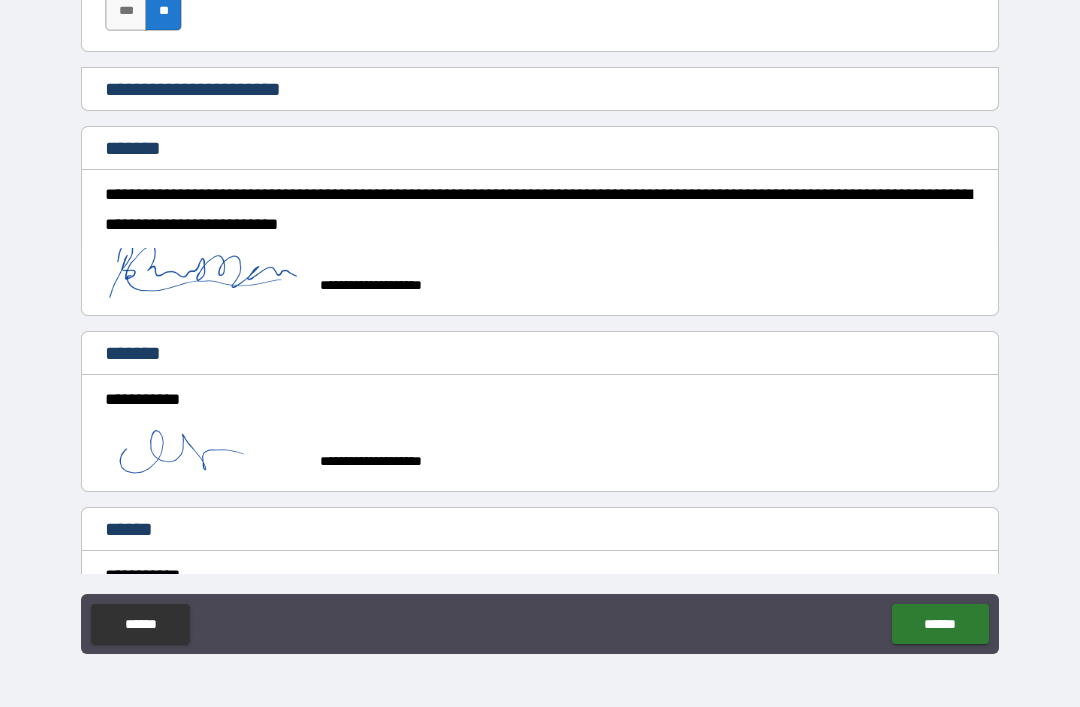 type on "*" 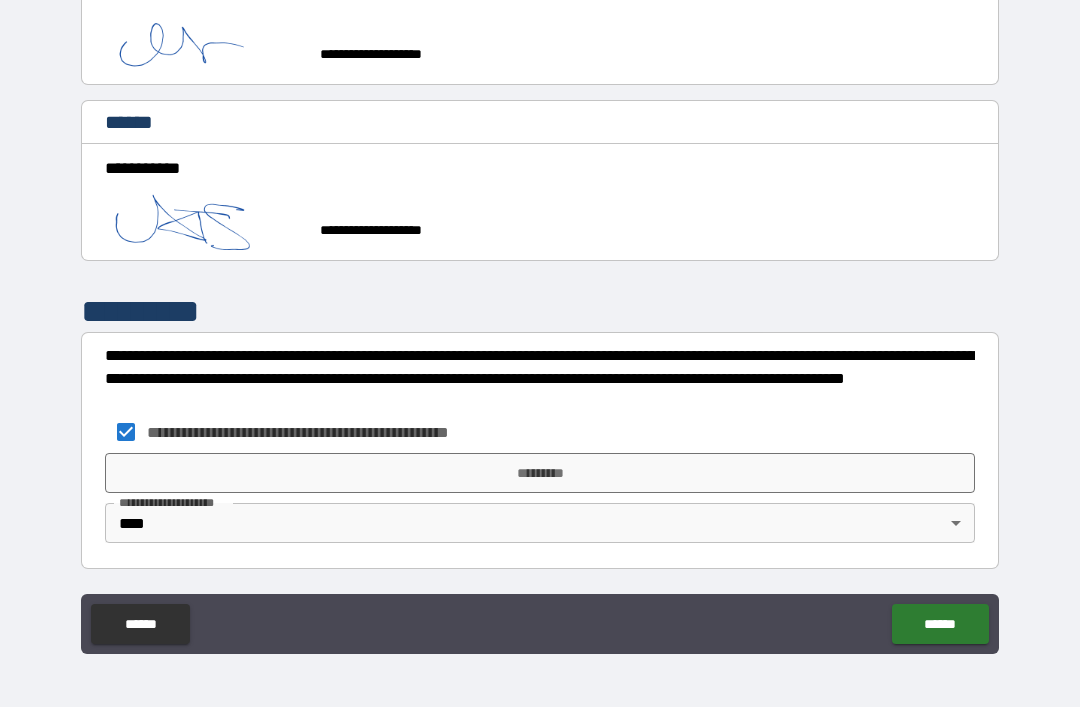 click on "*********" at bounding box center (540, 473) 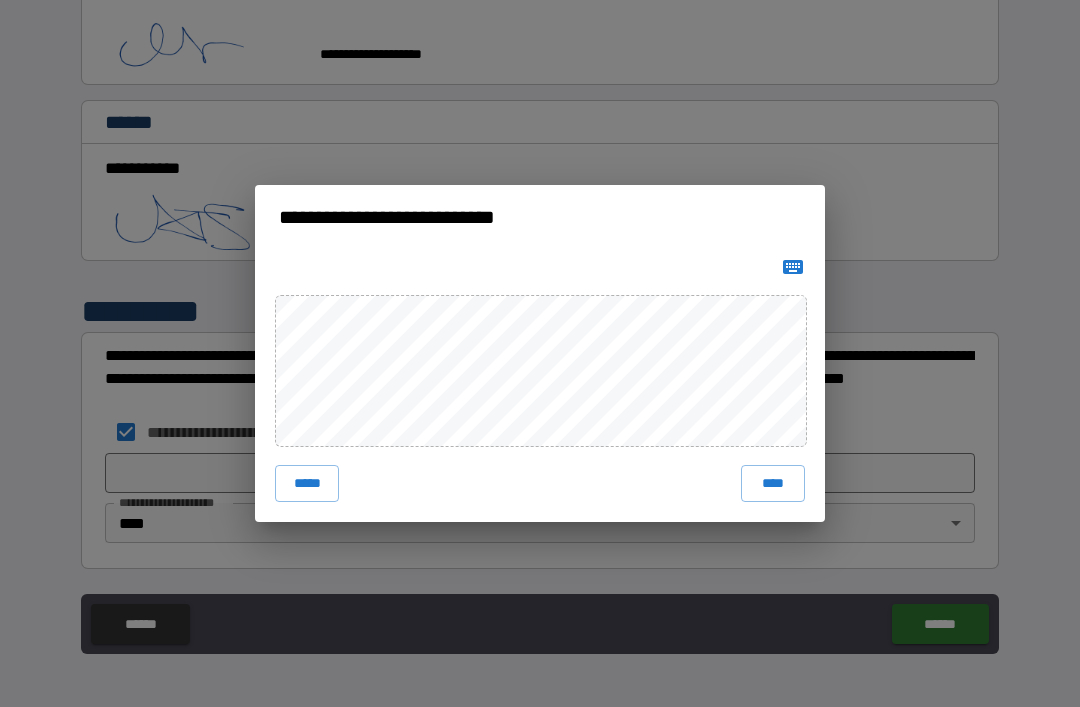 scroll, scrollTop: 4082, scrollLeft: 0, axis: vertical 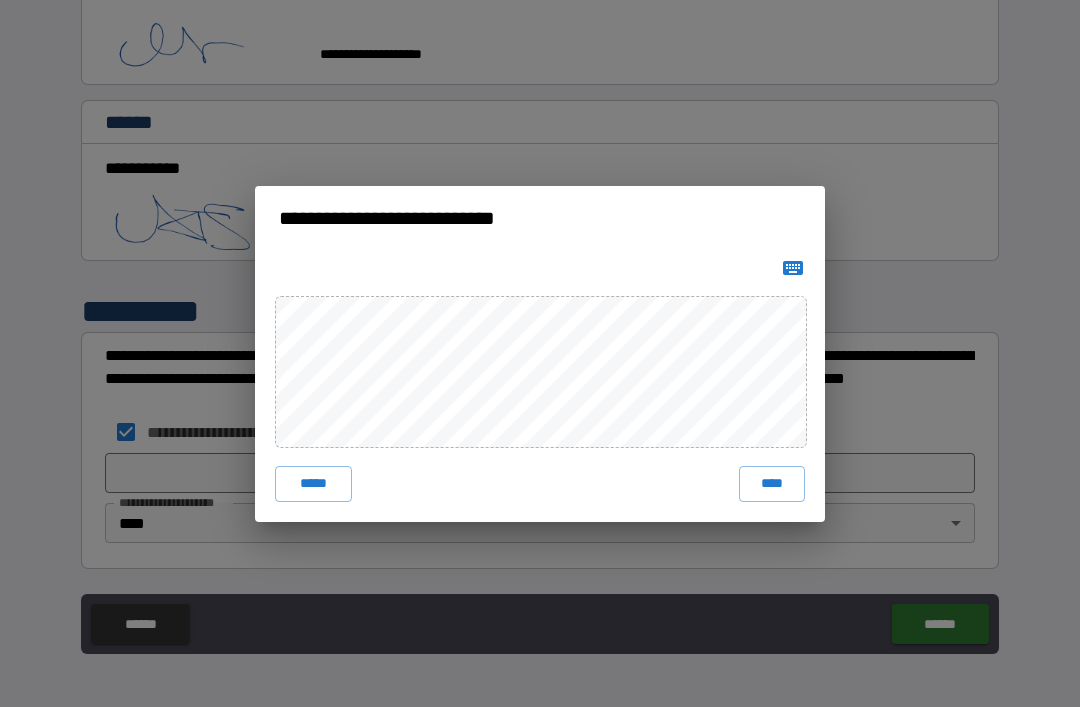click on "****" at bounding box center [772, 484] 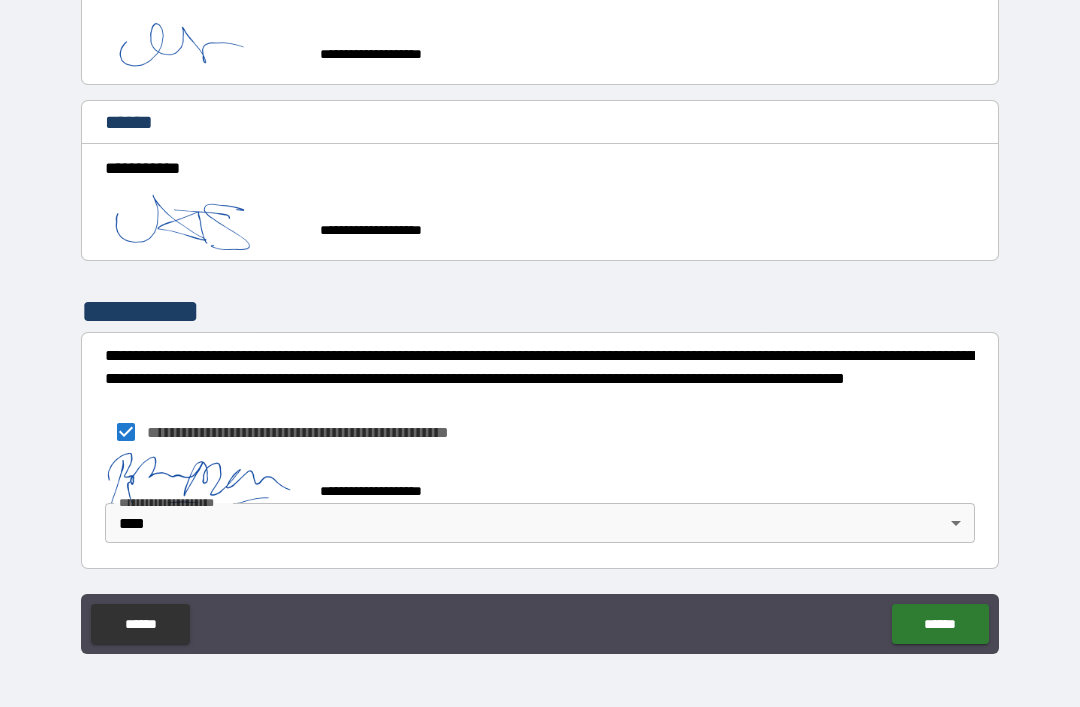 scroll, scrollTop: 4072, scrollLeft: 0, axis: vertical 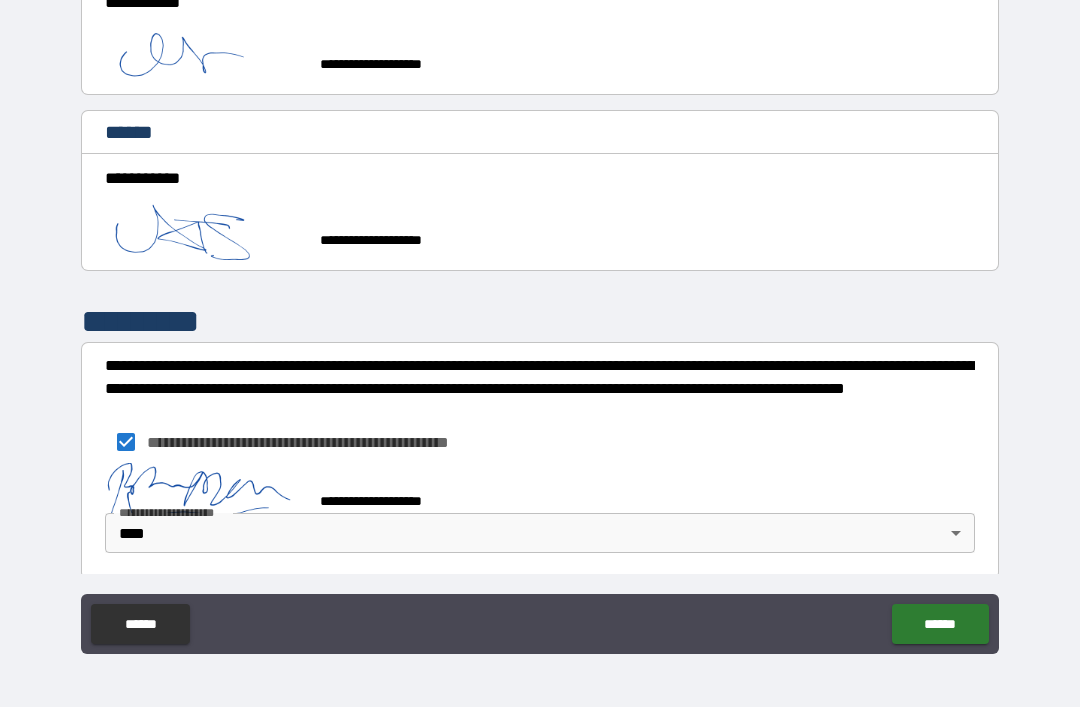 type on "*" 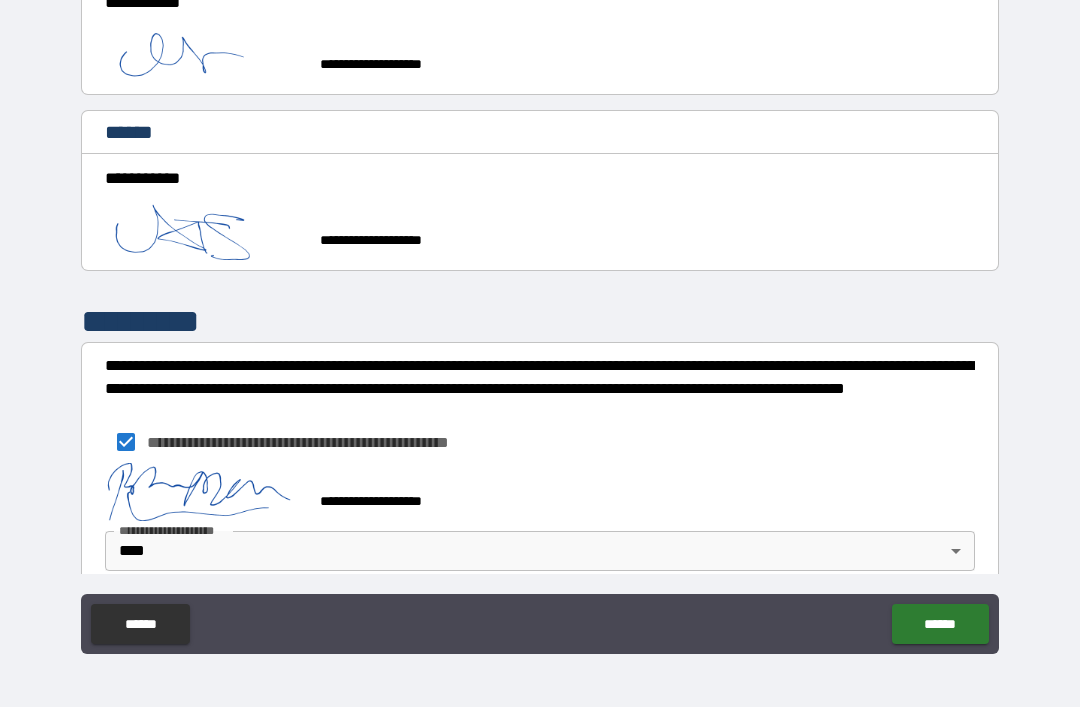 click on "******" at bounding box center [940, 624] 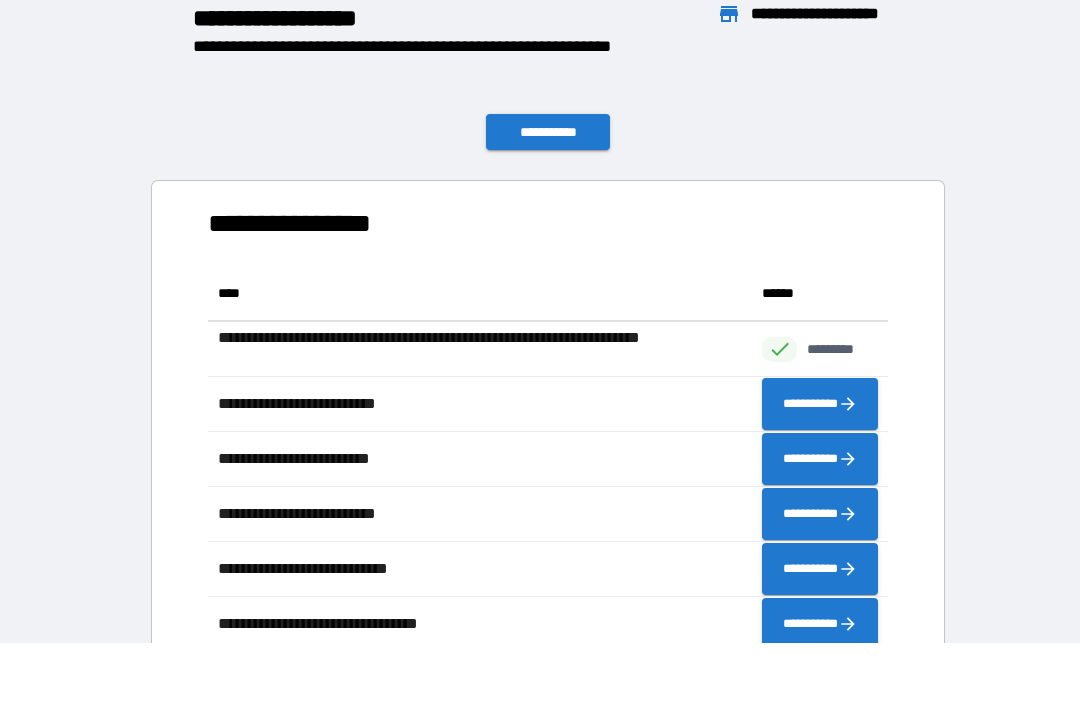 scroll, scrollTop: 661, scrollLeft: 680, axis: both 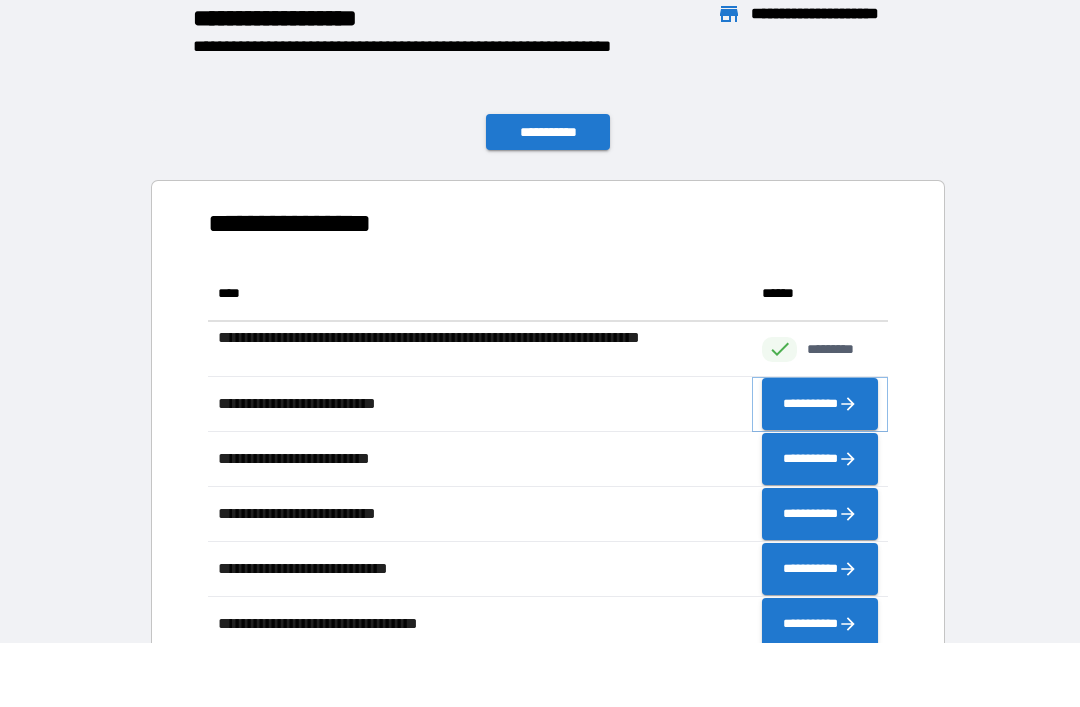 click on "**********" at bounding box center (820, 404) 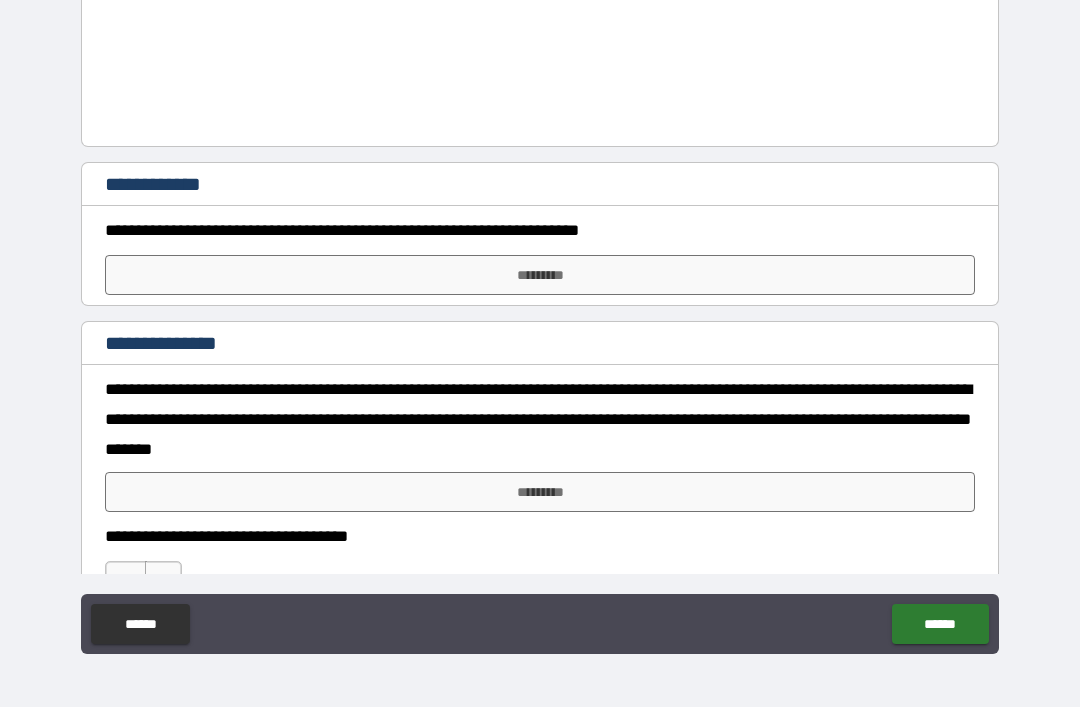scroll, scrollTop: 813, scrollLeft: 0, axis: vertical 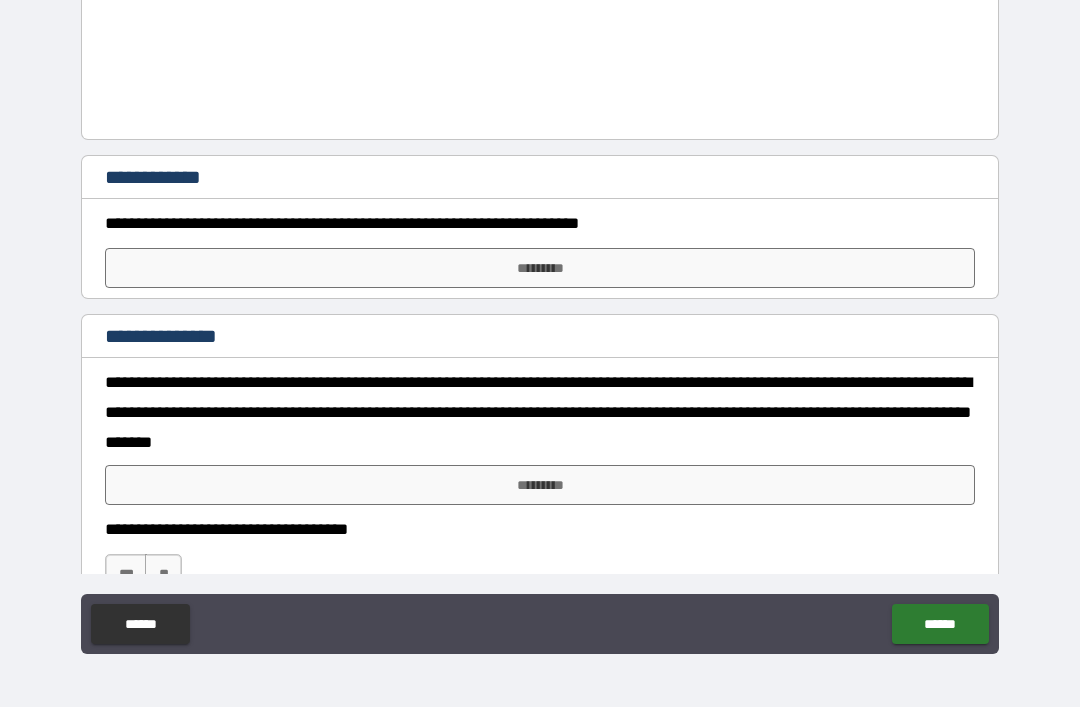 click on "*********" at bounding box center [540, 268] 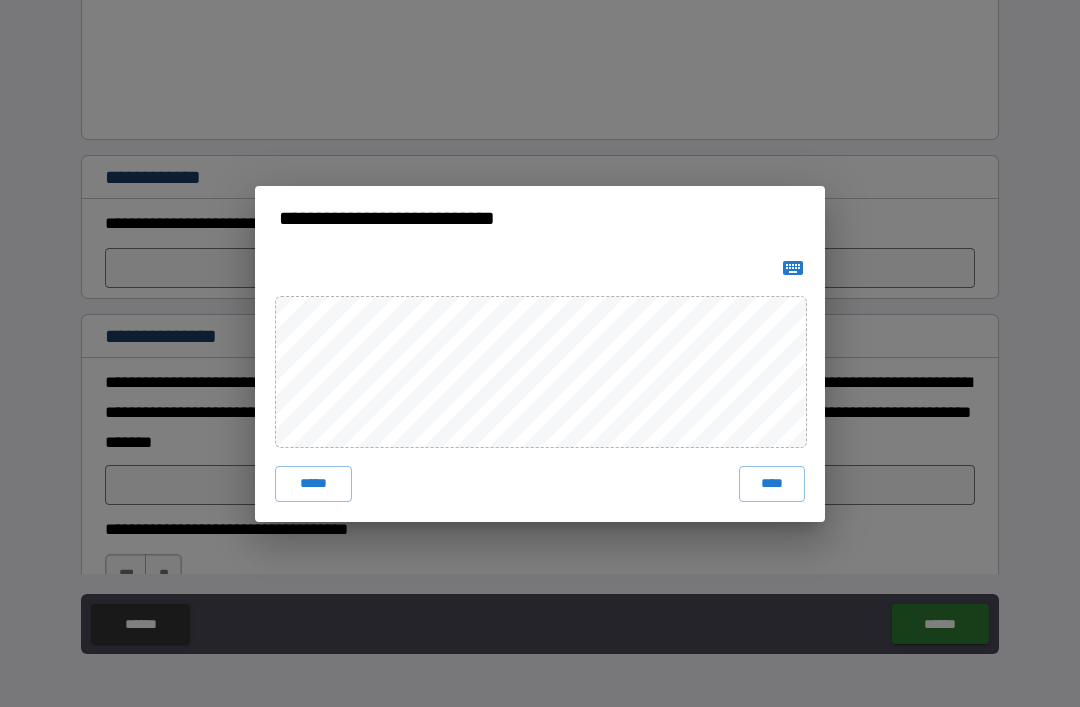 click on "****" at bounding box center [772, 484] 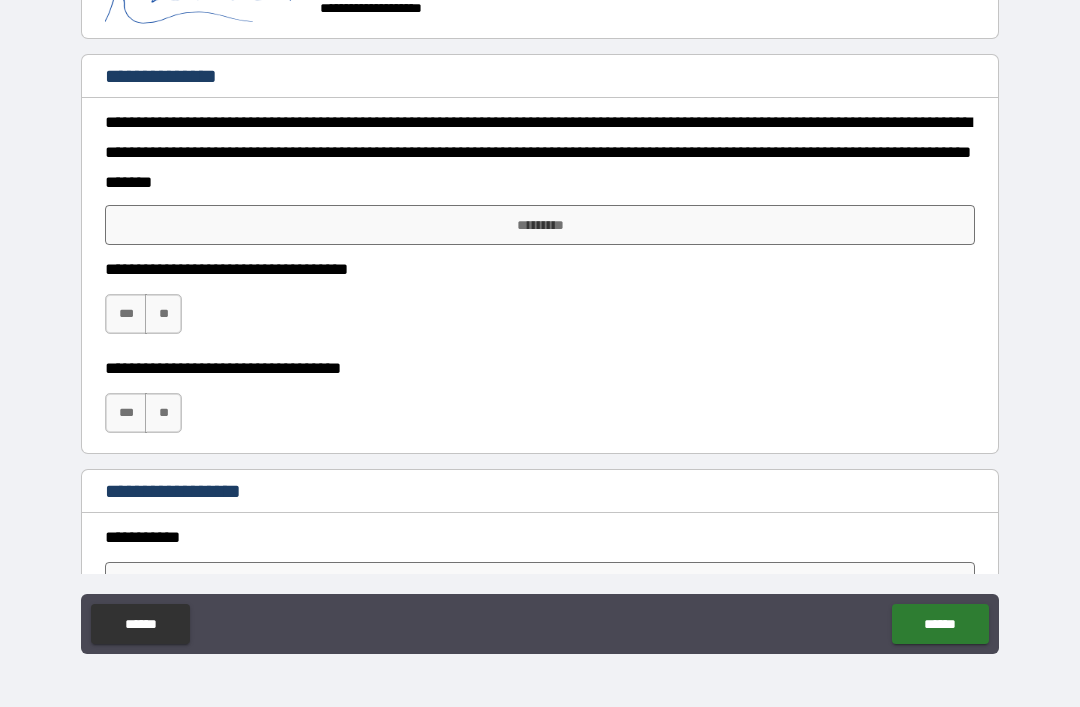 scroll, scrollTop: 1101, scrollLeft: 0, axis: vertical 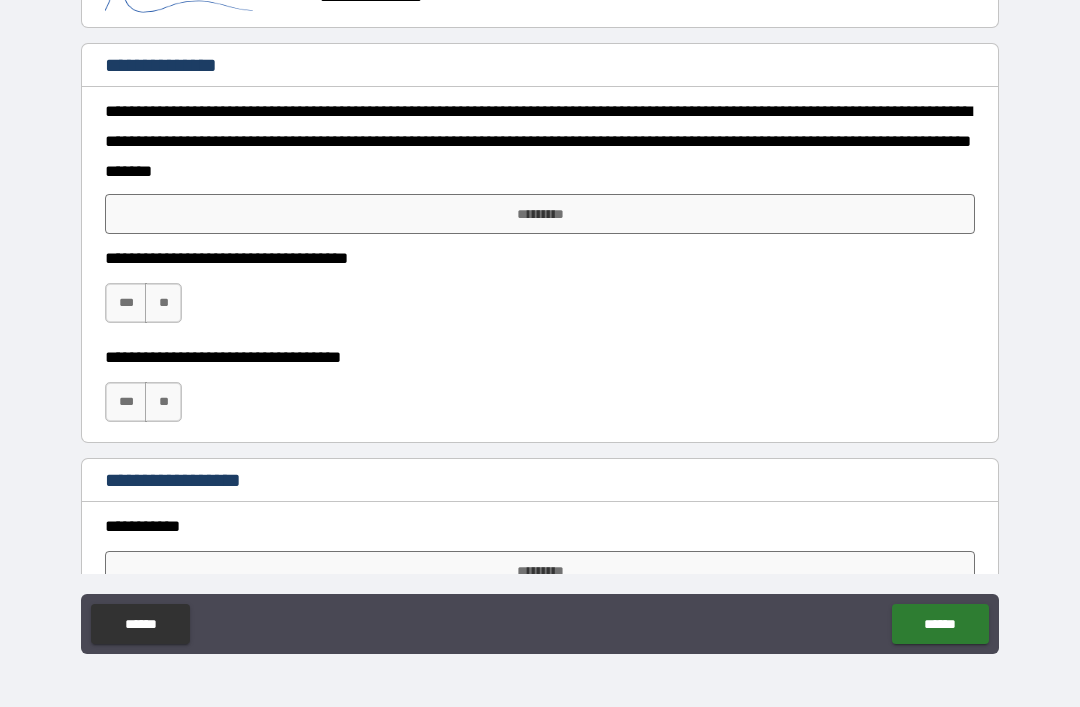 click on "**" at bounding box center [163, 303] 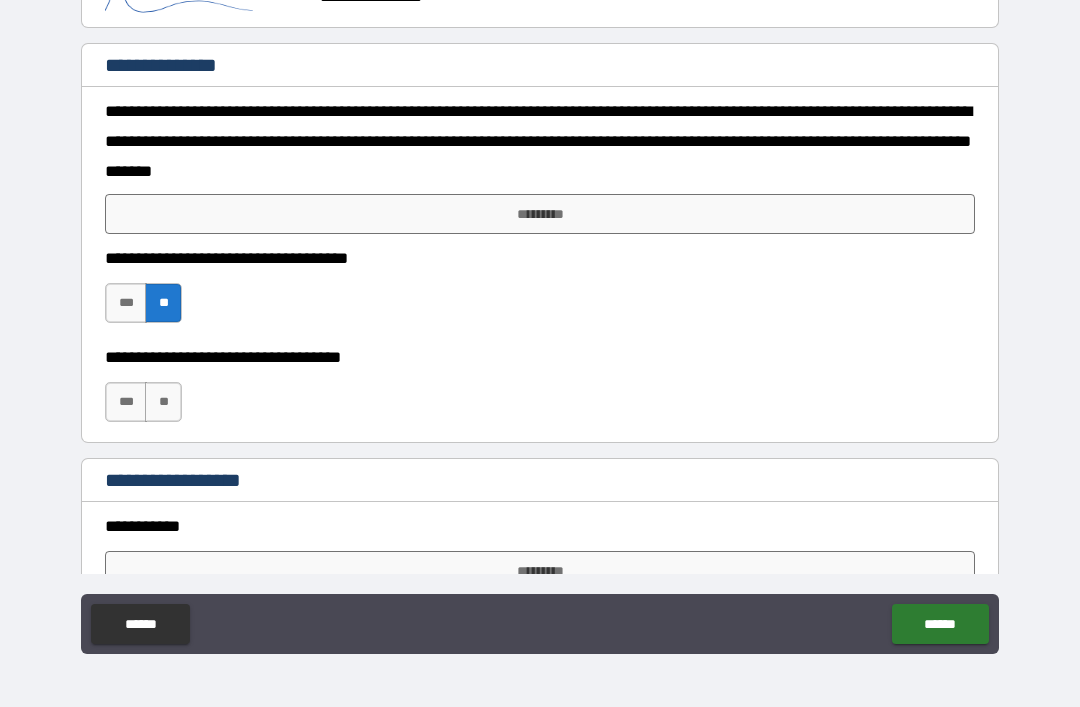 click on "***" at bounding box center [126, 402] 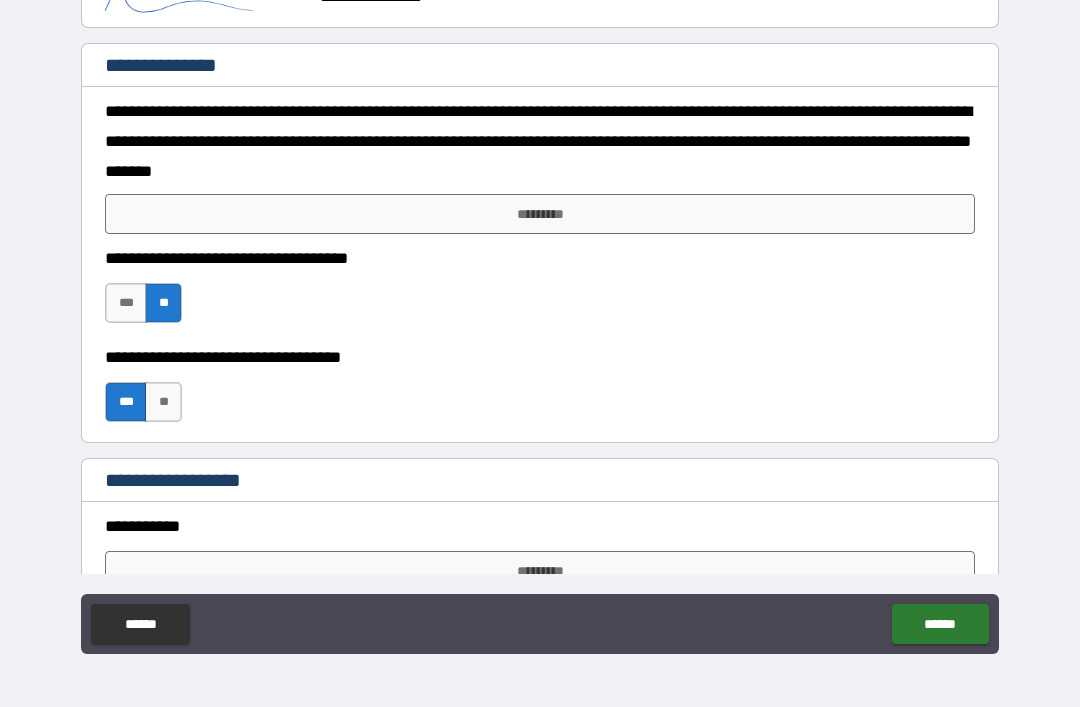 click on "*********" at bounding box center [540, 214] 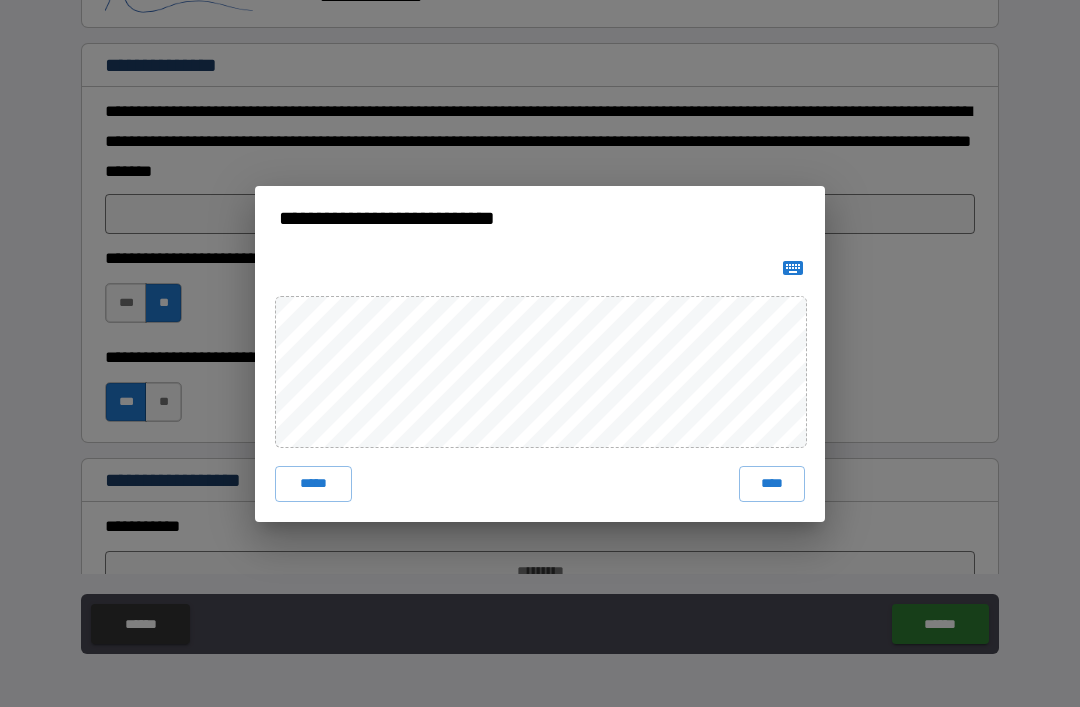 click on "****" at bounding box center (772, 484) 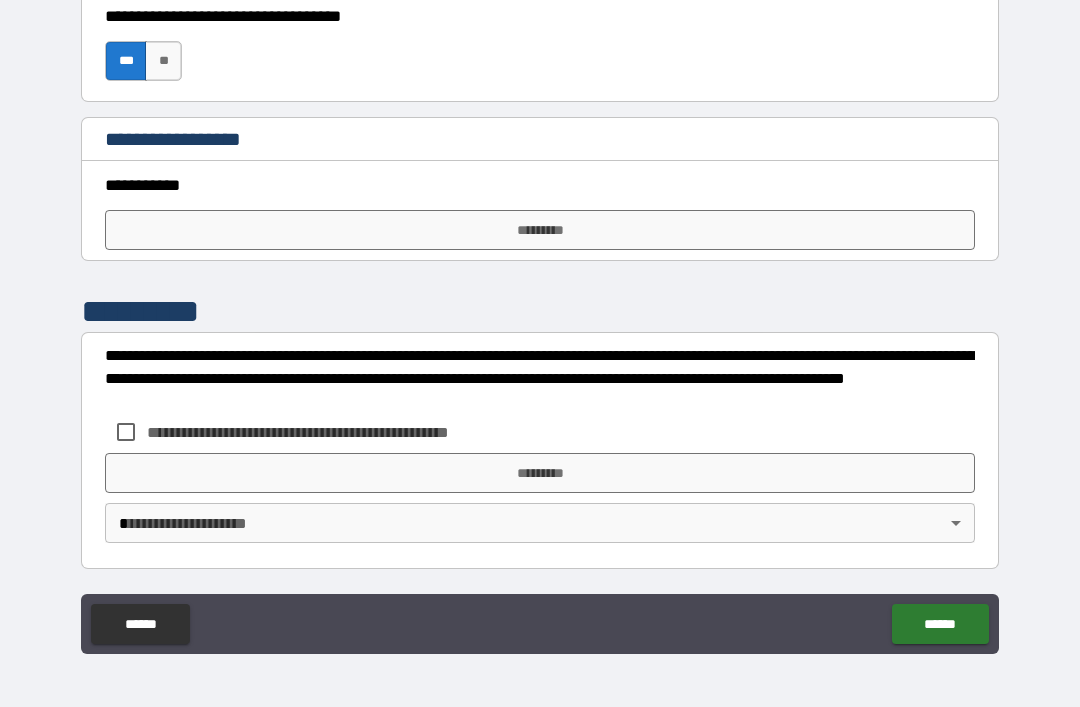 scroll, scrollTop: 1459, scrollLeft: 0, axis: vertical 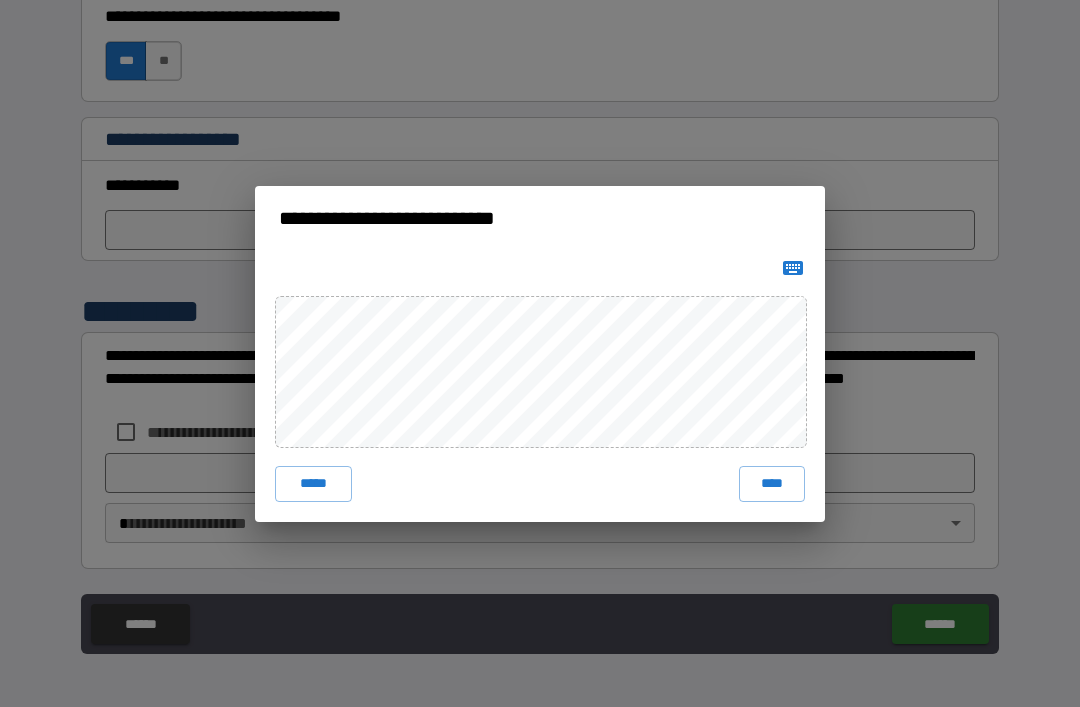click on "****" at bounding box center (772, 484) 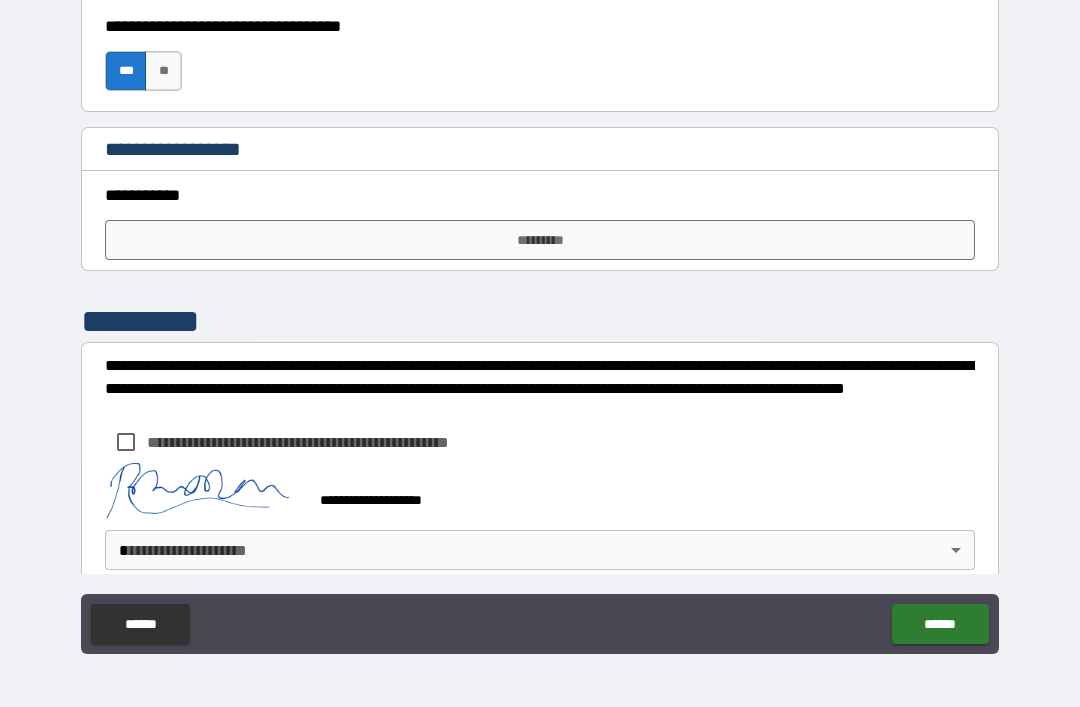 click on "*********" at bounding box center (540, 240) 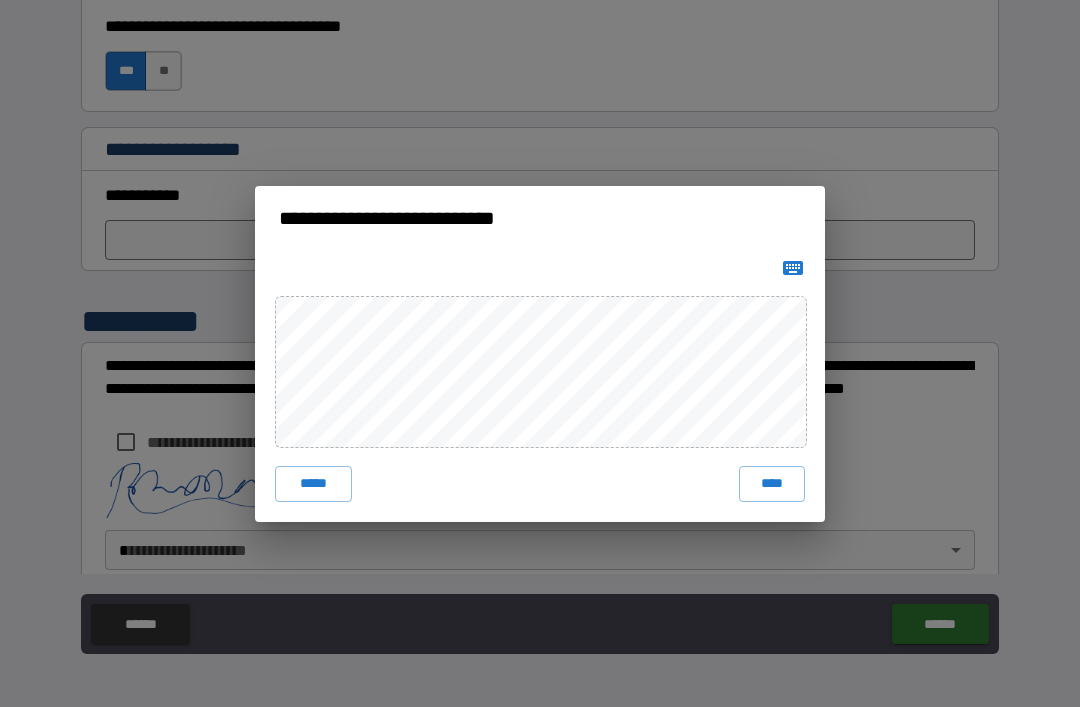click on "****" at bounding box center [772, 484] 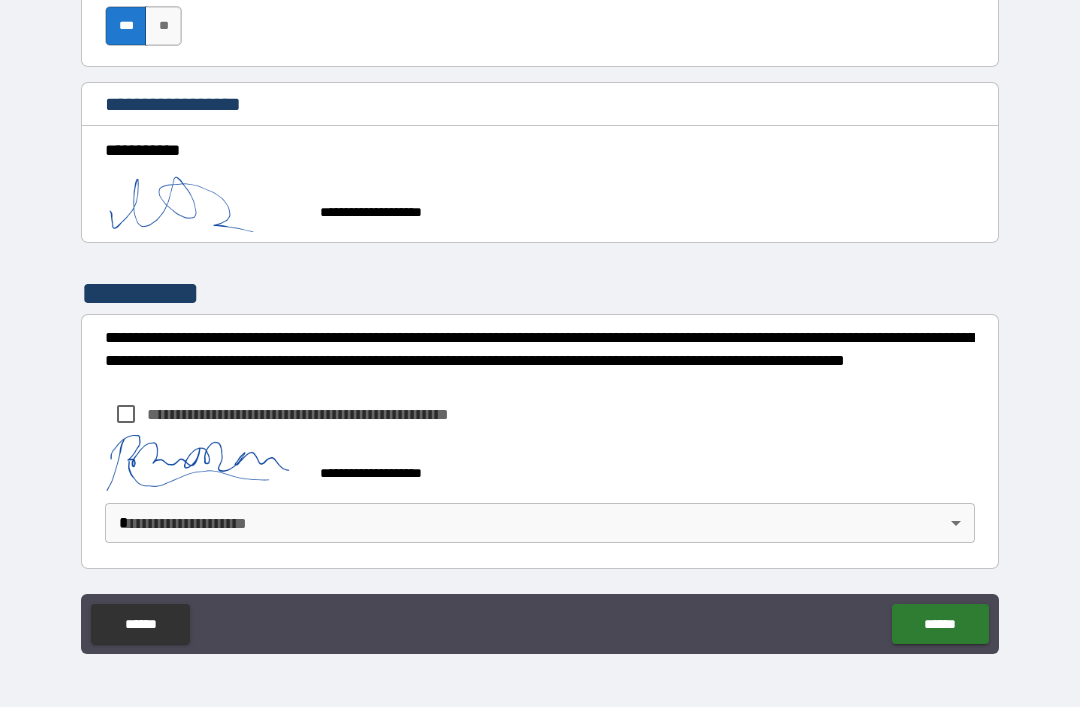 scroll, scrollTop: 1494, scrollLeft: 0, axis: vertical 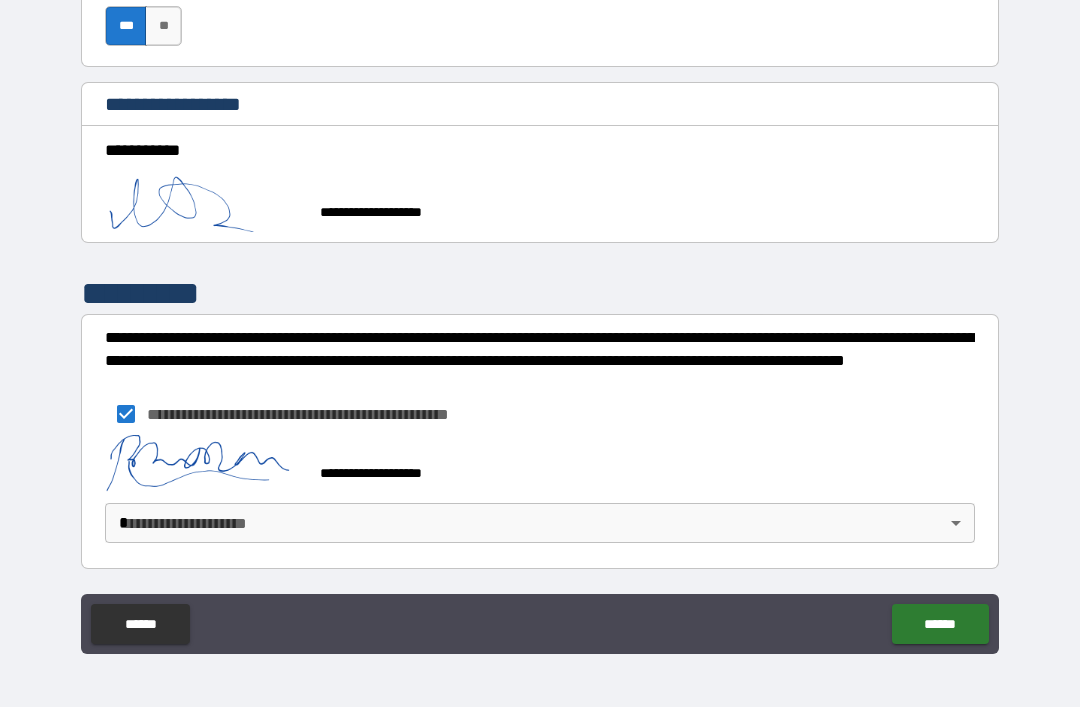 click on "**********" at bounding box center [540, 321] 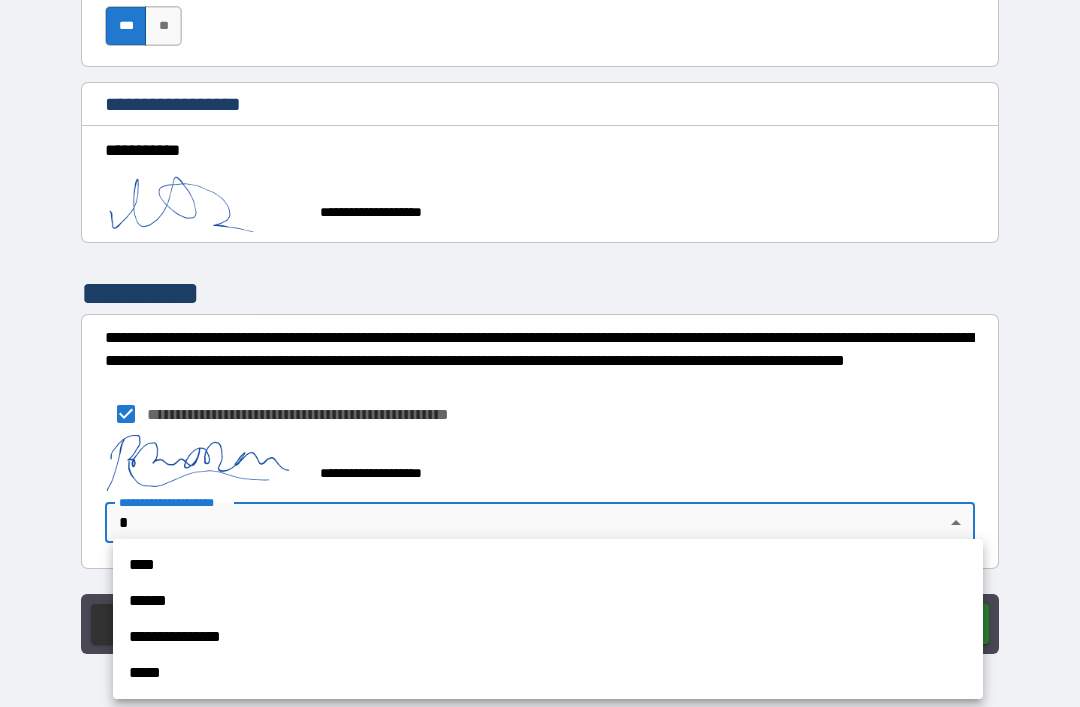 click on "****" at bounding box center [548, 565] 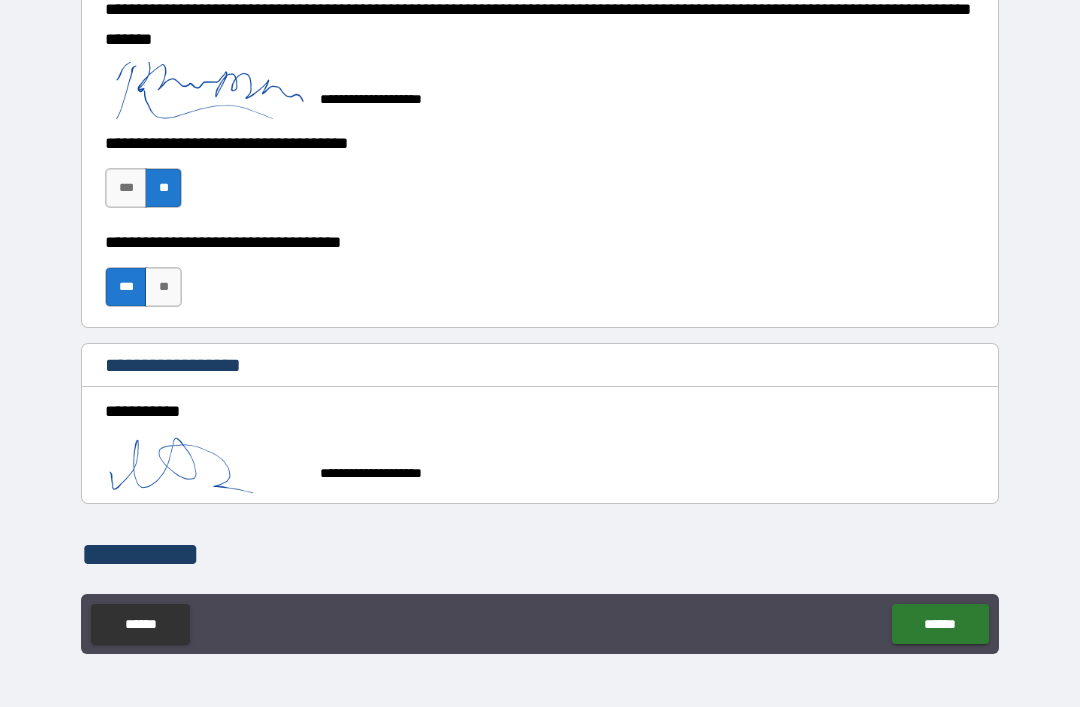 scroll, scrollTop: 1235, scrollLeft: 0, axis: vertical 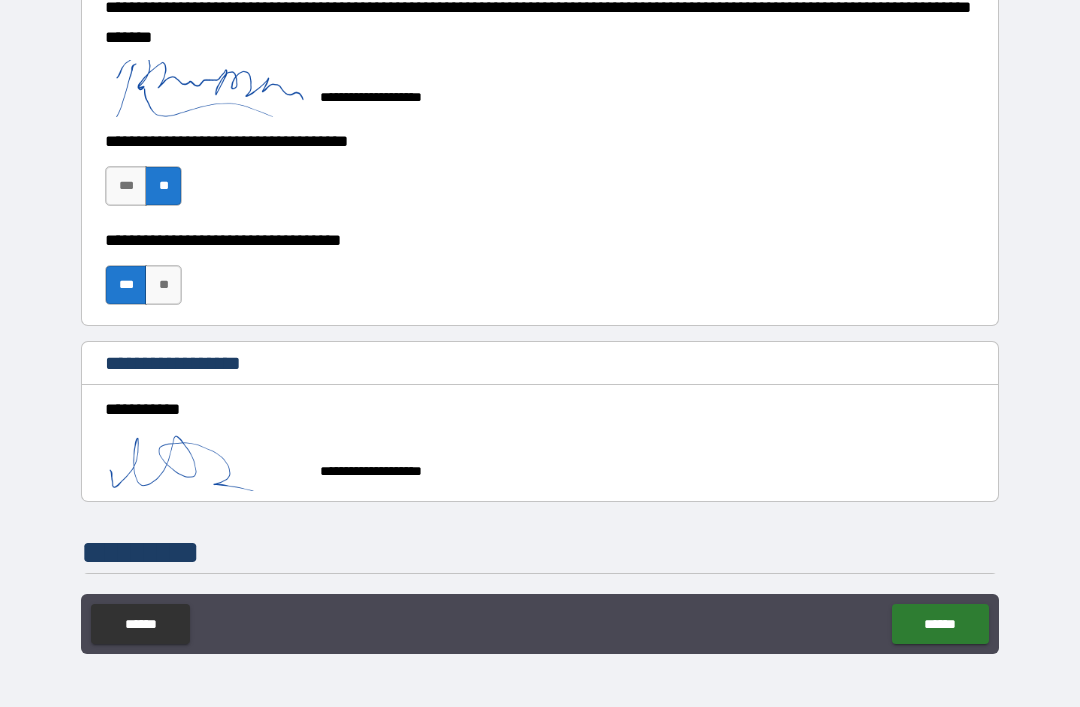 click on "******" at bounding box center [940, 624] 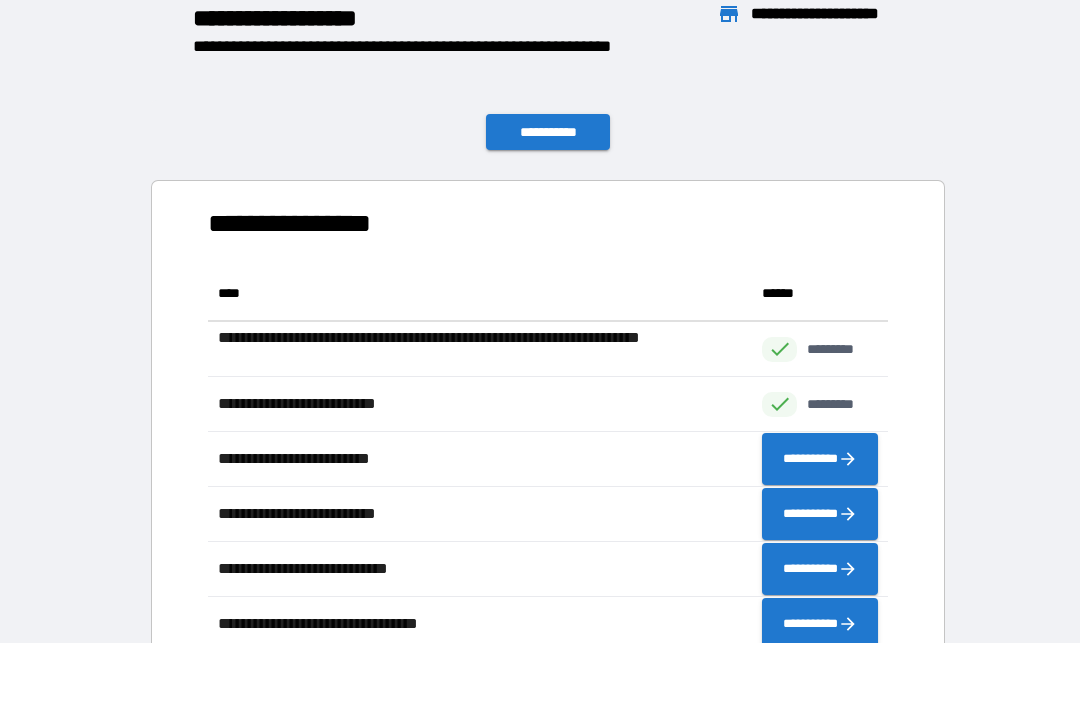 scroll, scrollTop: 1, scrollLeft: 1, axis: both 